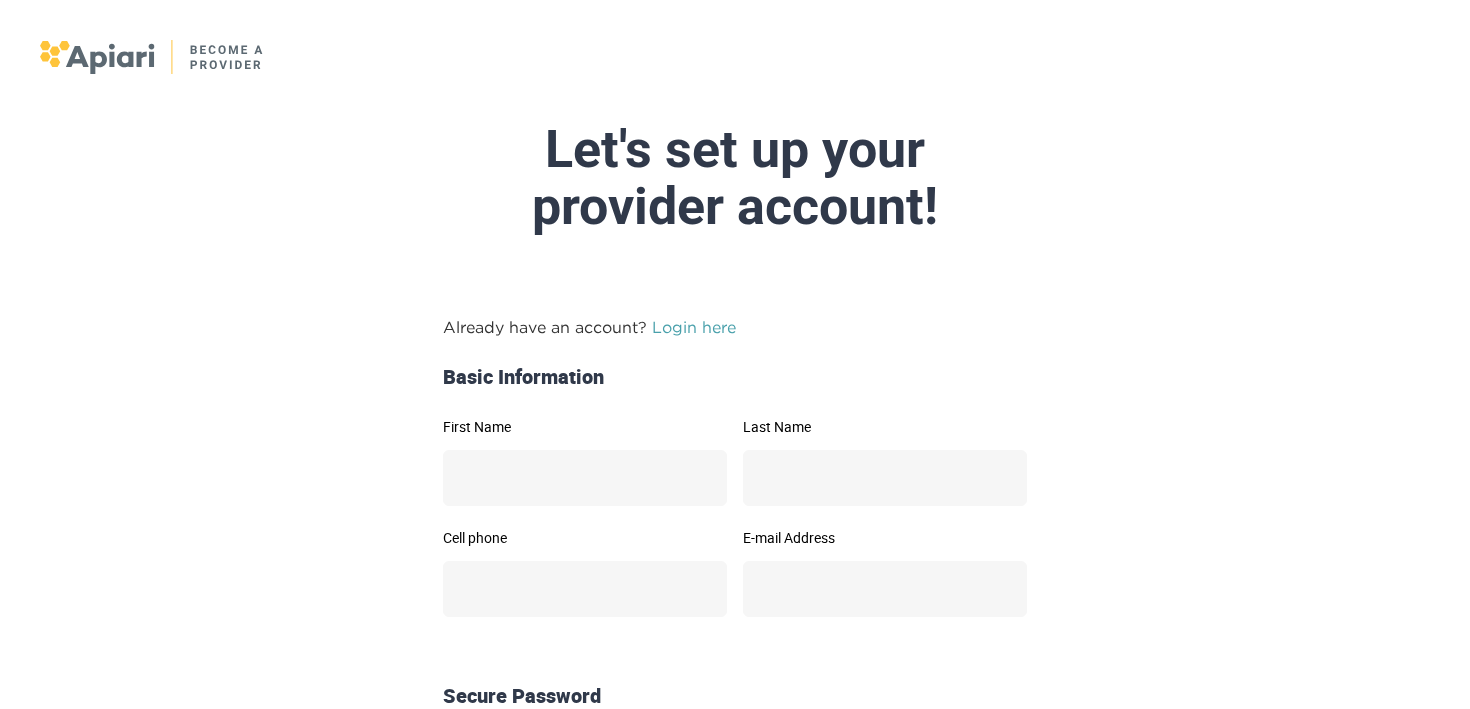 scroll, scrollTop: 0, scrollLeft: 0, axis: both 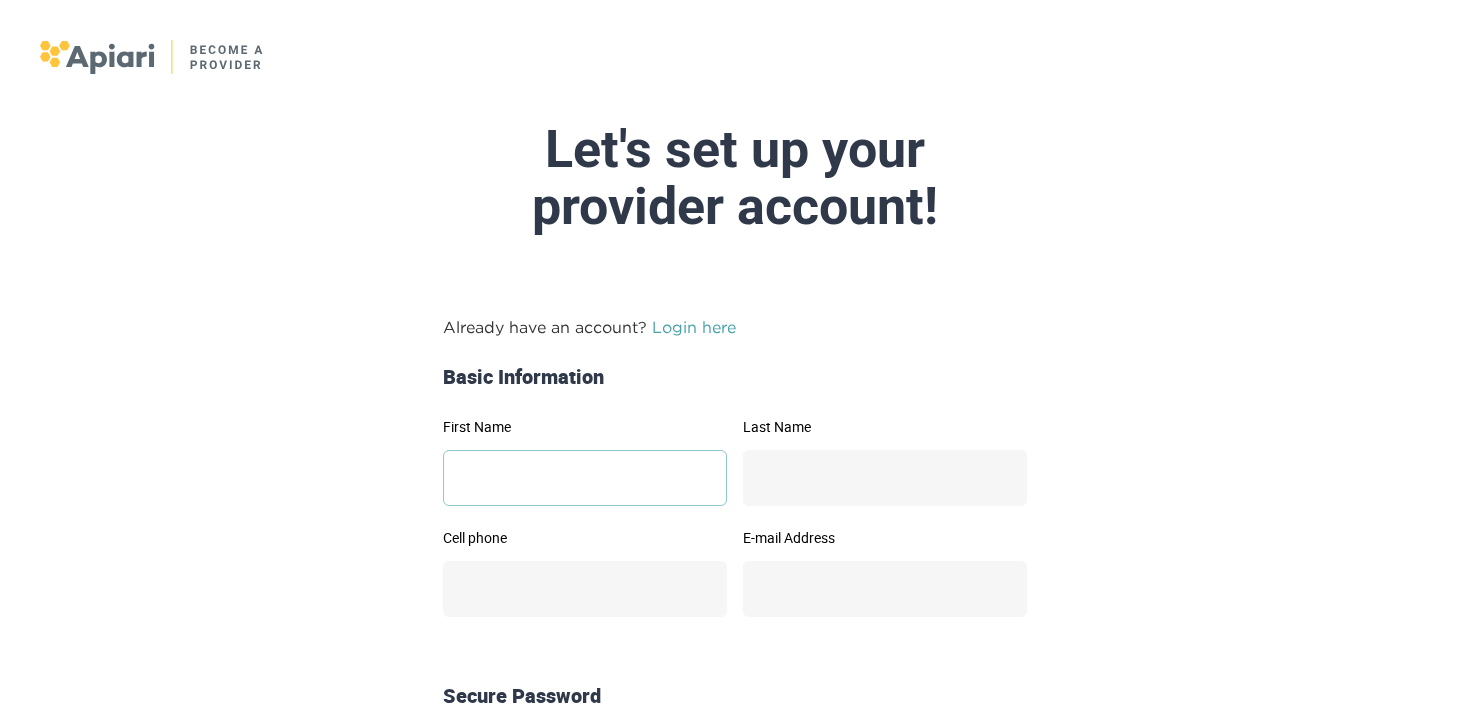 click on "First Name" at bounding box center [585, 478] 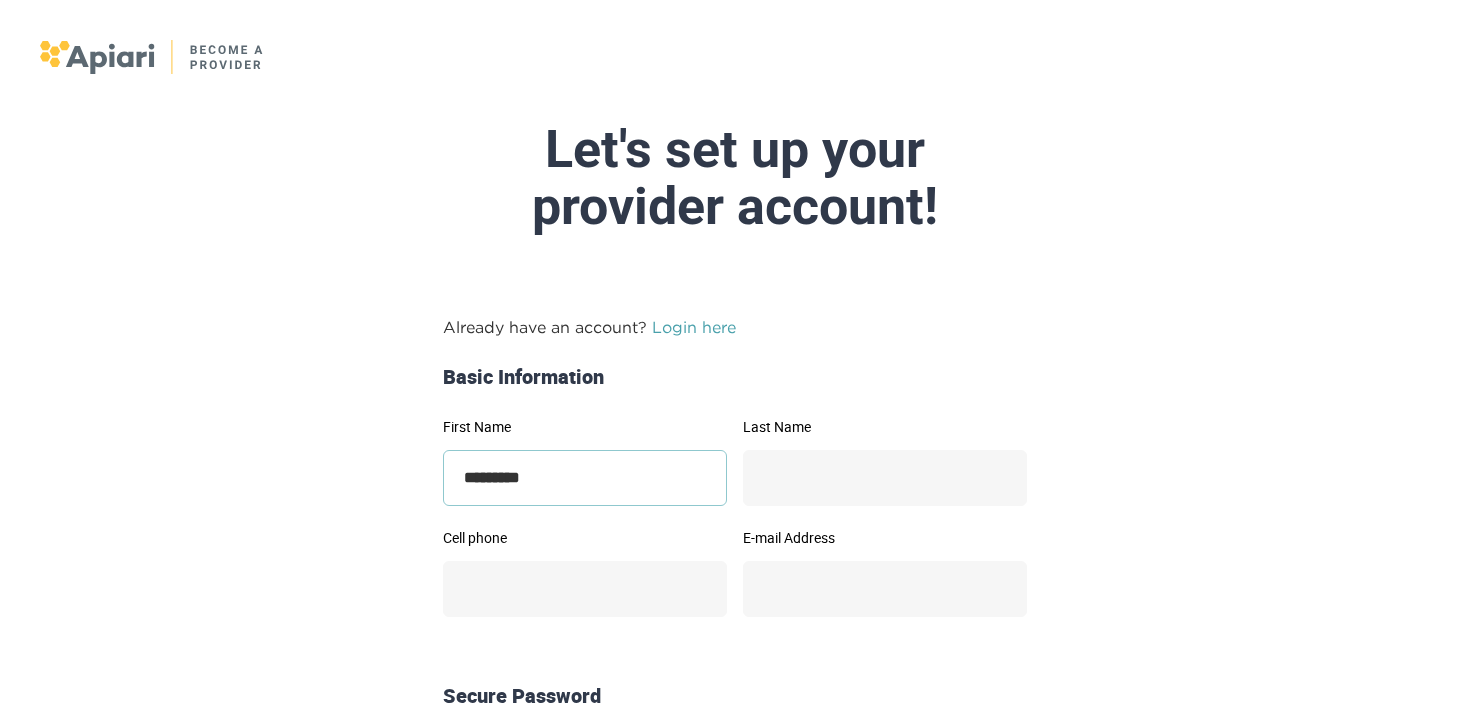 type on "*********" 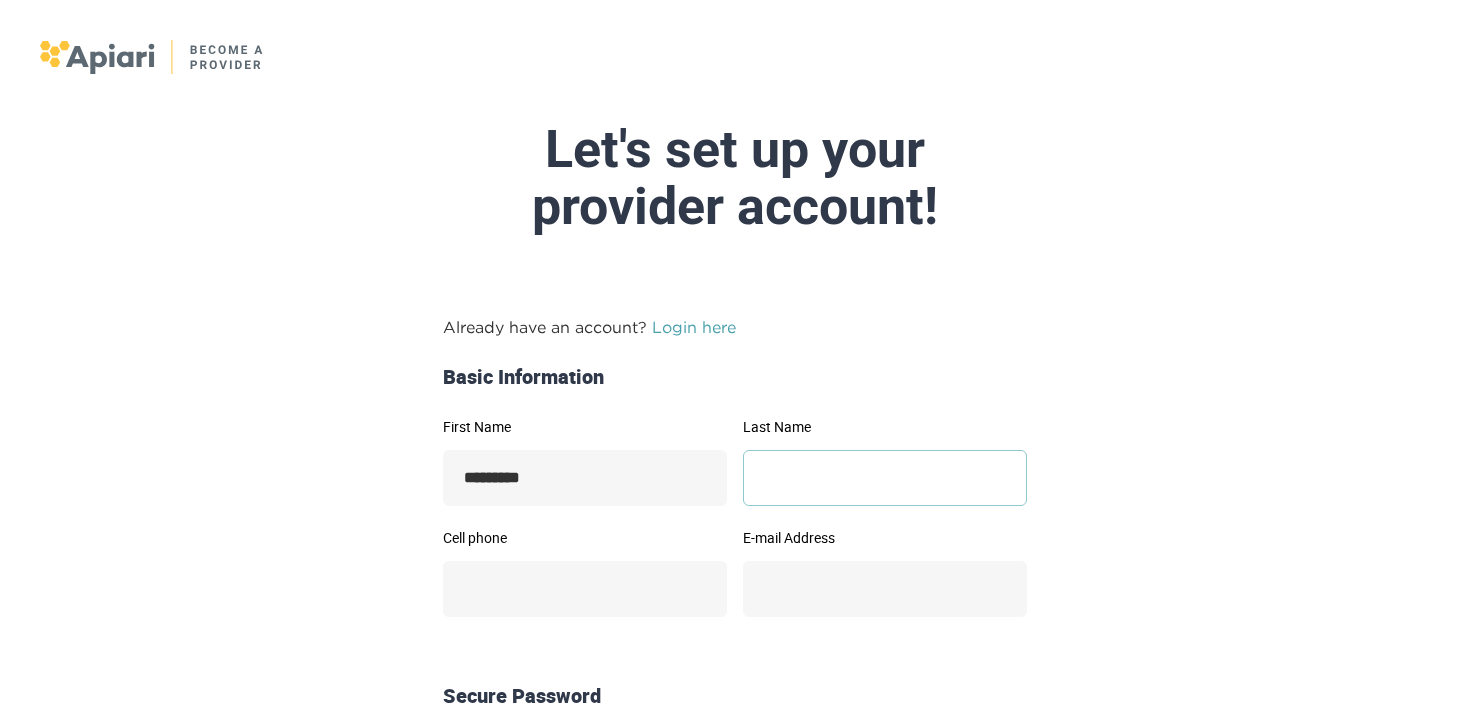 click on "Last Name" at bounding box center (885, 478) 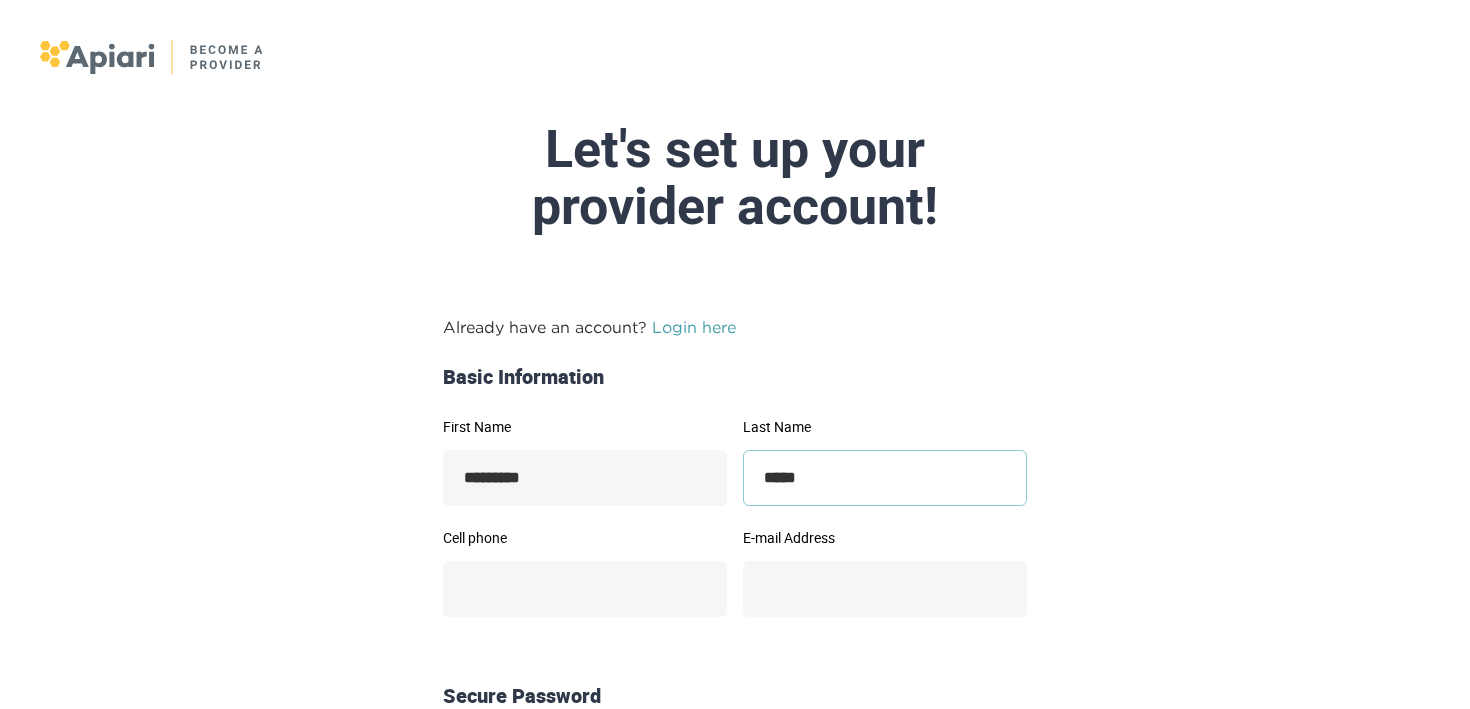 type on "*****" 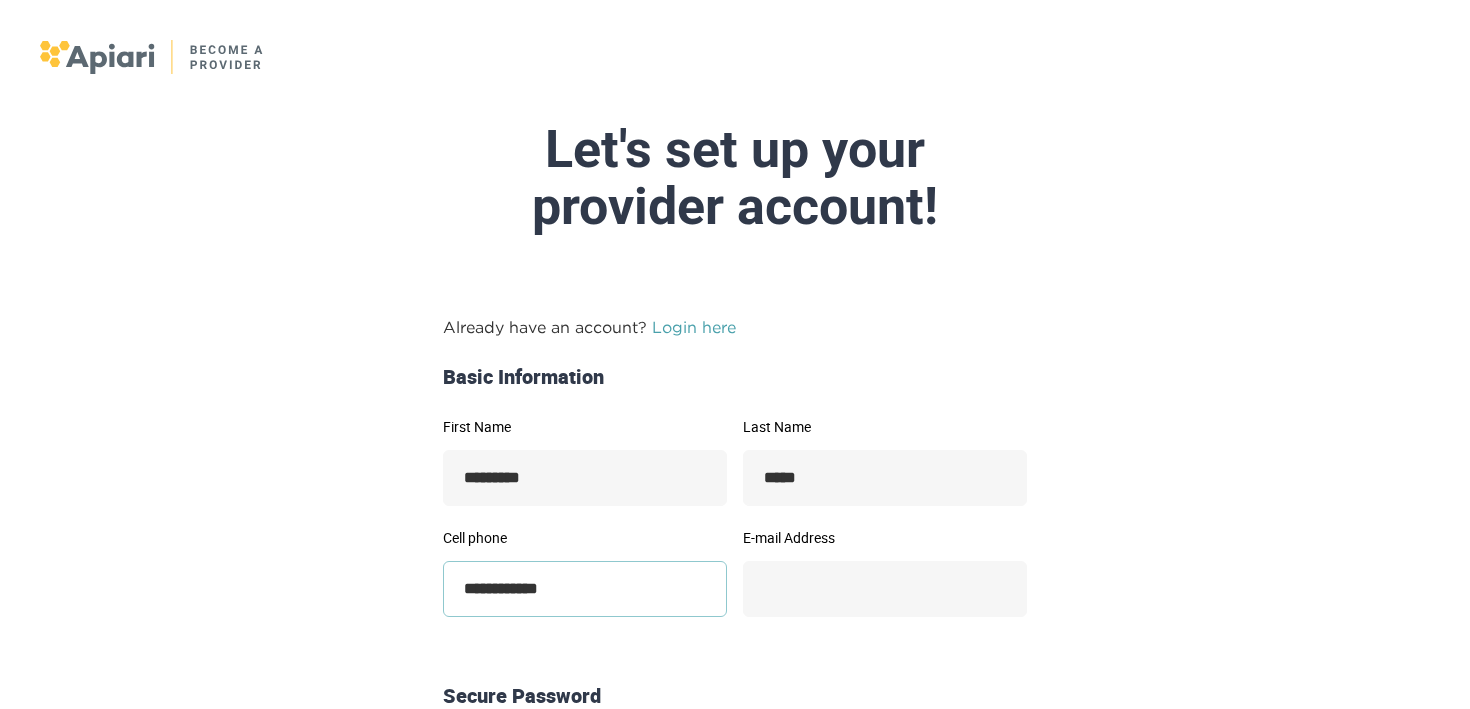 click on "**********" at bounding box center [585, 589] 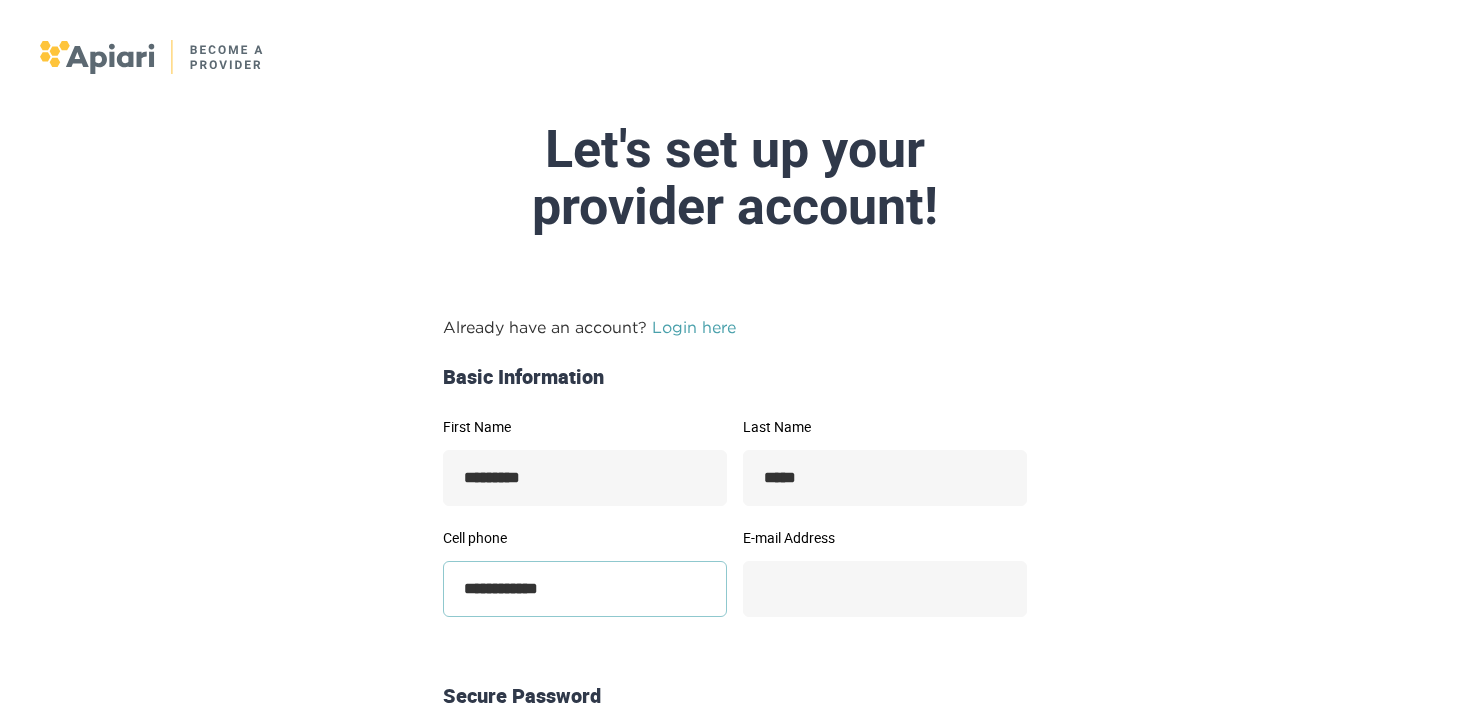 type on "**********" 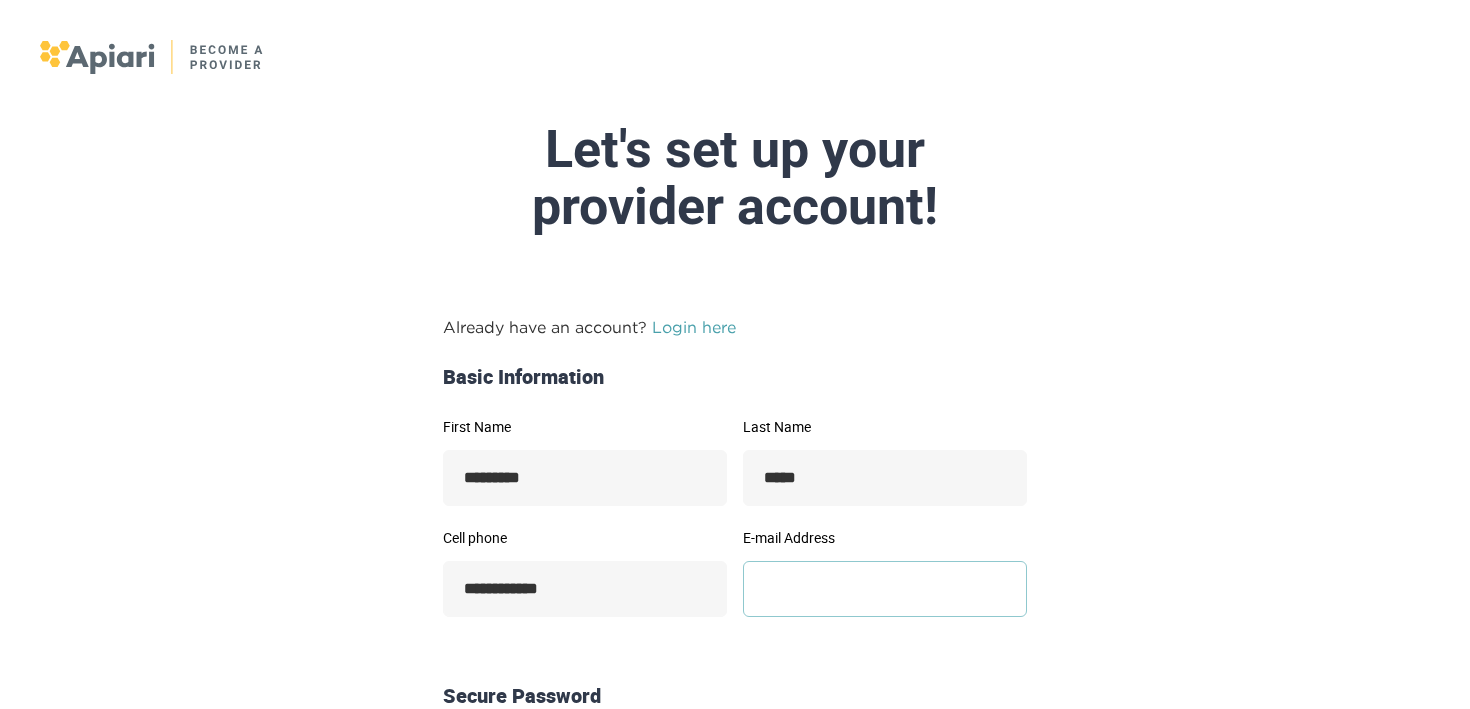 click on "E-mail Address" at bounding box center [885, 589] 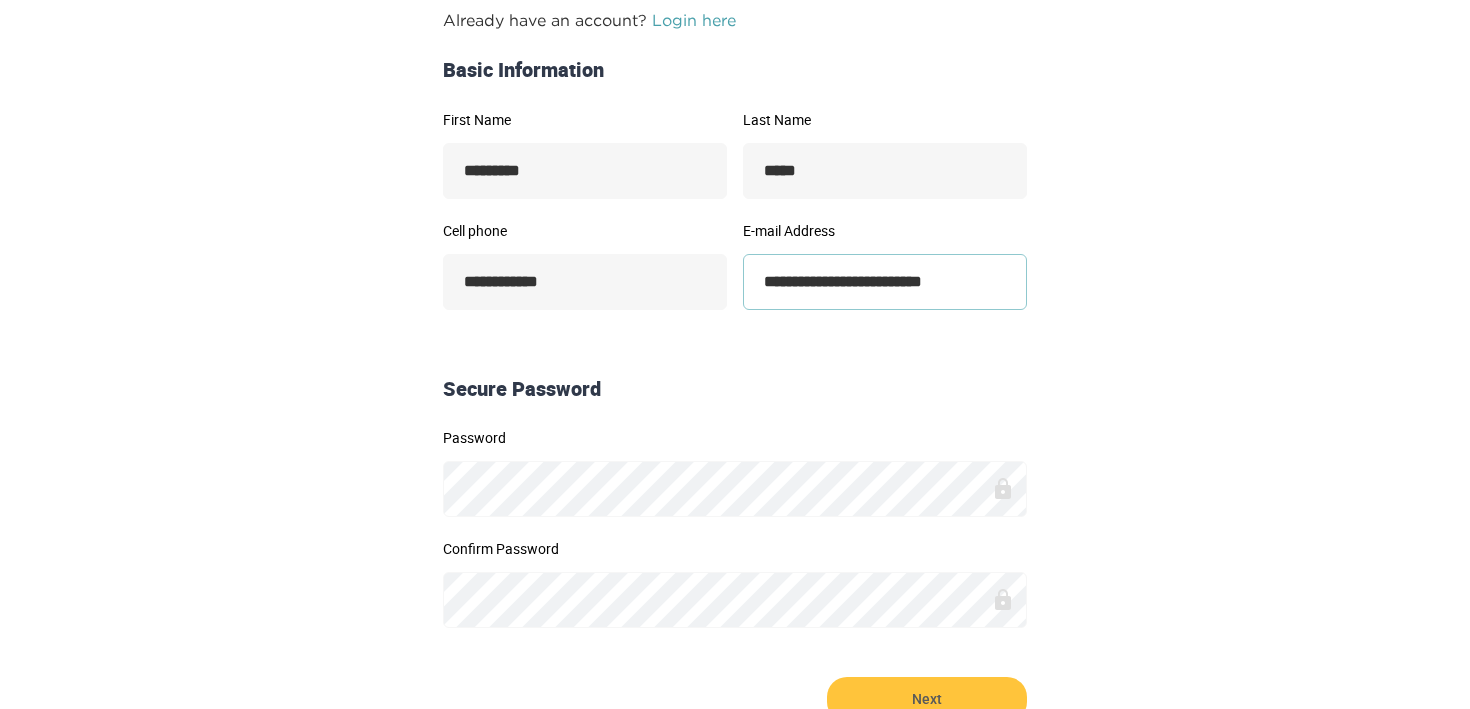 scroll, scrollTop: 329, scrollLeft: 0, axis: vertical 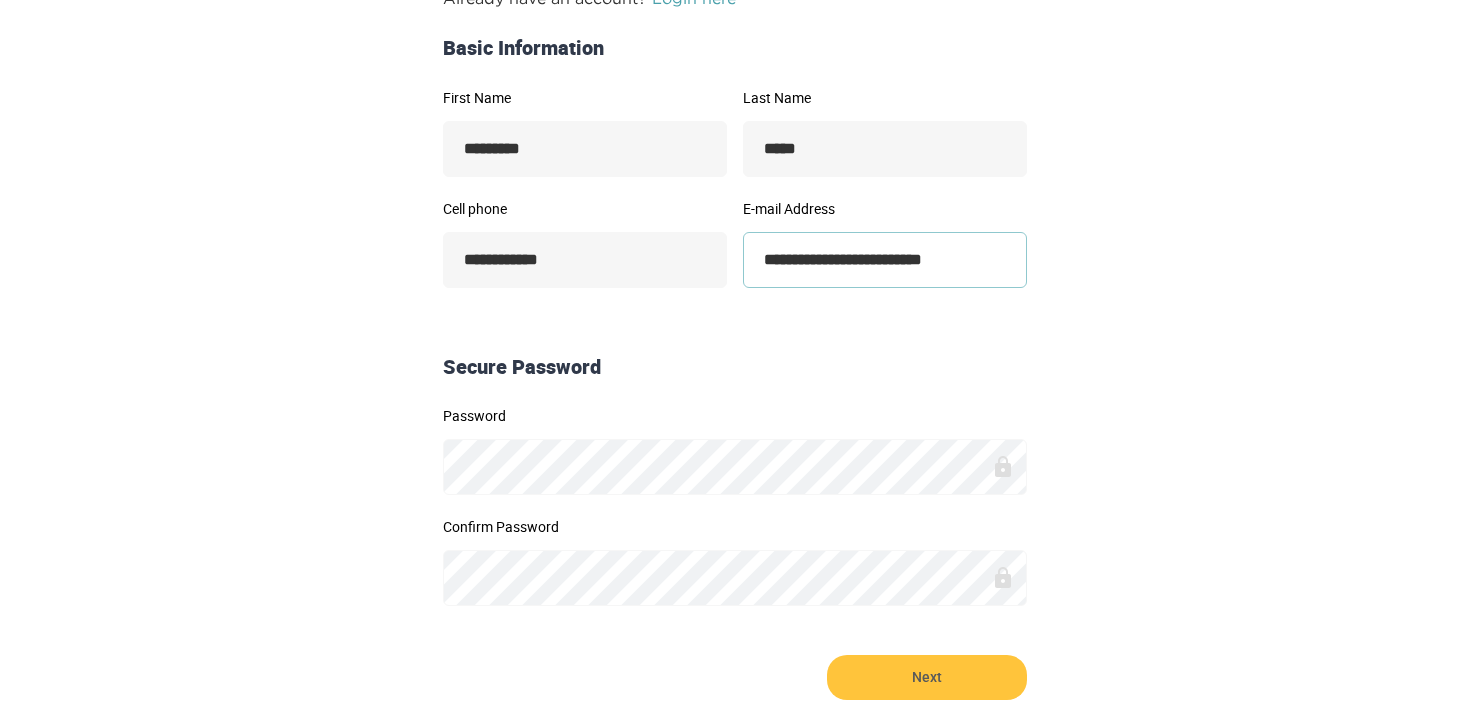 type on "**********" 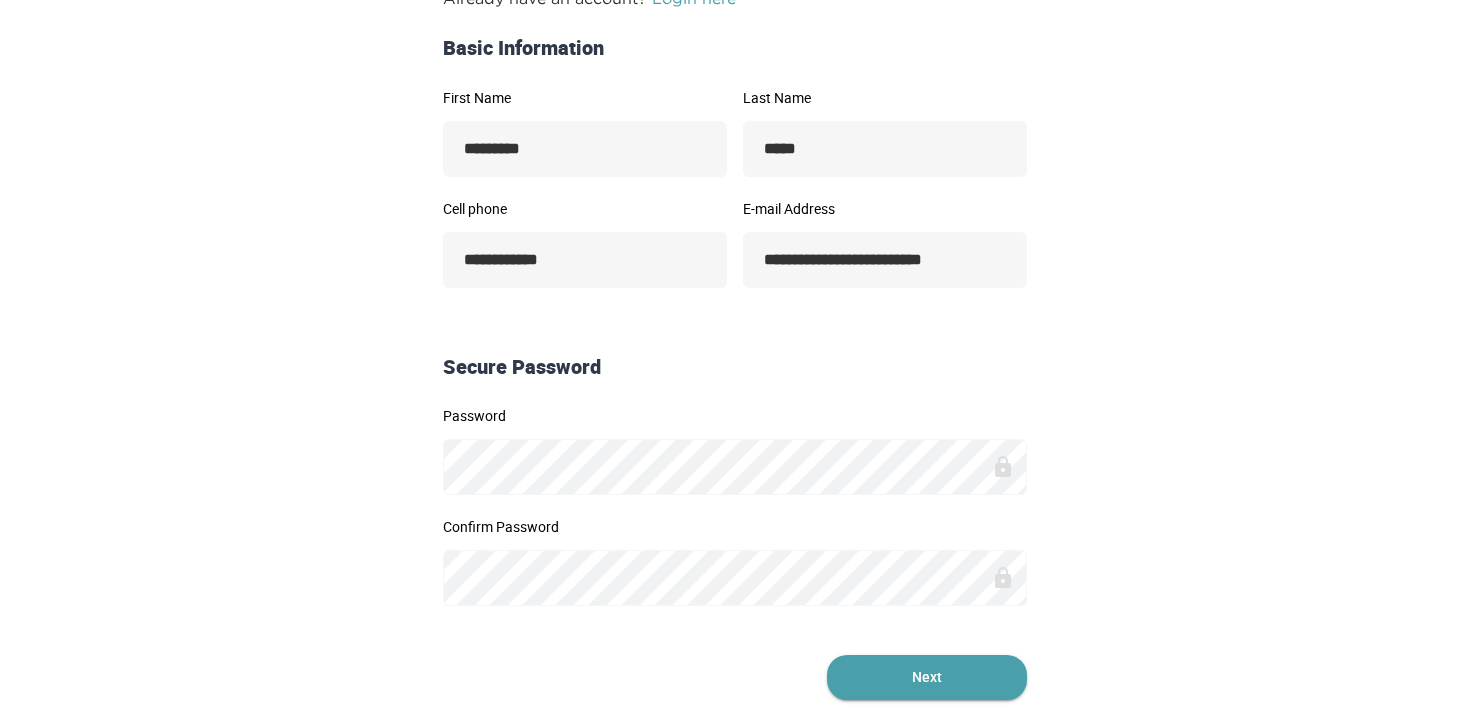 click on "Next" at bounding box center (927, 677) 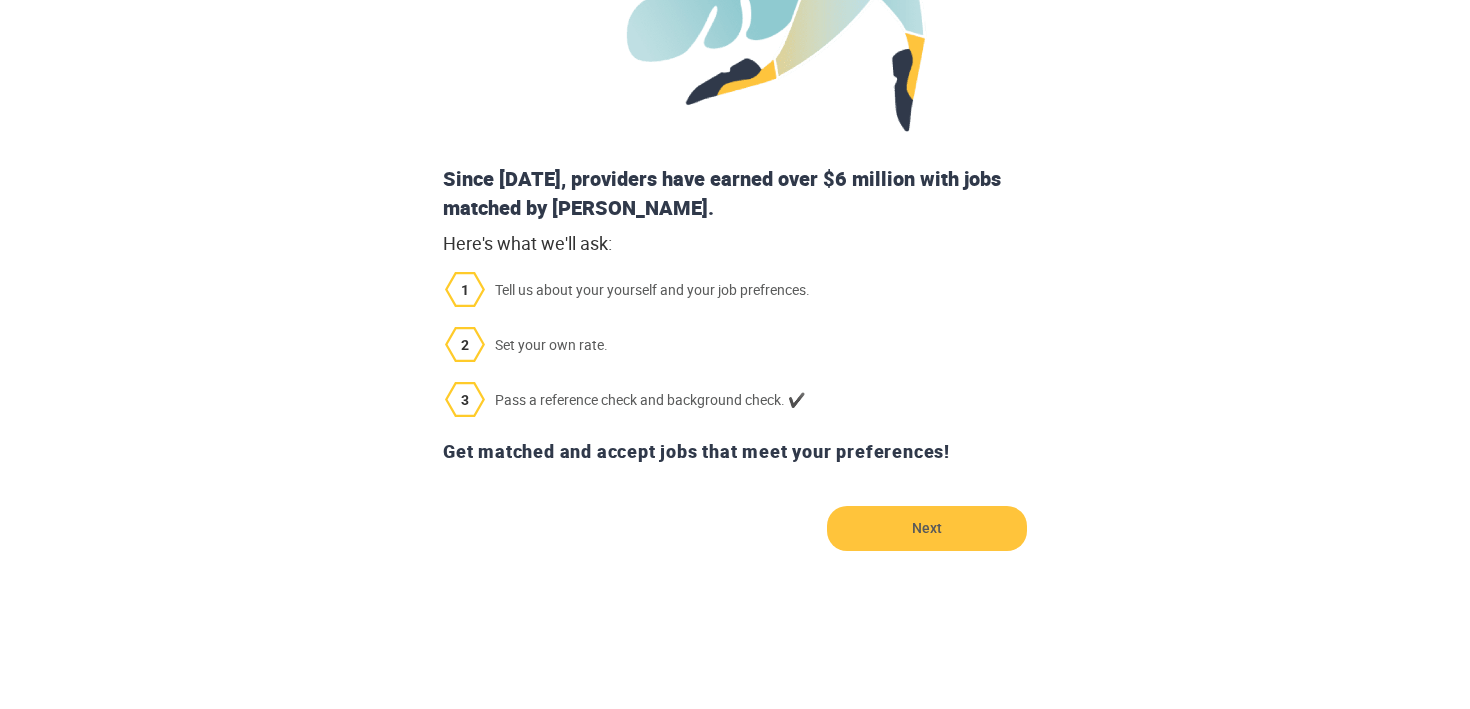 scroll, scrollTop: 574, scrollLeft: 0, axis: vertical 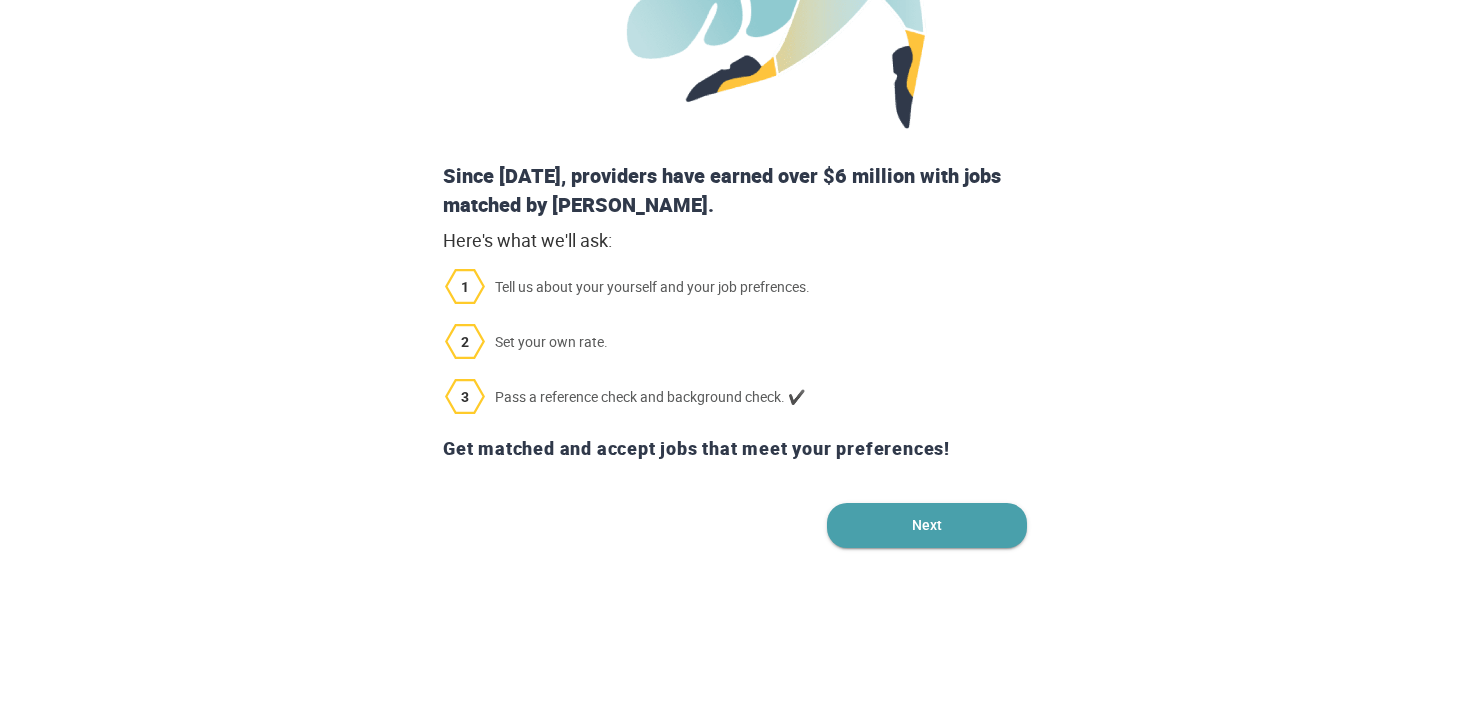 click on "Next" at bounding box center [927, 525] 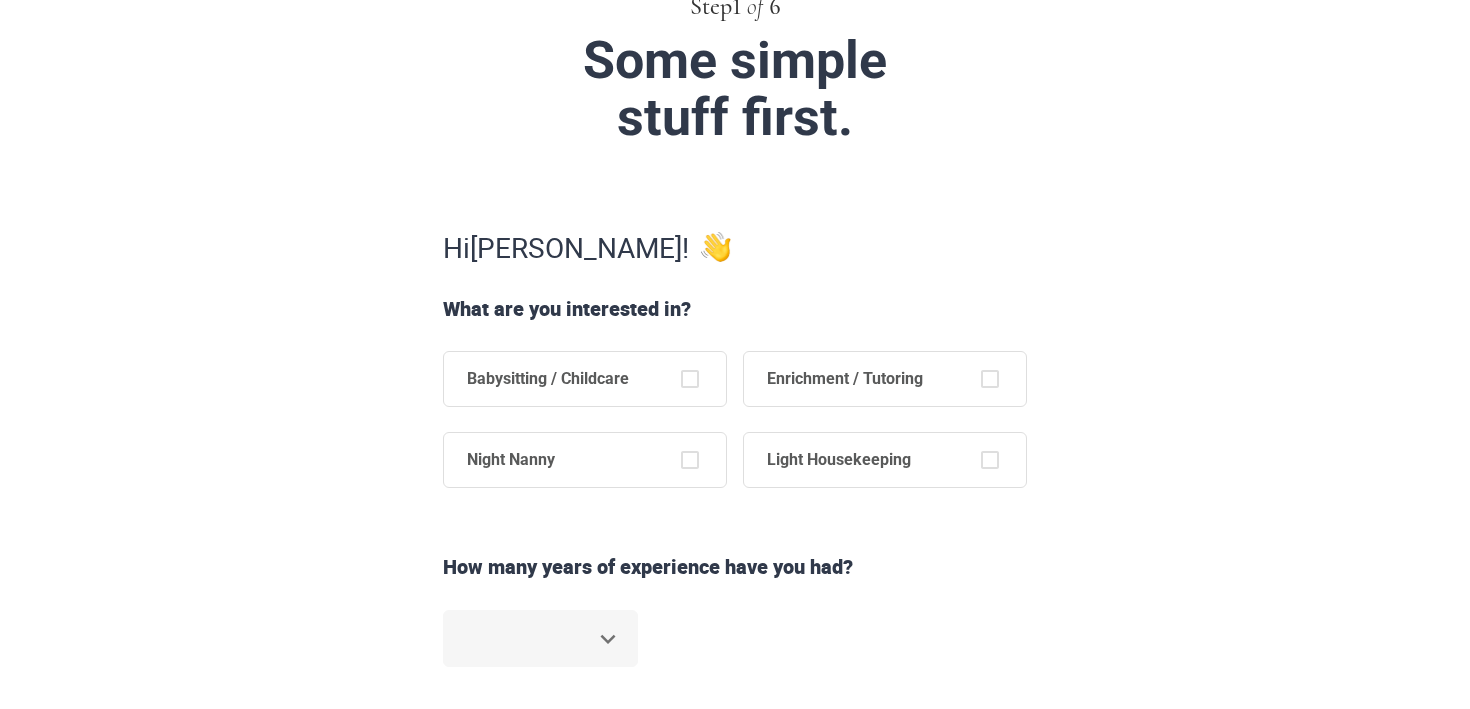 scroll, scrollTop: 196, scrollLeft: 0, axis: vertical 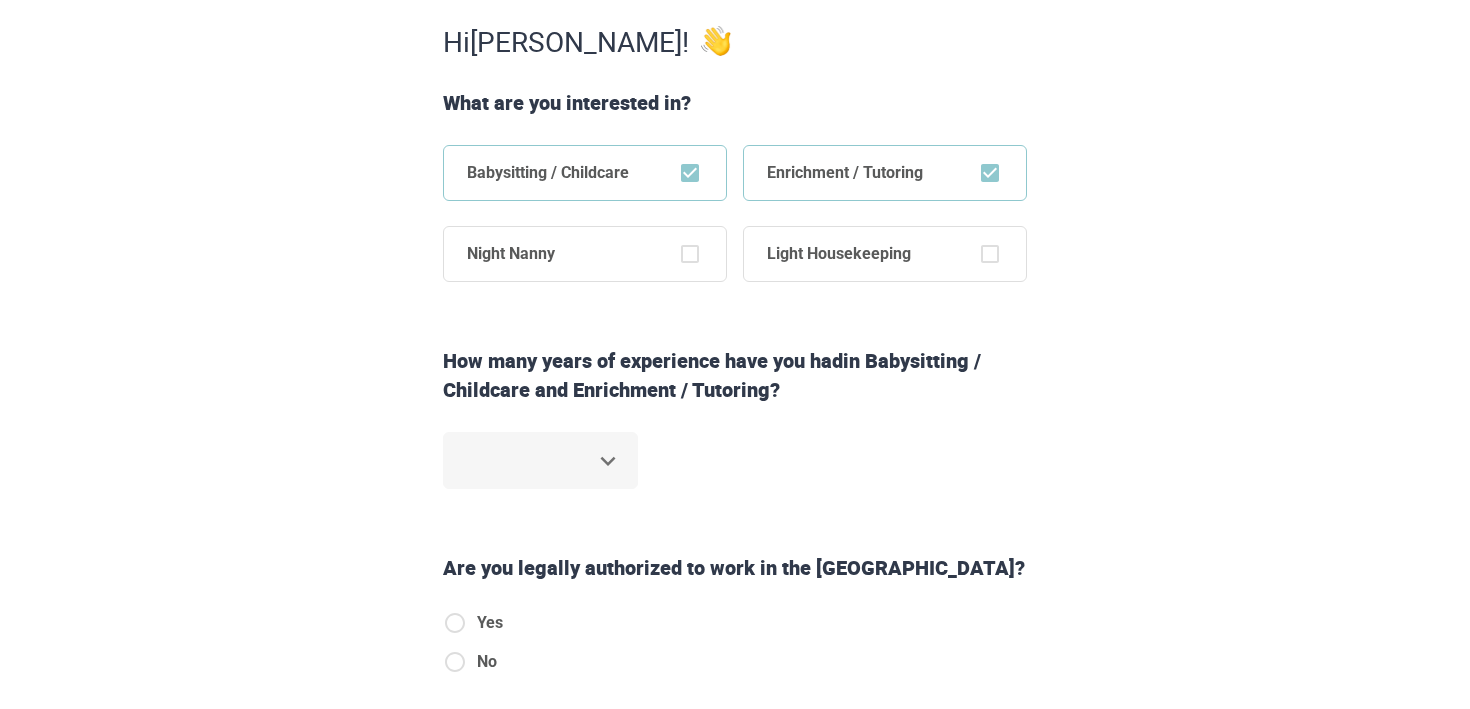 click on "Step  1   of   6 Some simple  stuff first. Hi  [PERSON_NAME] ! What are you interested in? Babysitting / Childcare Enrichment / Tutoring Night Nanny Light Housekeeping How many years of experience have you had  in Babysitting / Childcare and Enrichment / Tutoring ? ​ Are you legally authorized to work in the [GEOGRAPHIC_DATA]? Yes No Back Next Copyright  2025 [EMAIL_ADDRESS][DOMAIN_NAME] [PHONE_NUMBER] Jobs Signup Terms of service Privacy The Sweet Life" at bounding box center (735, 10) 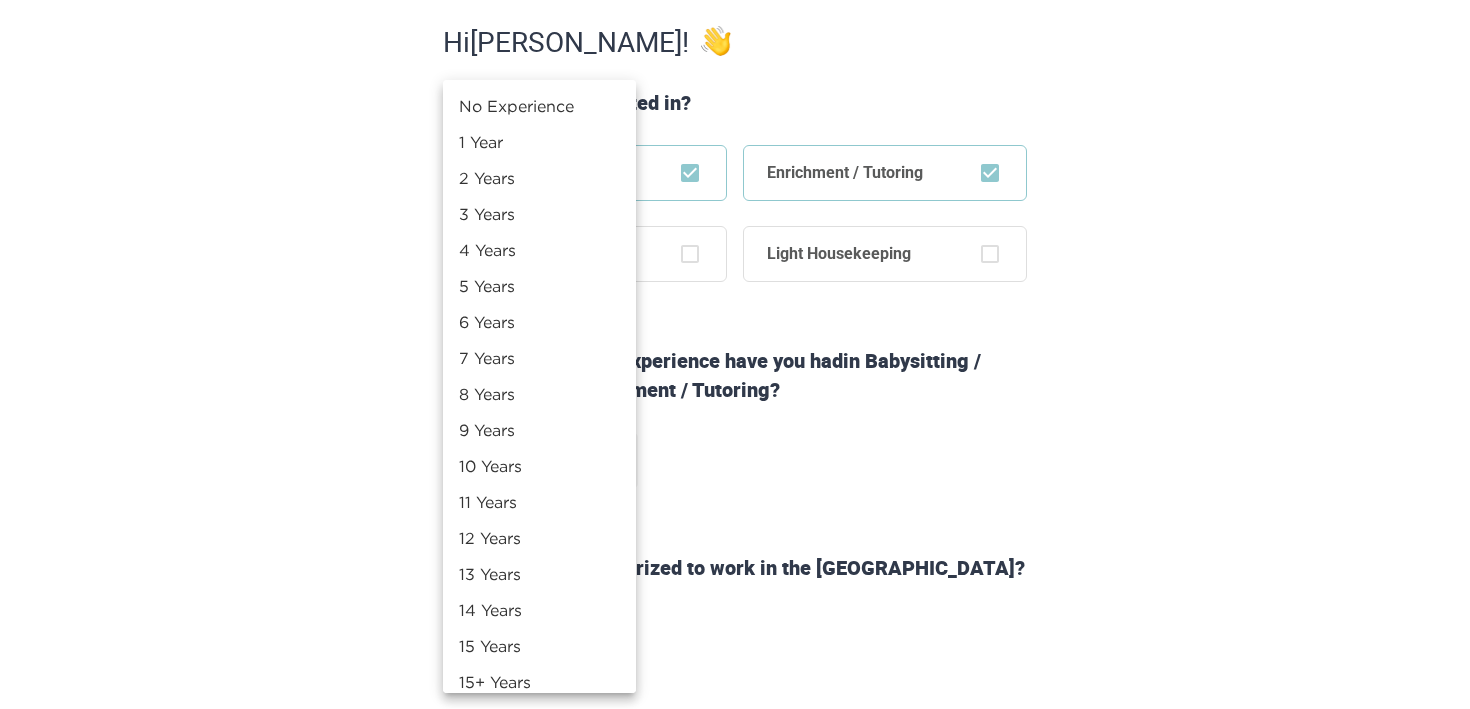 click at bounding box center [735, 354] 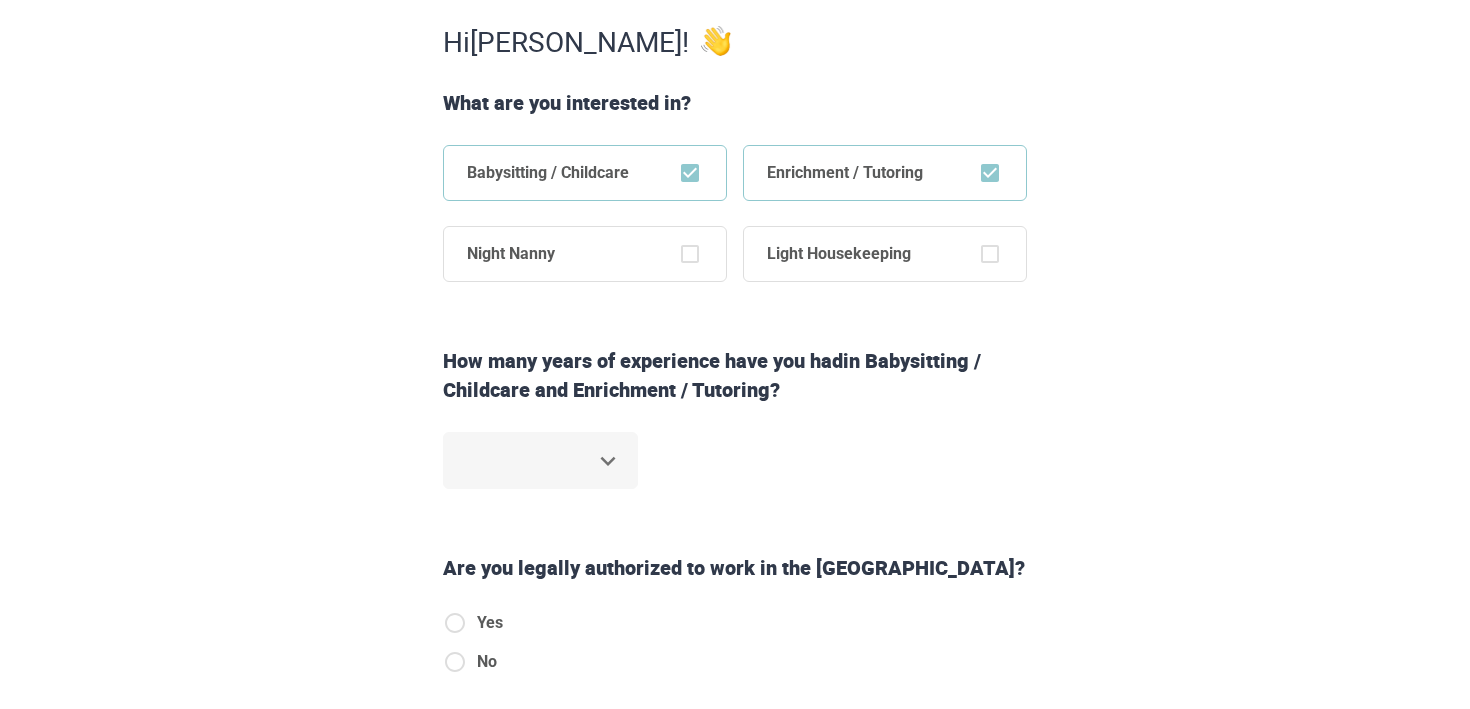 click on "Step  1   of   6 Some simple  stuff first. Hi  [PERSON_NAME] ! What are you interested in? Babysitting / Childcare Enrichment / Tutoring Night Nanny Light Housekeeping How many years of experience have you had  in Babysitting / Childcare and Enrichment / Tutoring ? ​ Are you legally authorized to work in the [GEOGRAPHIC_DATA]? Yes No Back Next Copyright  2025 [EMAIL_ADDRESS][DOMAIN_NAME] [PHONE_NUMBER] Jobs Signup Terms of service Privacy The Sweet Life" at bounding box center (735, 10) 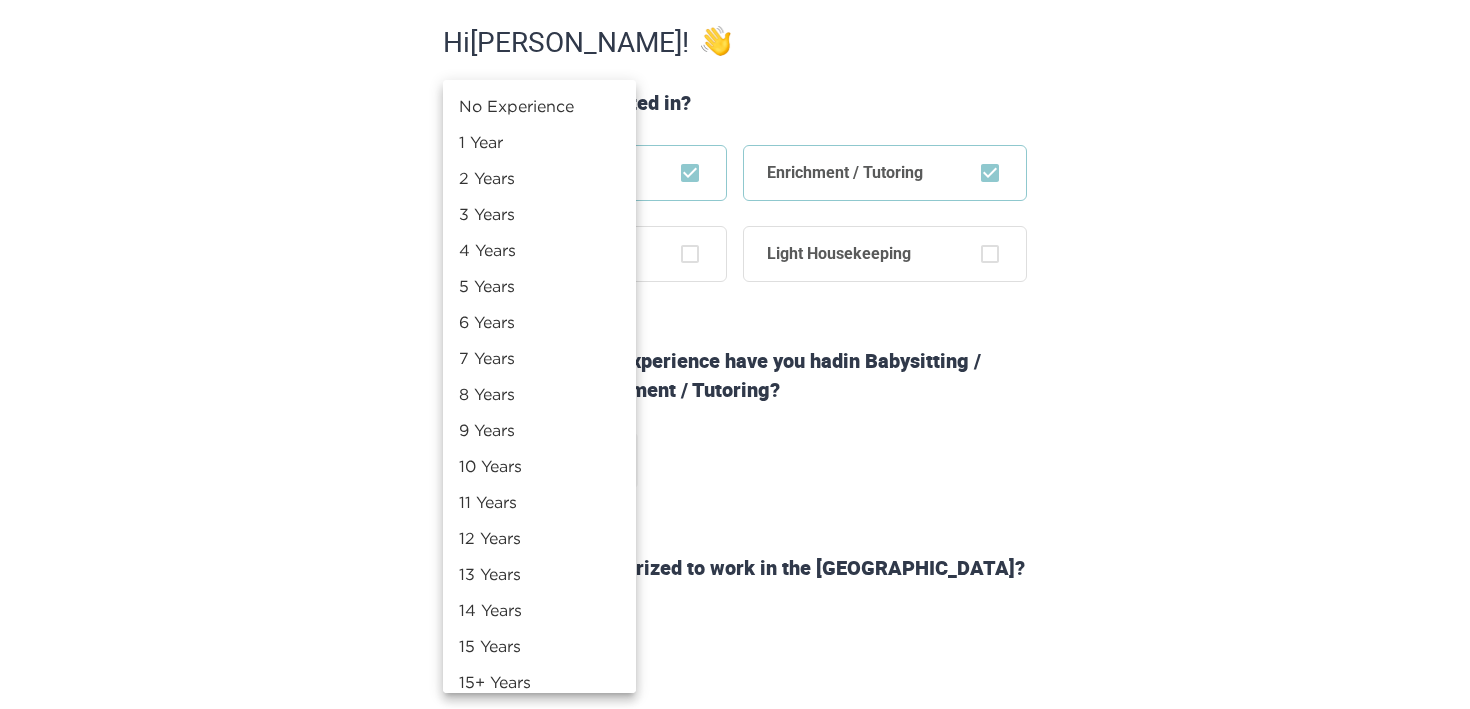 click on "12 Years" at bounding box center [539, 538] 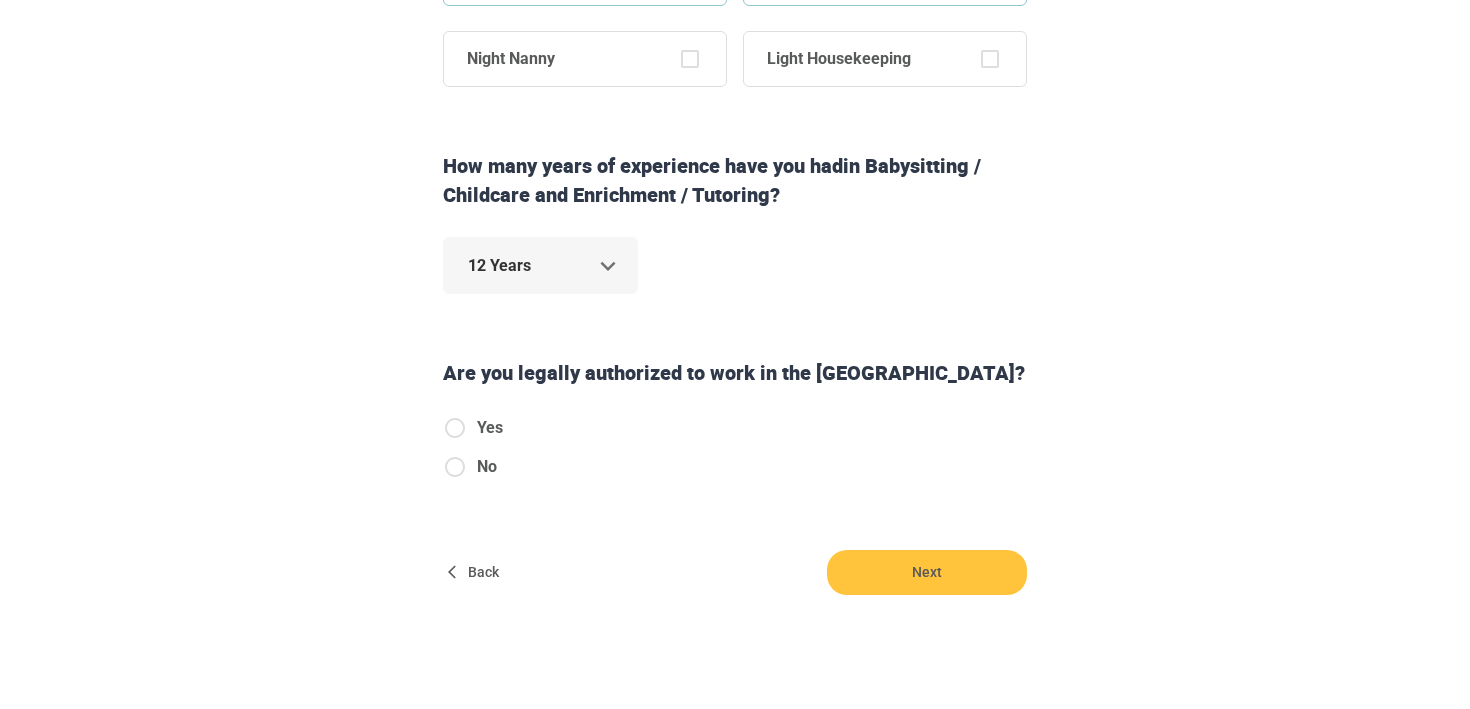scroll, scrollTop: 547, scrollLeft: 0, axis: vertical 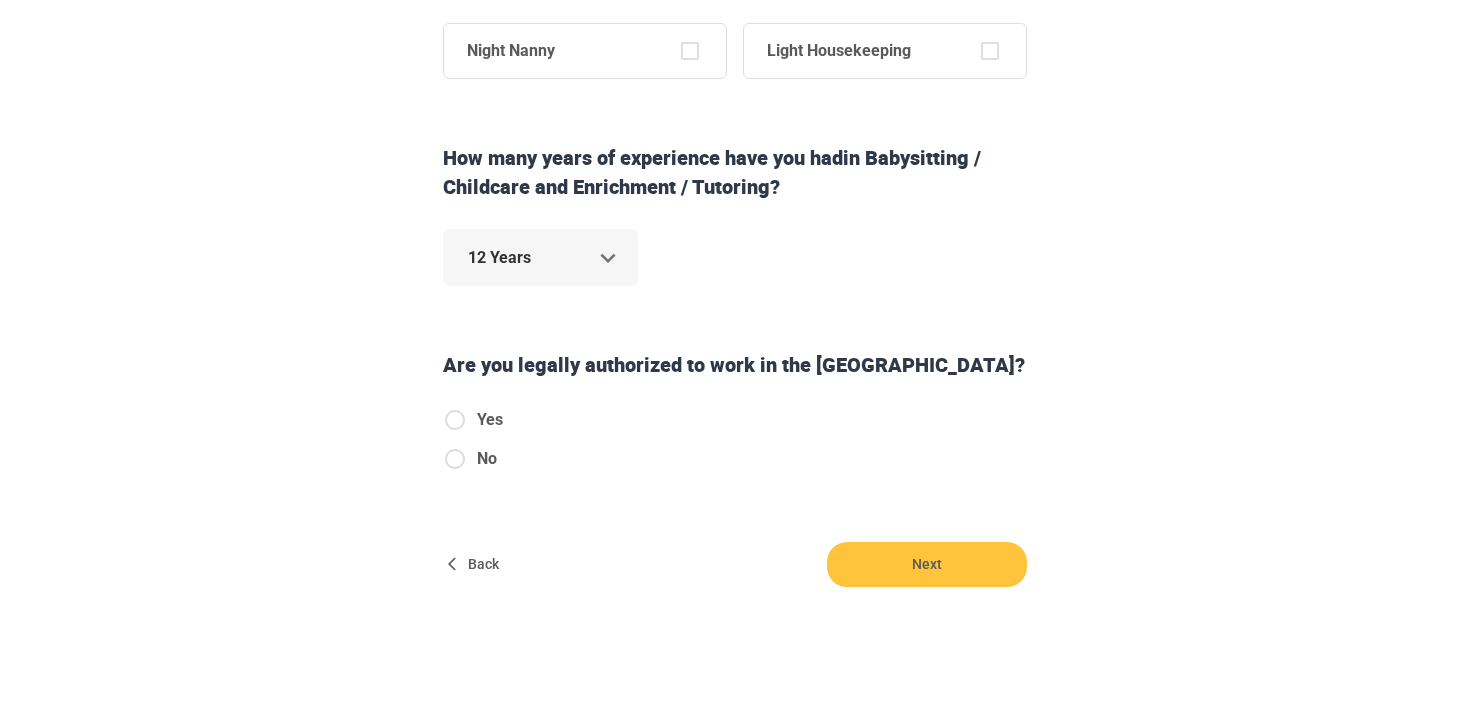 click on "Yes" at bounding box center (490, 420) 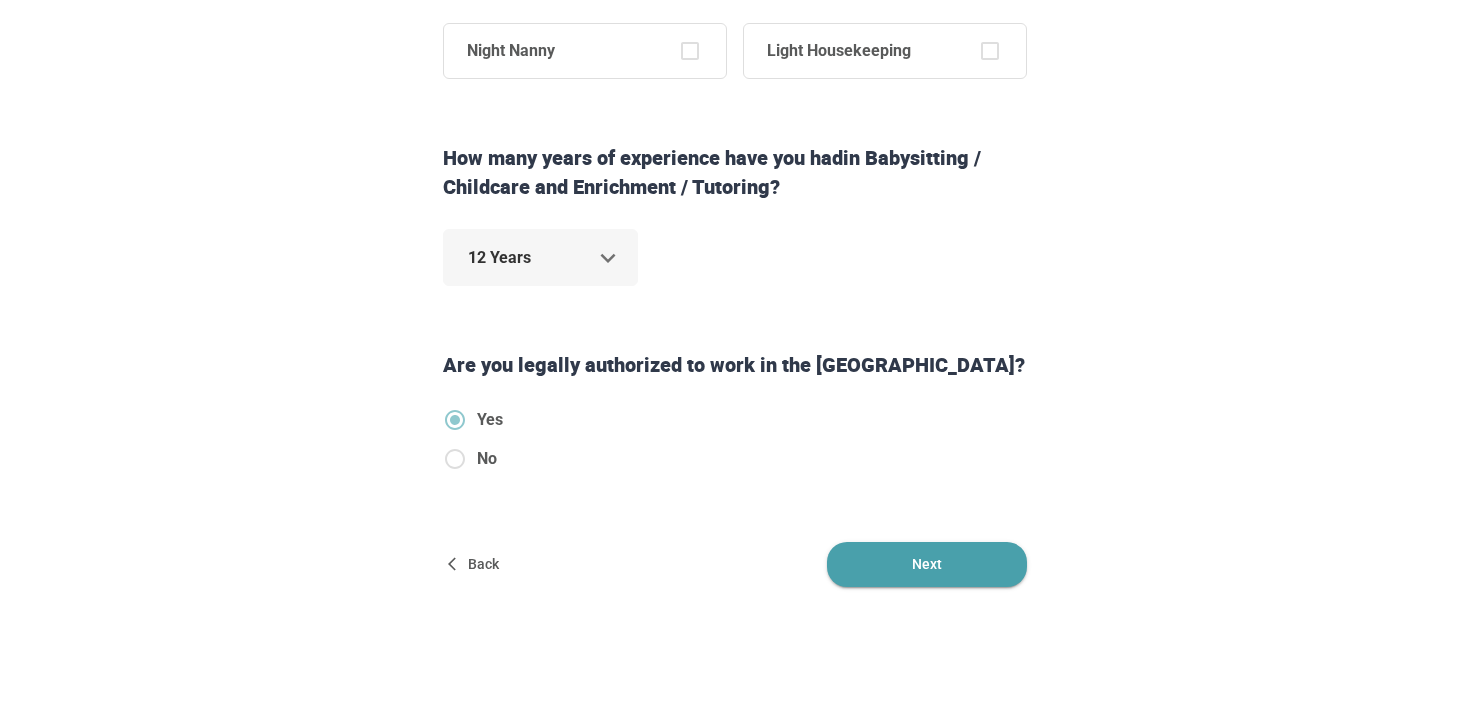 click on "Next" at bounding box center [927, 564] 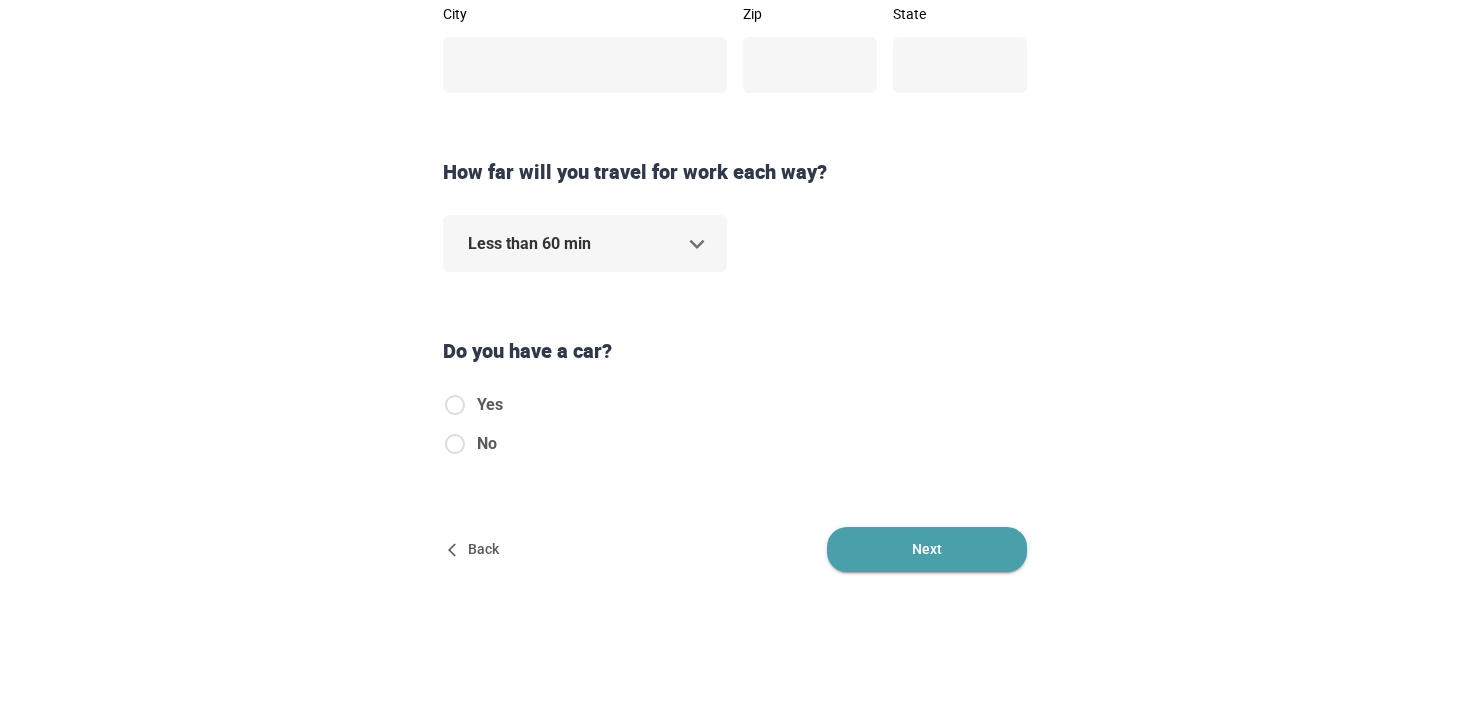 scroll, scrollTop: 0, scrollLeft: 0, axis: both 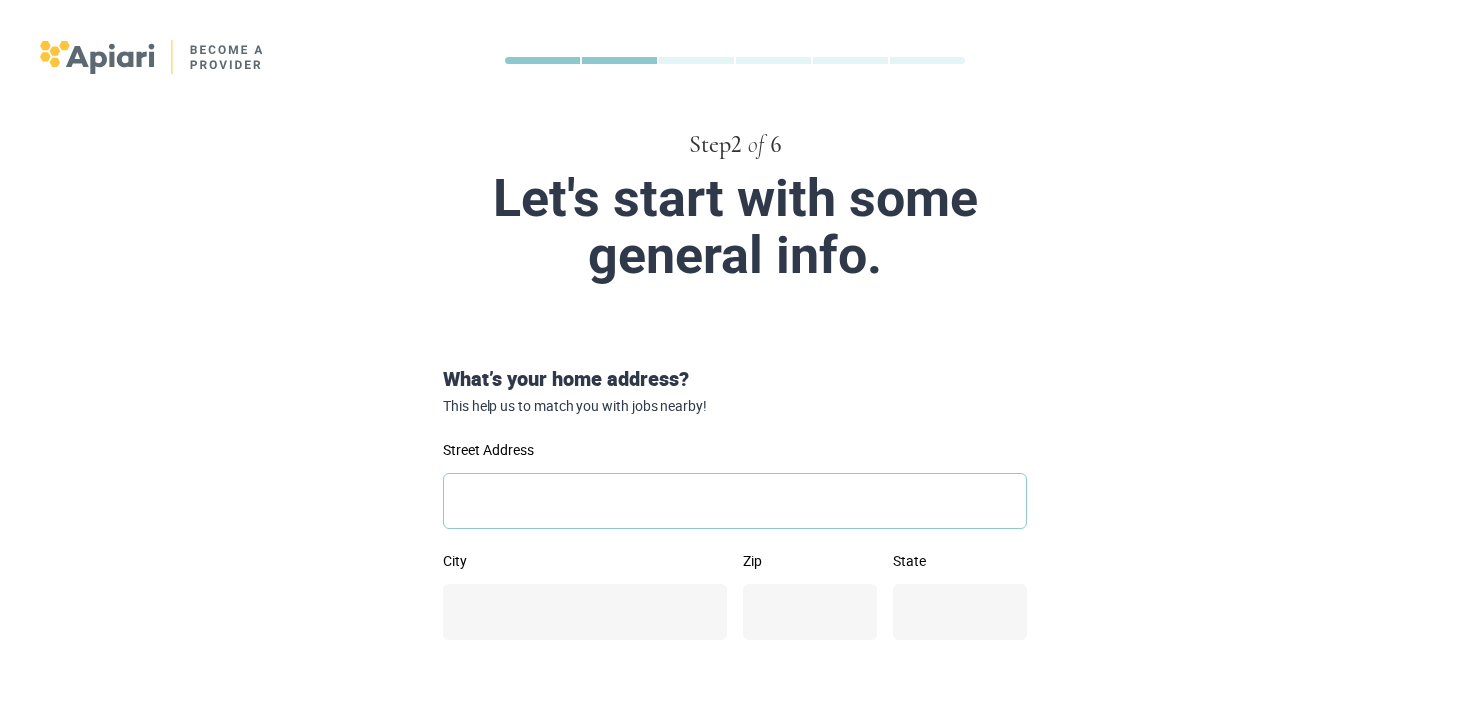 click on "Street Address" at bounding box center [735, 501] 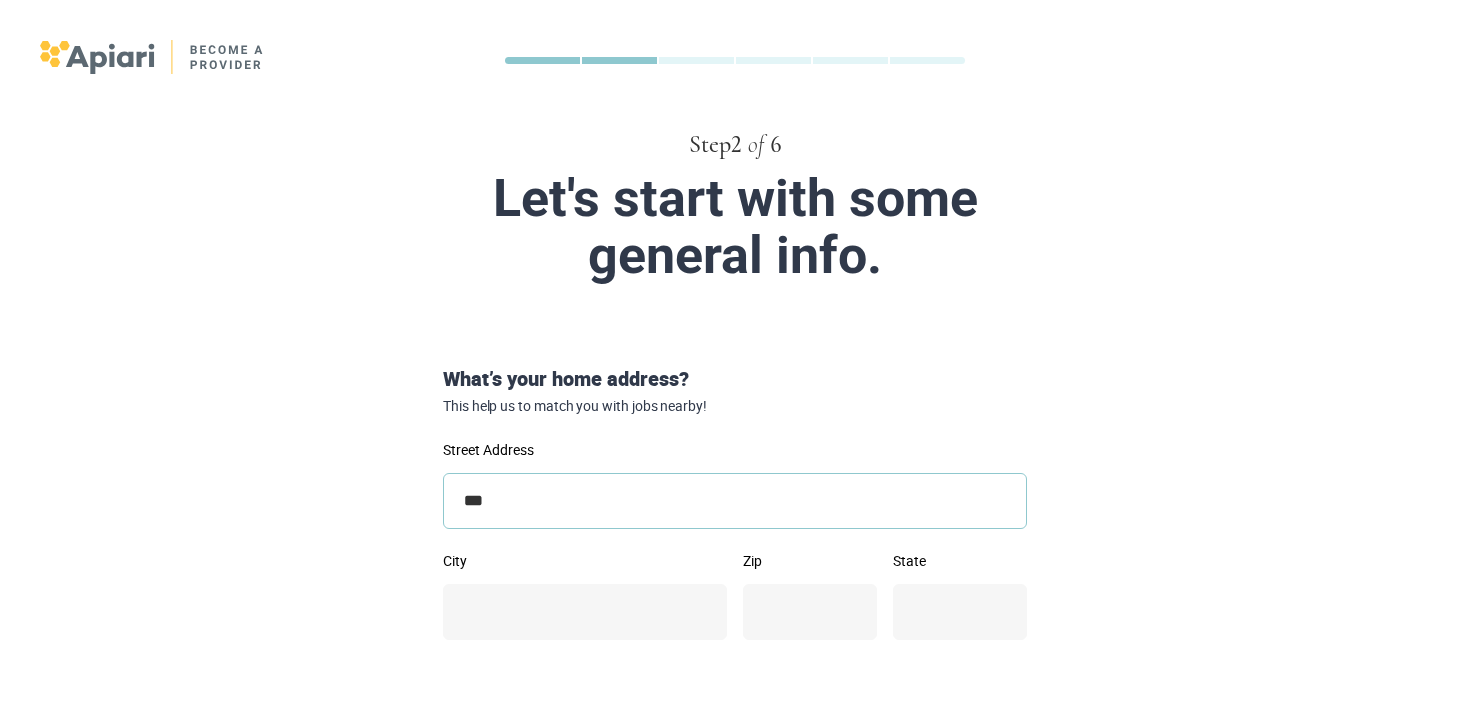 type on "**********" 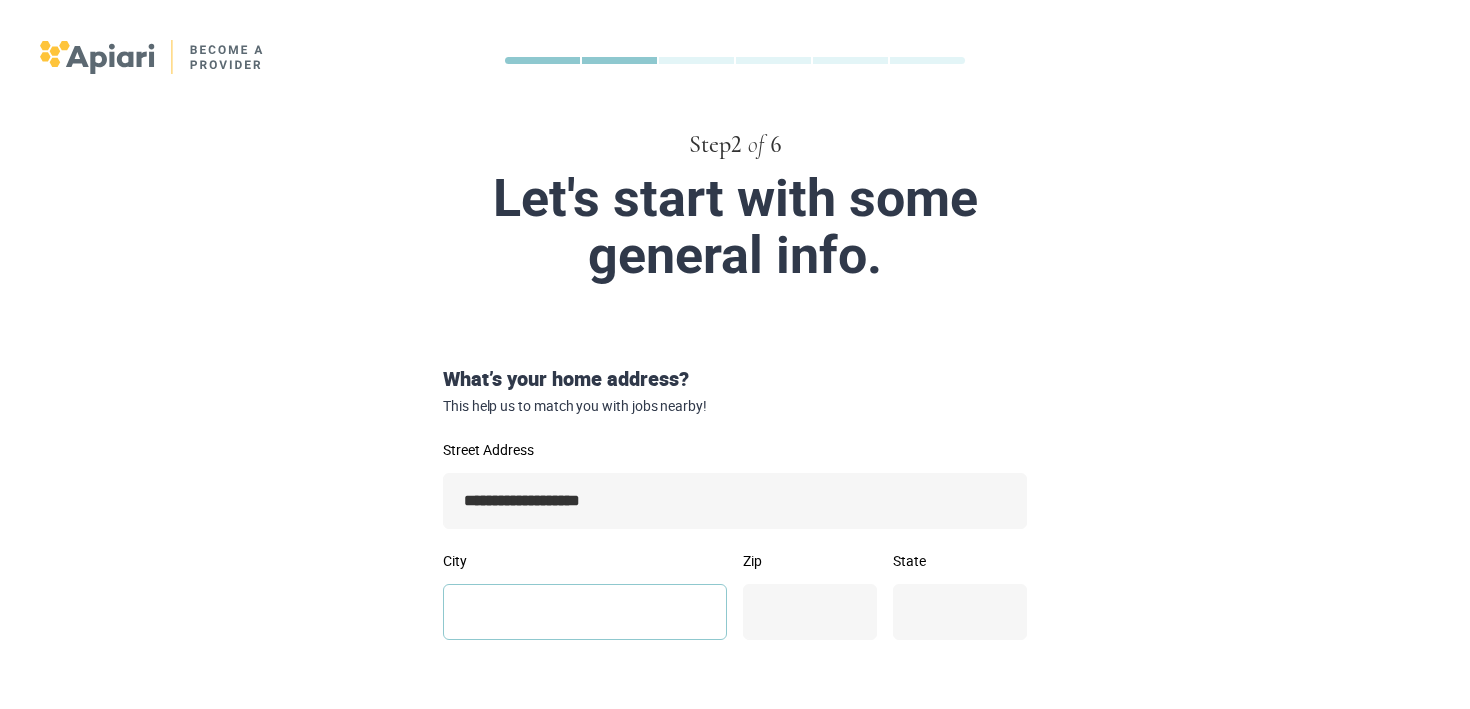 type on "**********" 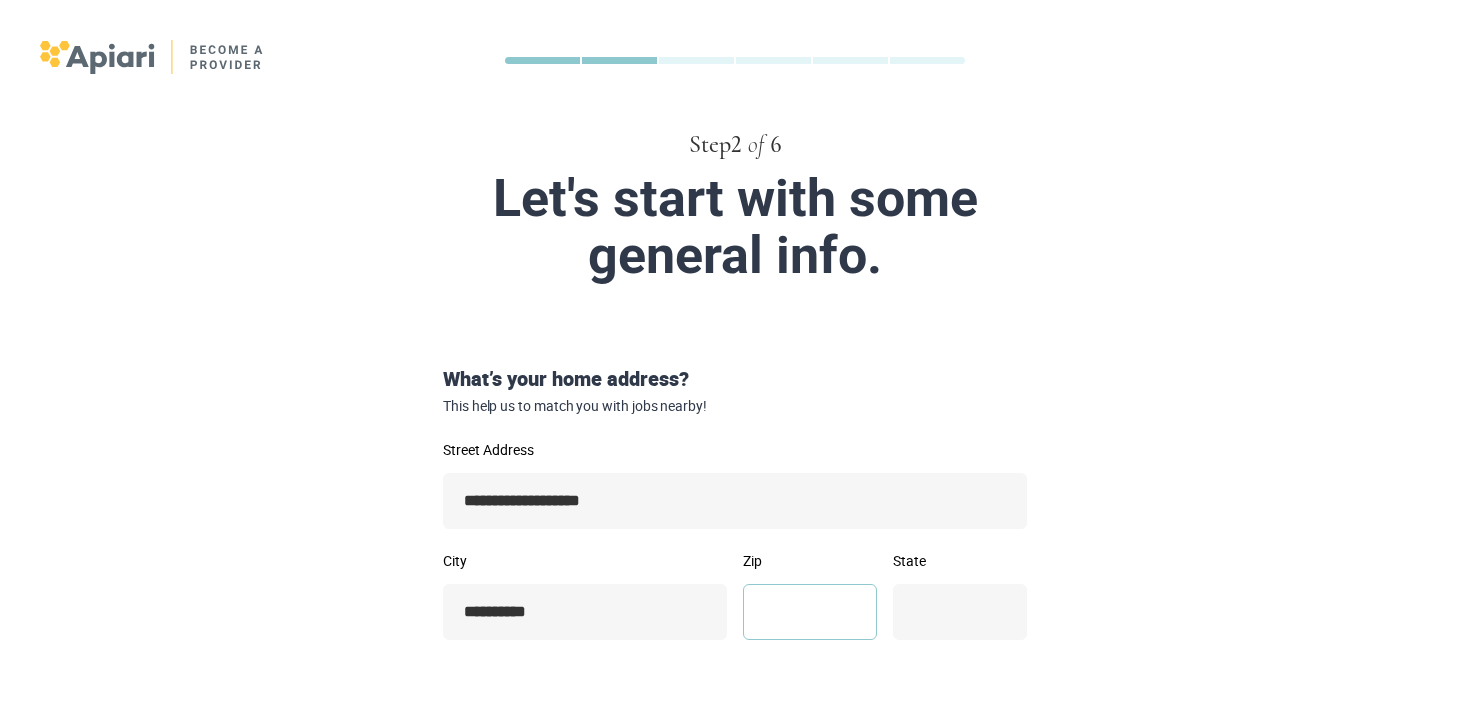 type on "*****" 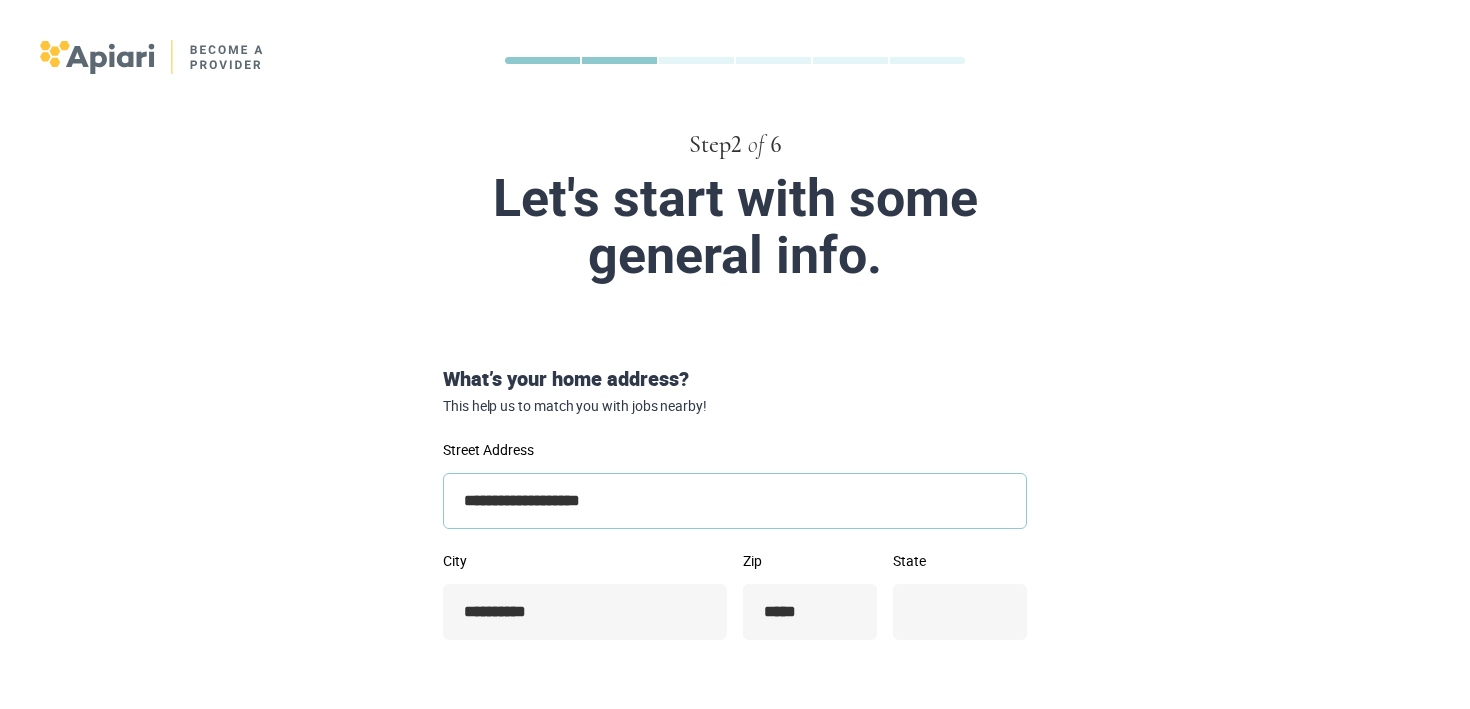 type on "**" 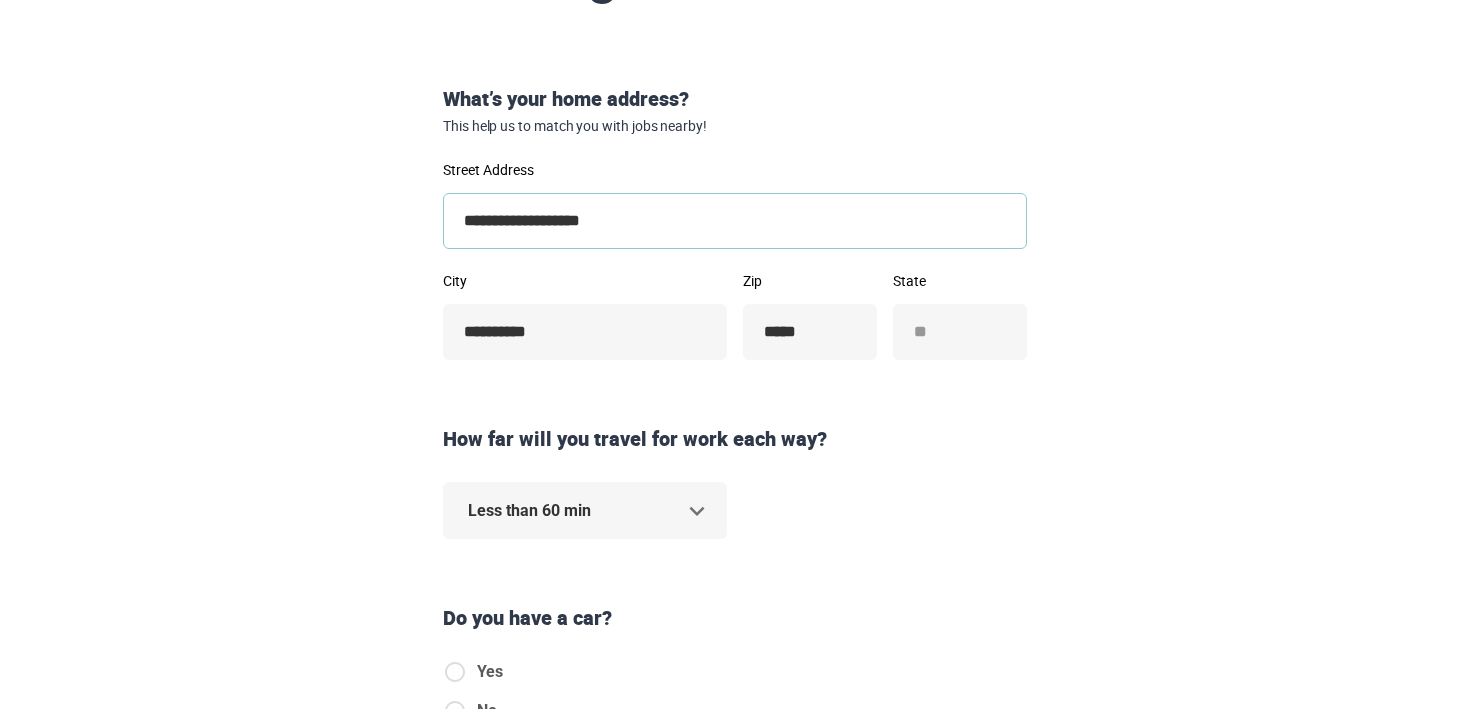 scroll, scrollTop: 281, scrollLeft: 0, axis: vertical 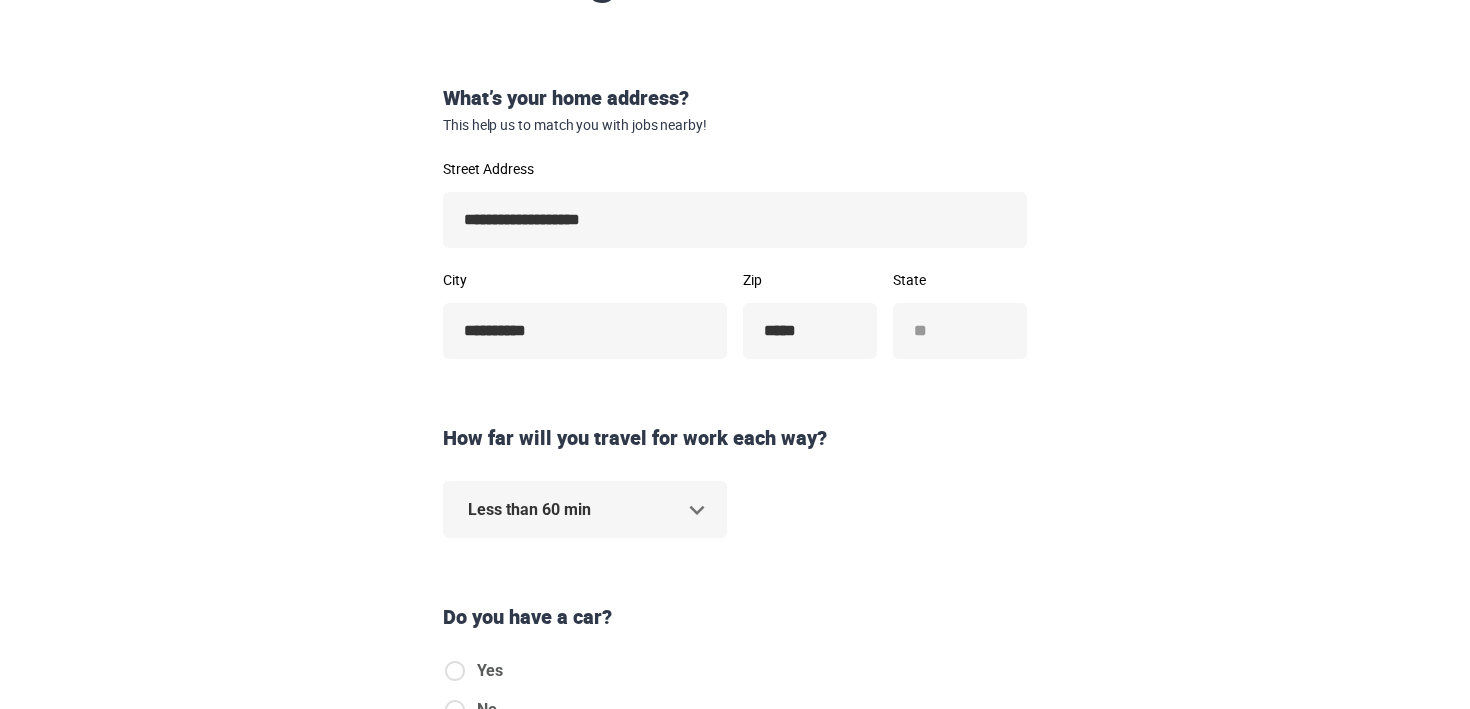 click on "**********" at bounding box center (735, 73) 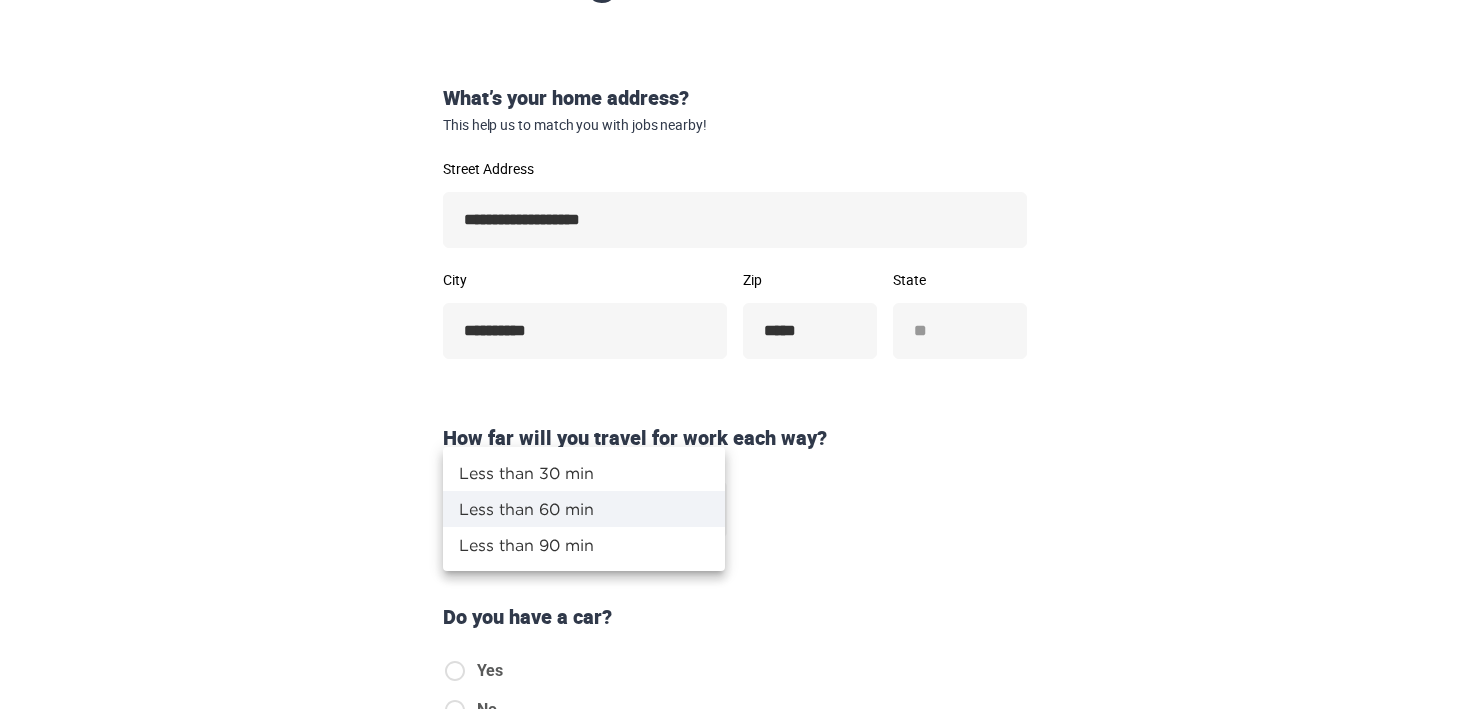 click at bounding box center [735, 354] 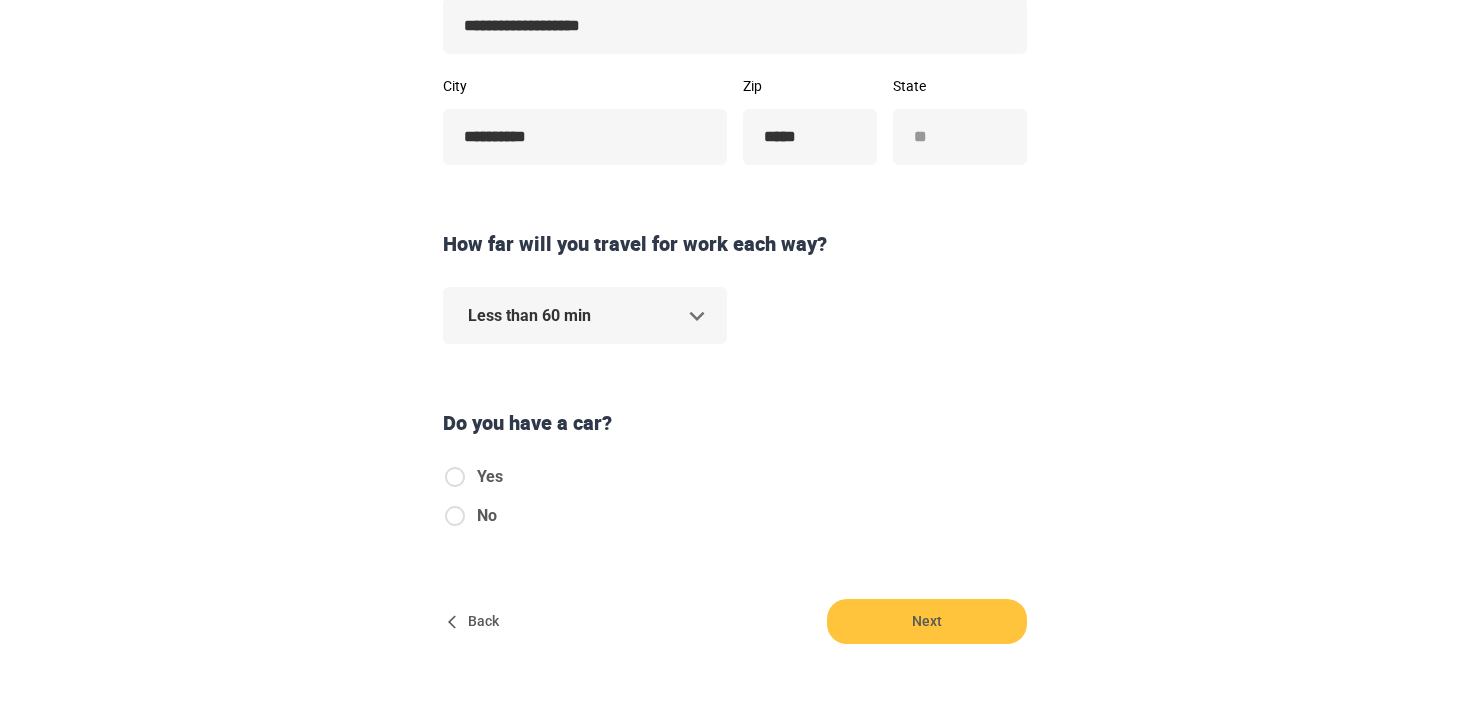 scroll, scrollTop: 477, scrollLeft: 0, axis: vertical 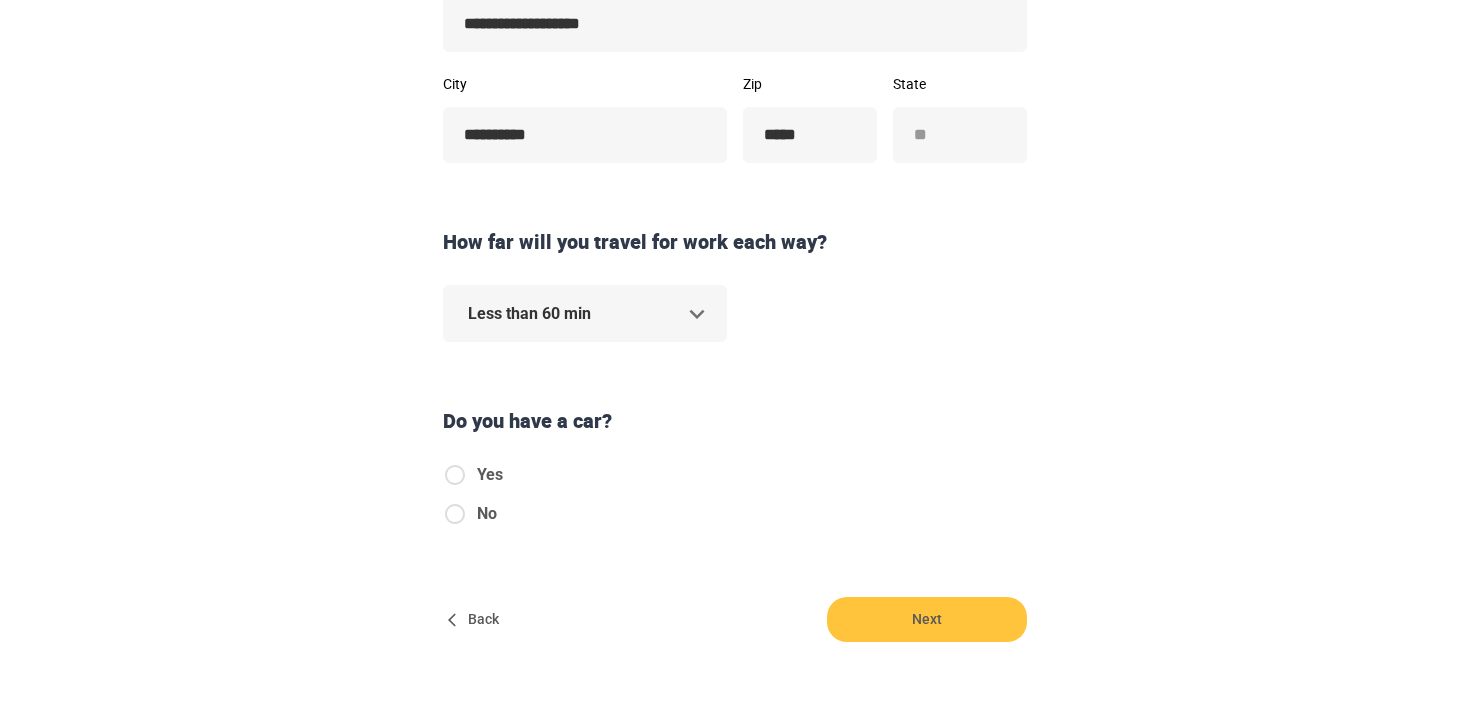 click on "**********" at bounding box center (735, -123) 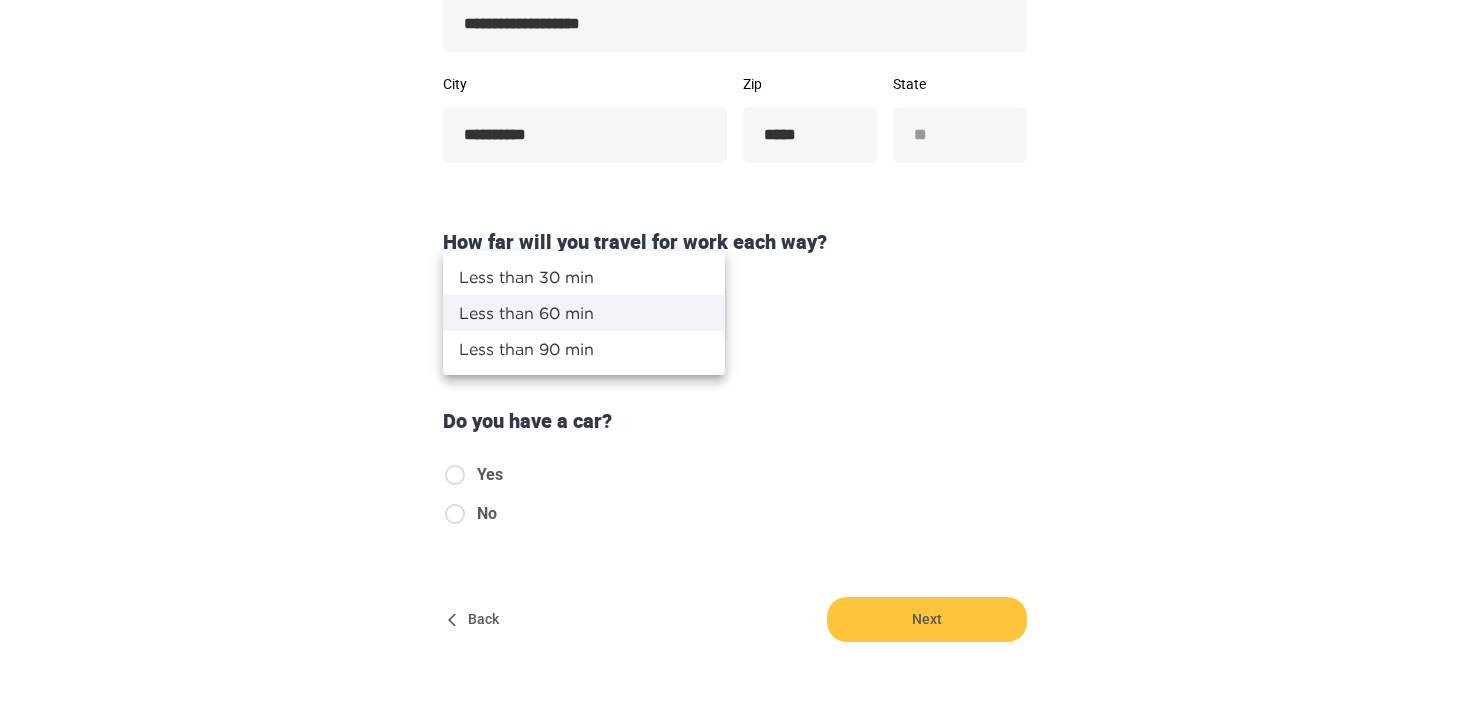 click on "Less than 90 min" at bounding box center [584, 349] 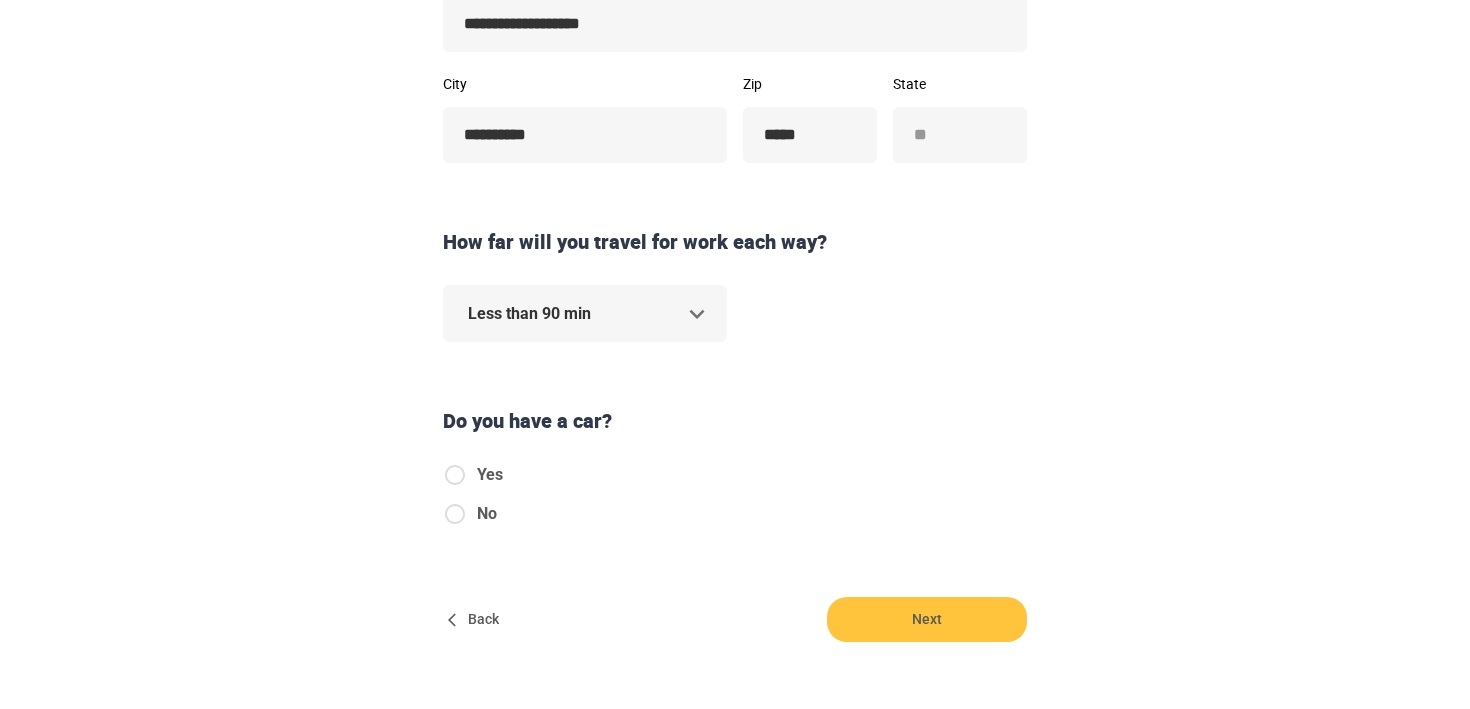 click on "Yes No" at bounding box center [481, 502] 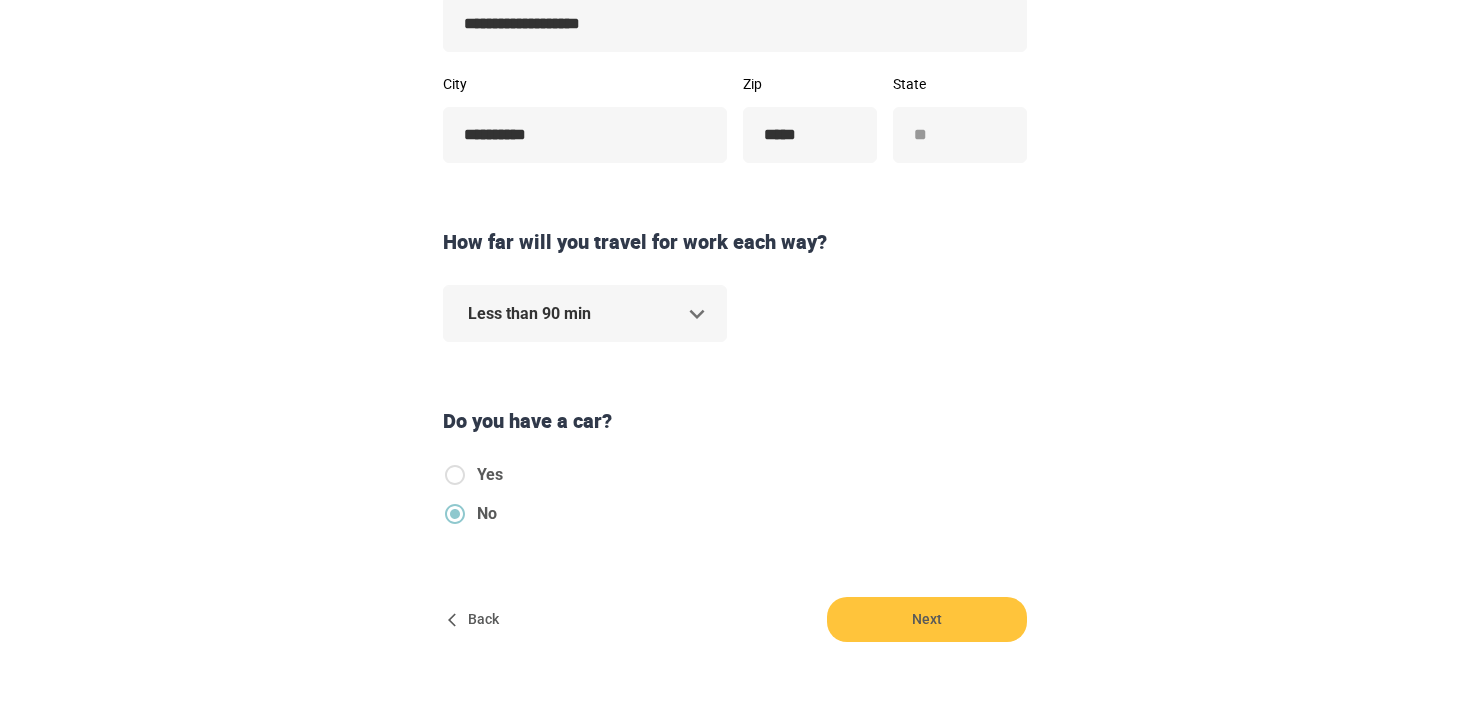 click on "**********" at bounding box center (735, -123) 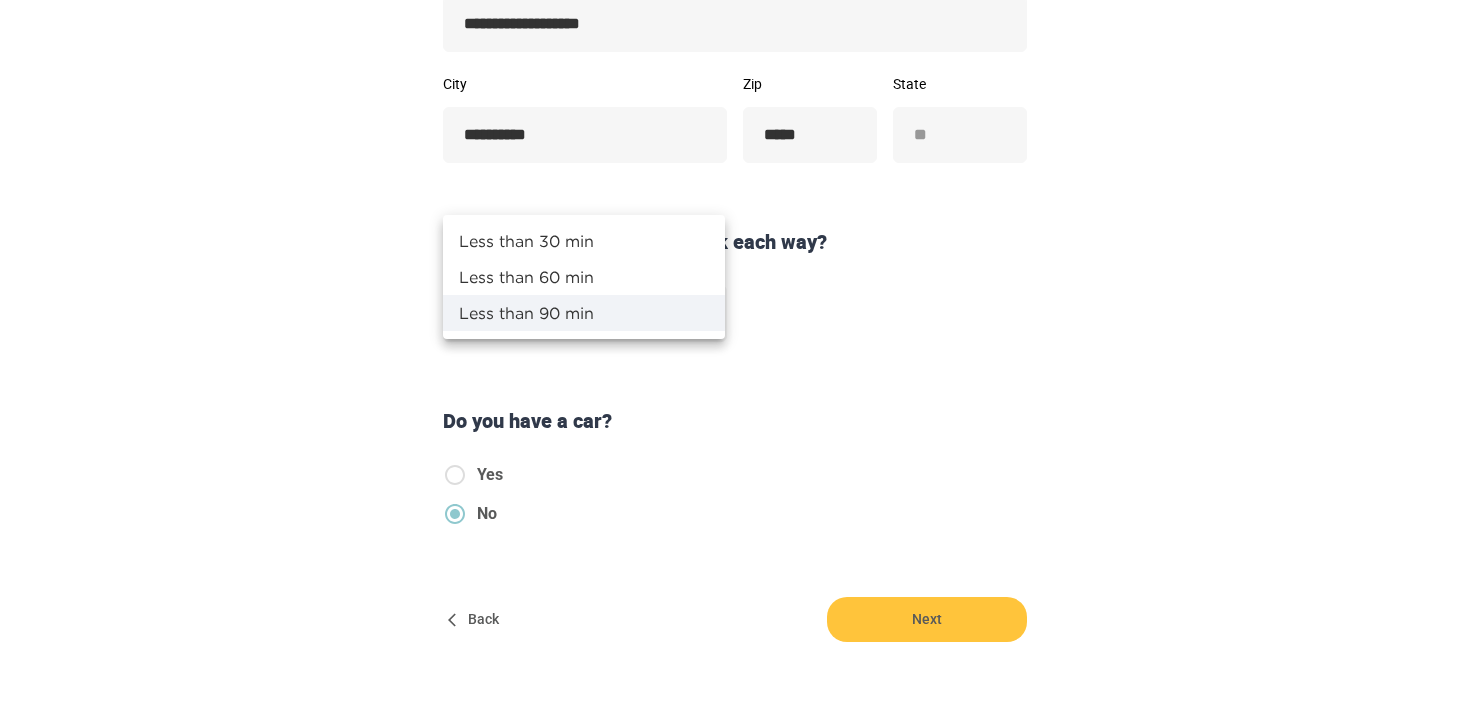 click at bounding box center [735, 354] 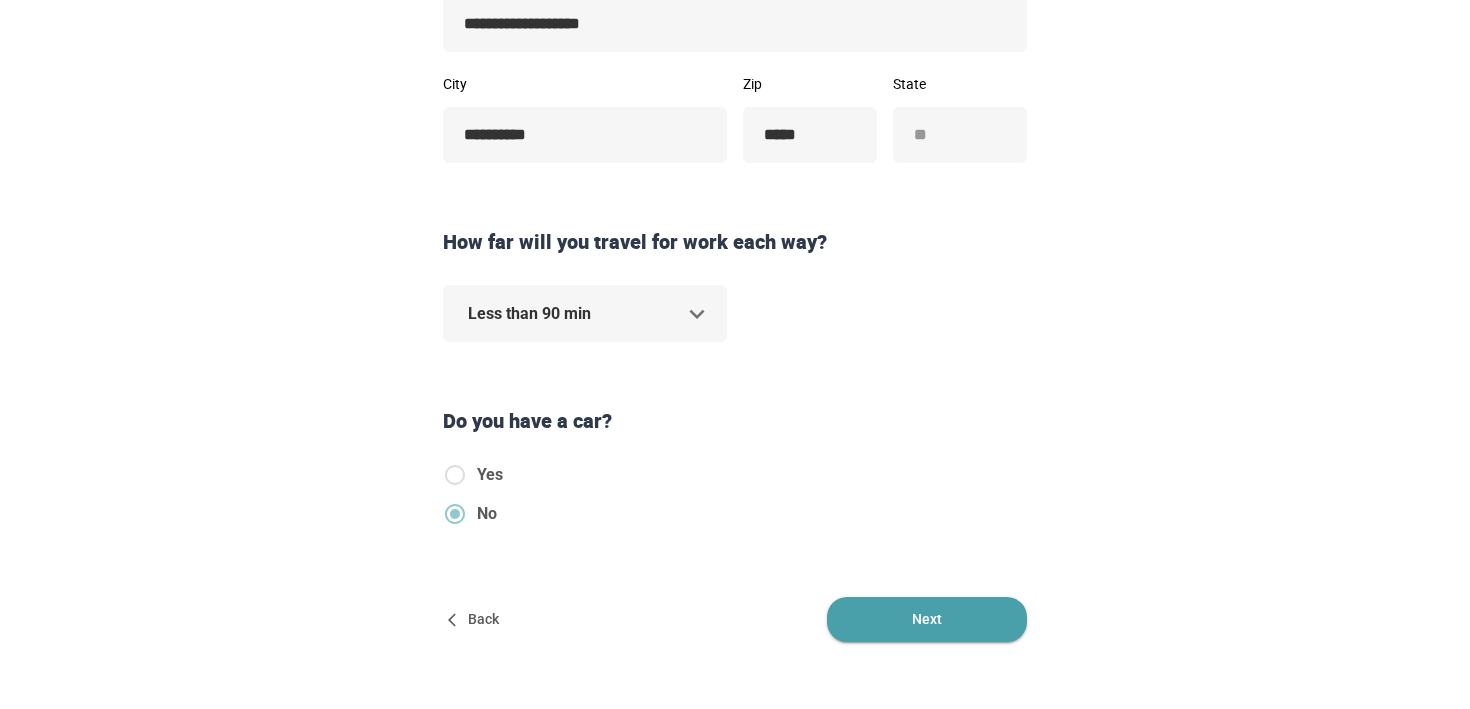 click on "Next" at bounding box center [927, 619] 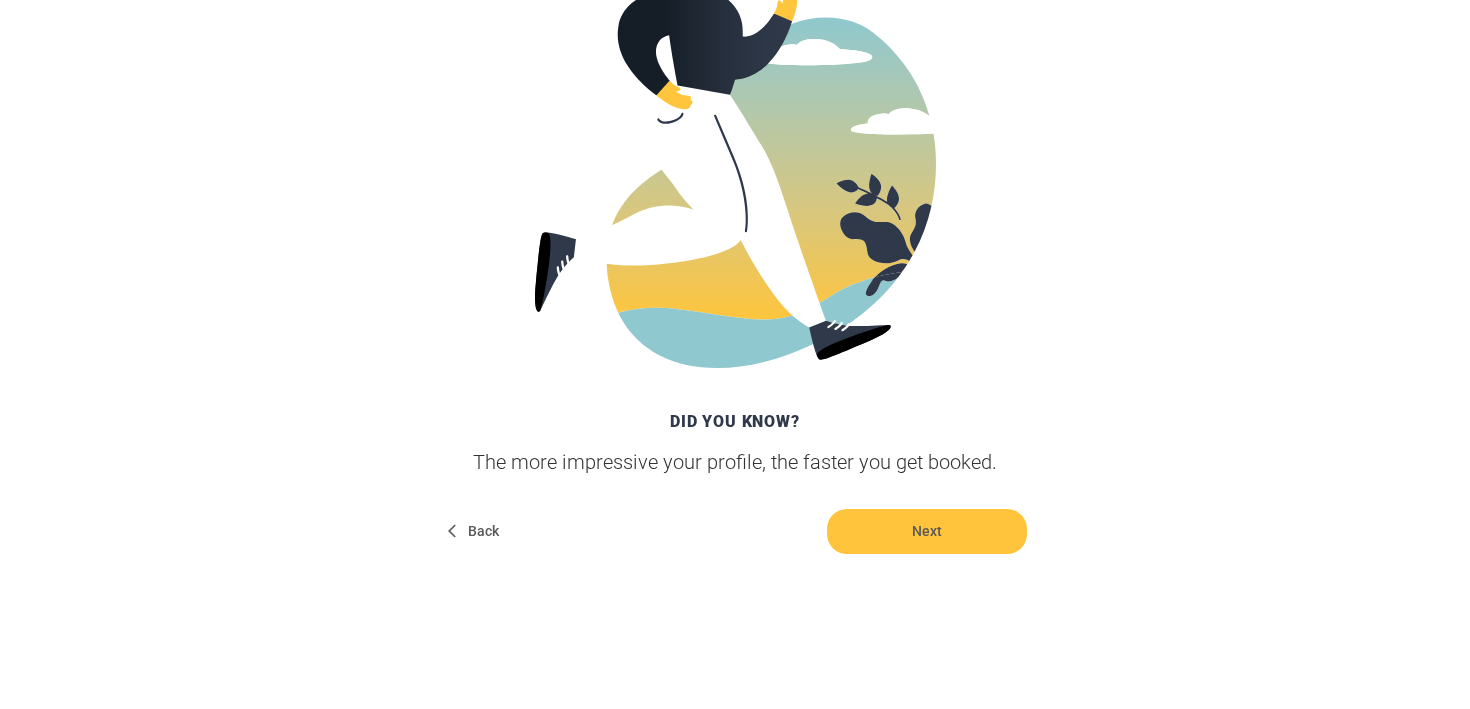 scroll, scrollTop: 451, scrollLeft: 0, axis: vertical 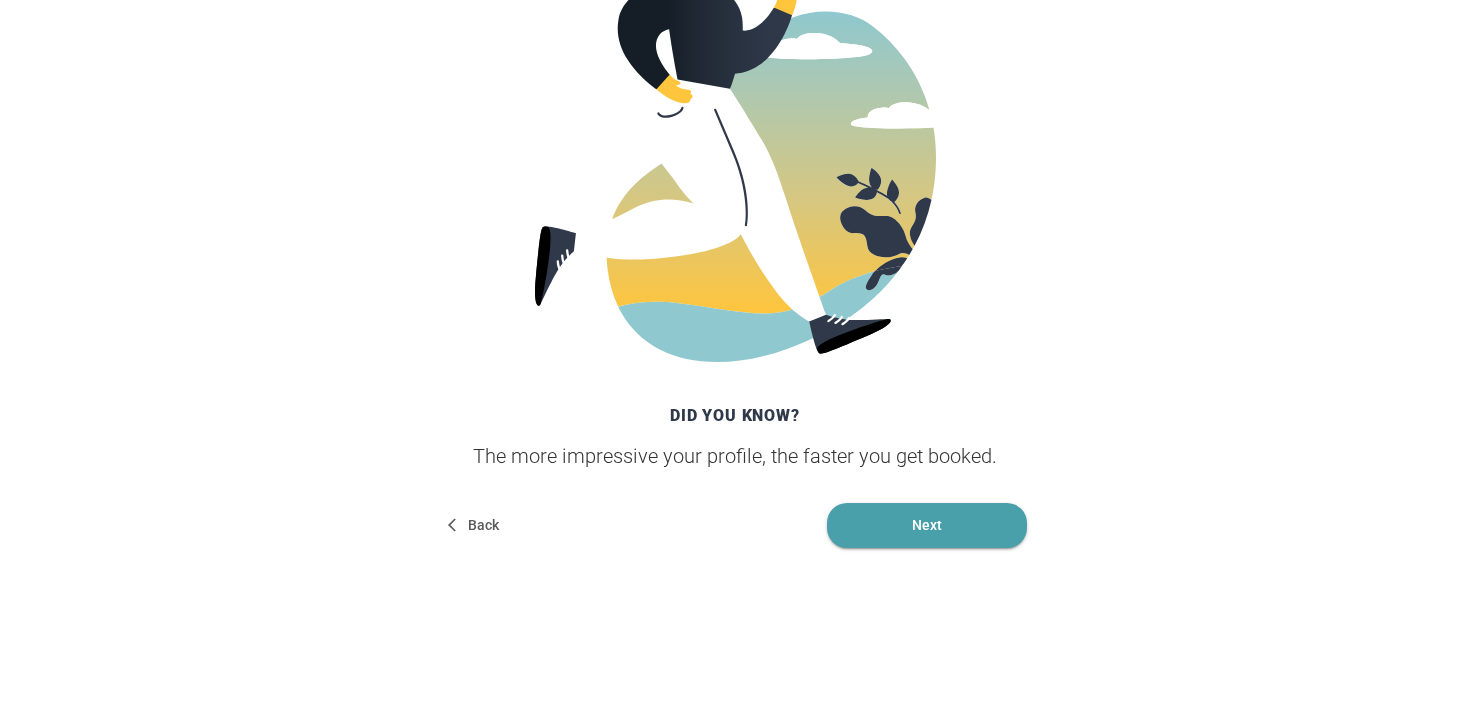 click on "Next" at bounding box center [927, 525] 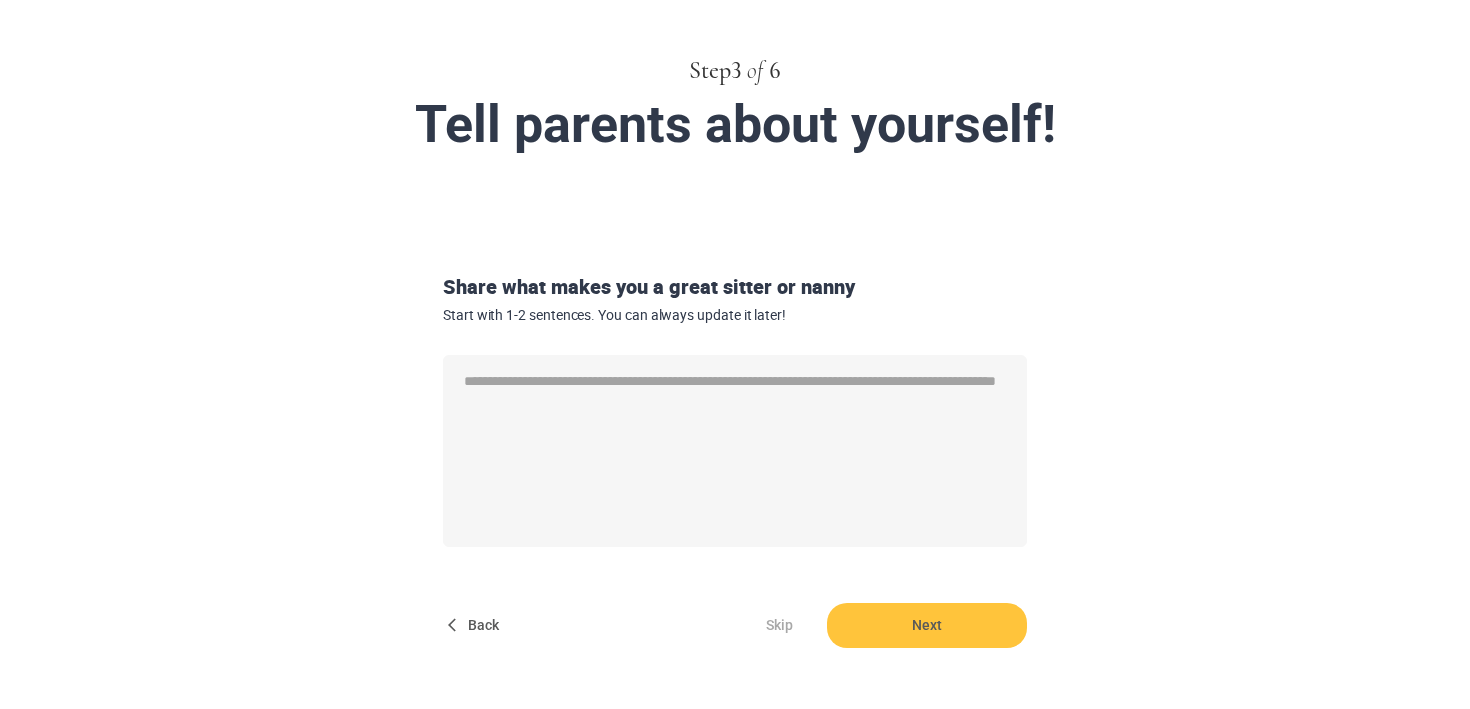 scroll, scrollTop: 76, scrollLeft: 0, axis: vertical 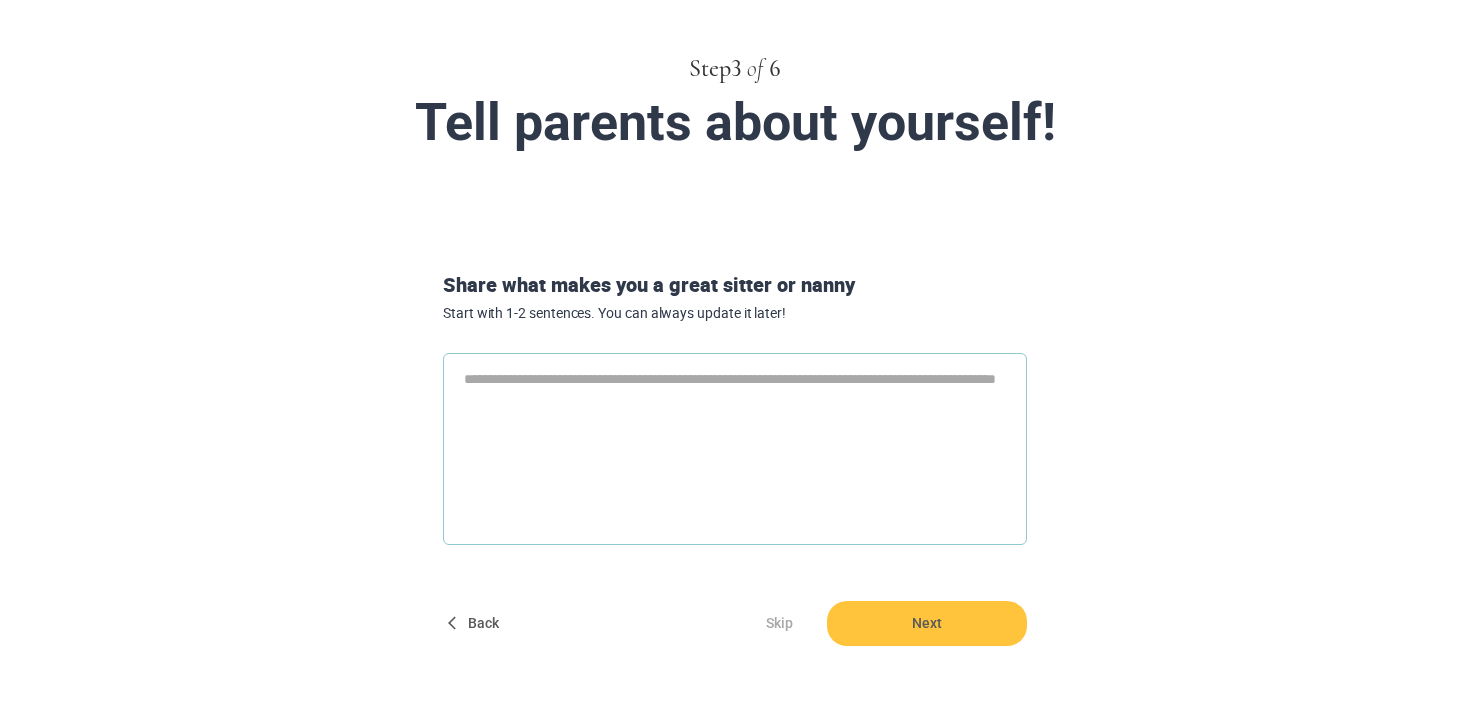 type on "*" 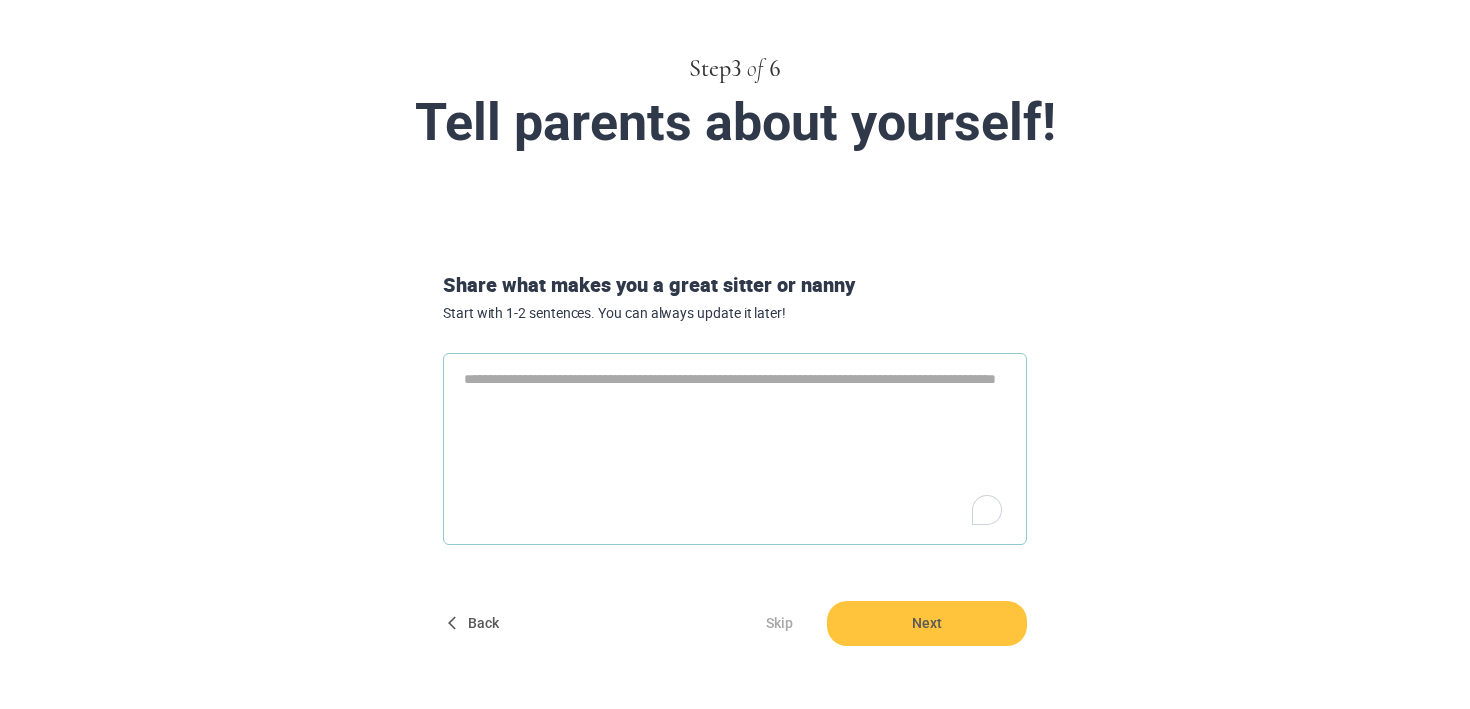 click at bounding box center (735, 449) 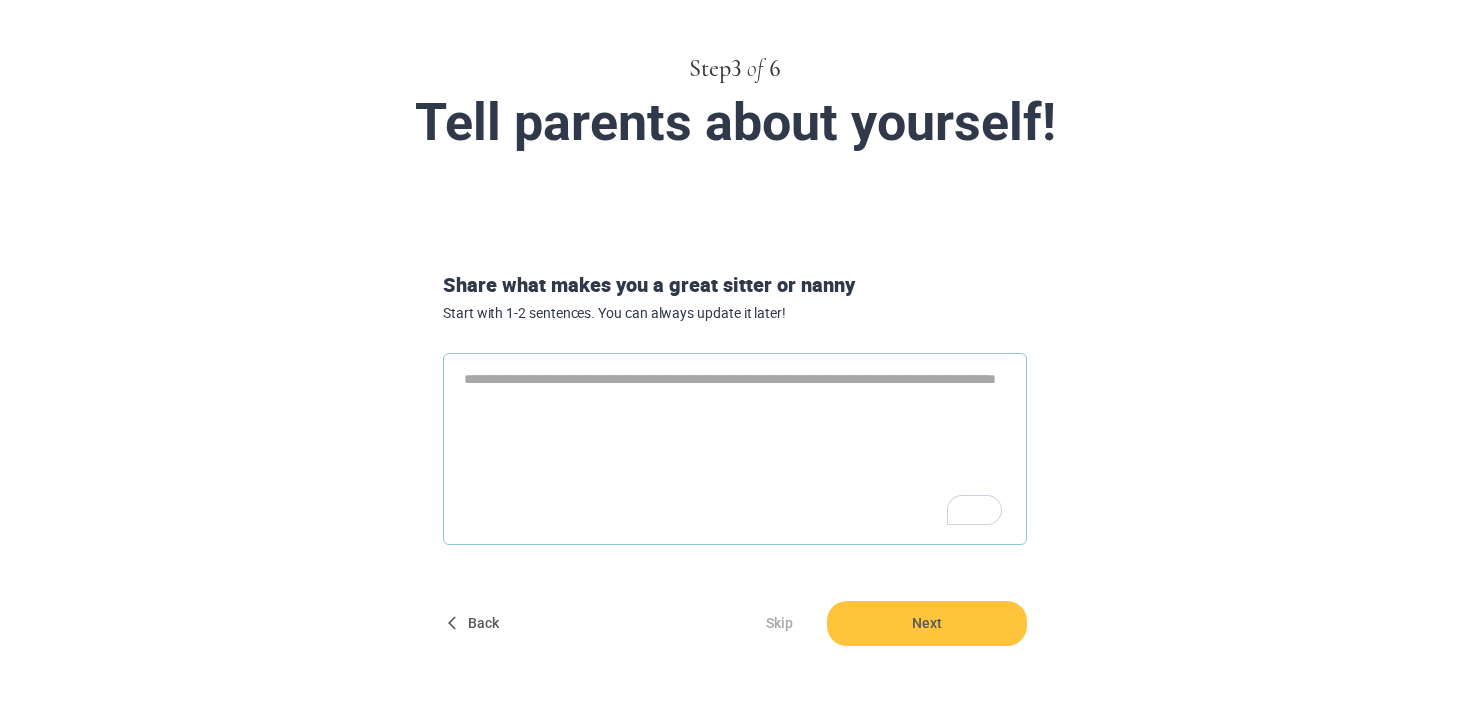 type on "*" 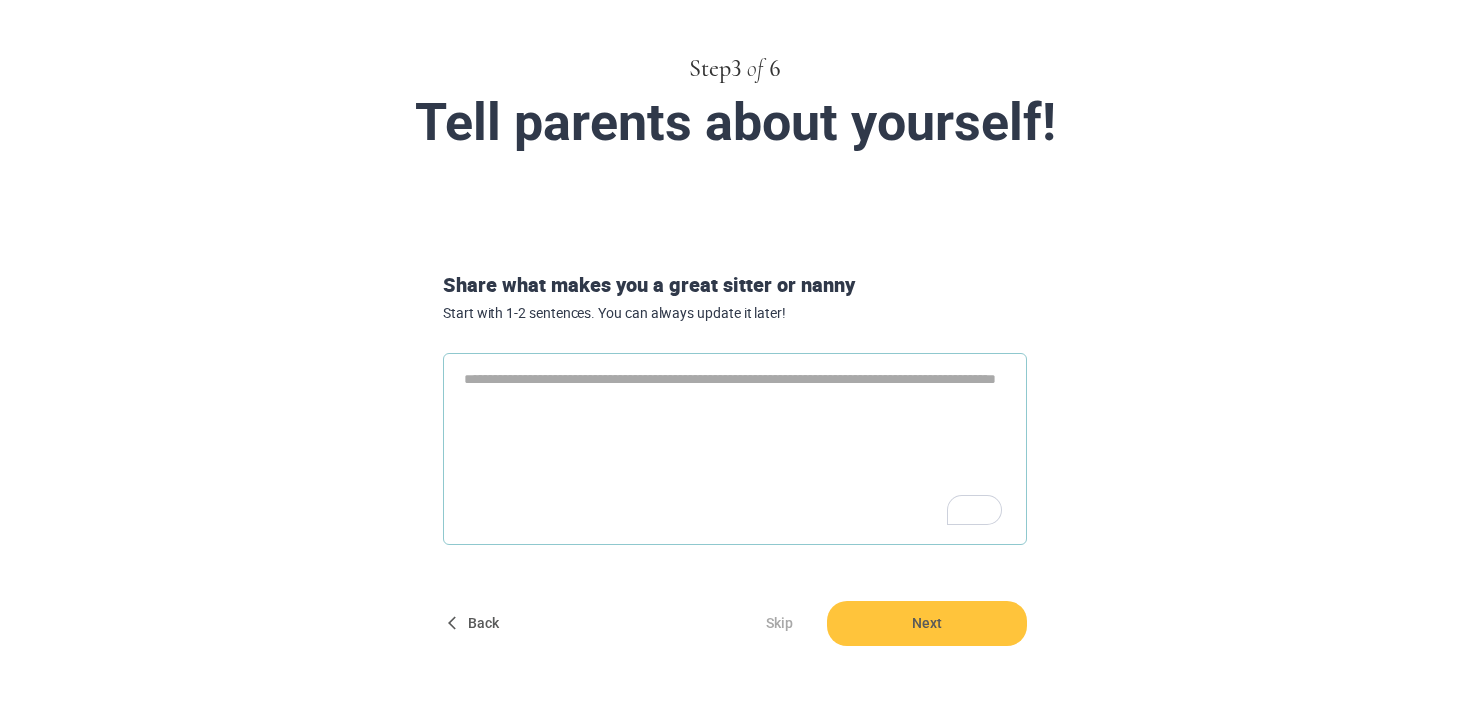 type on "*" 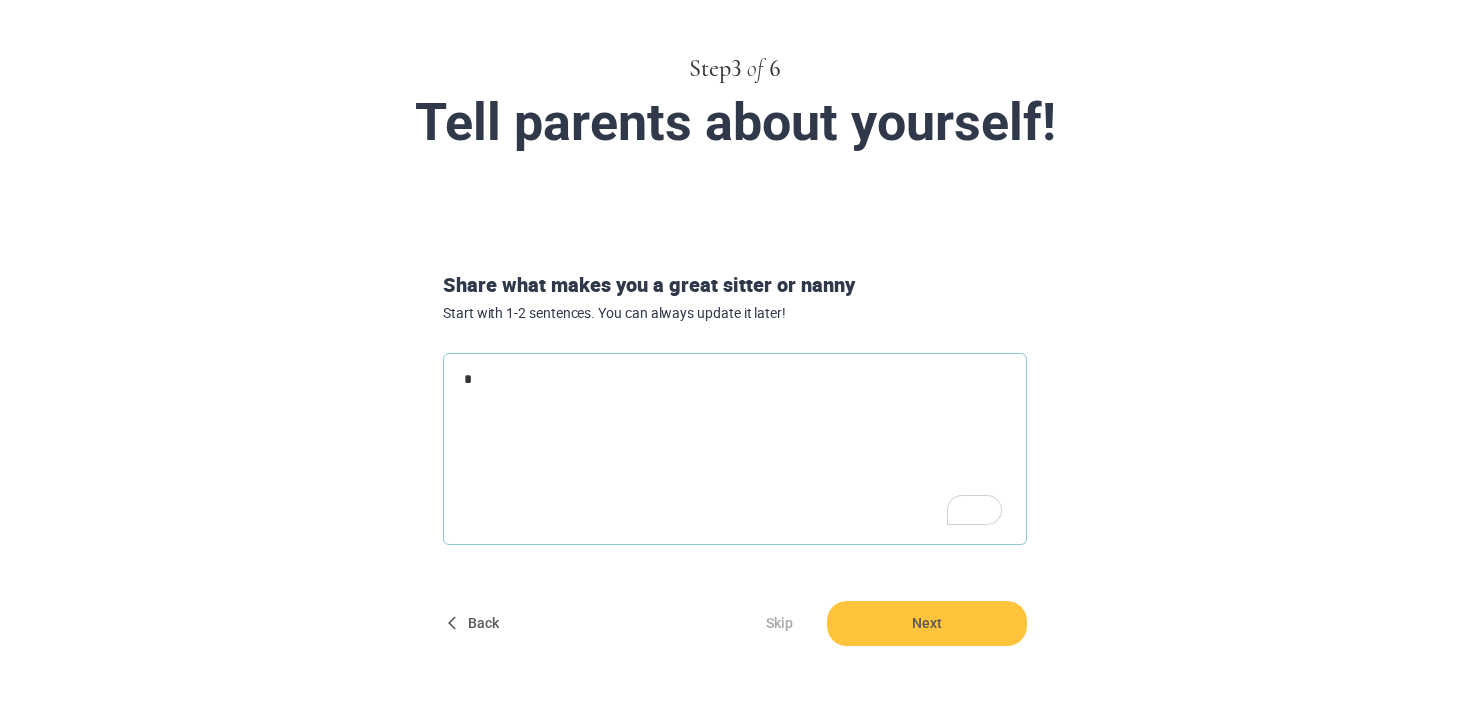 type on "*" 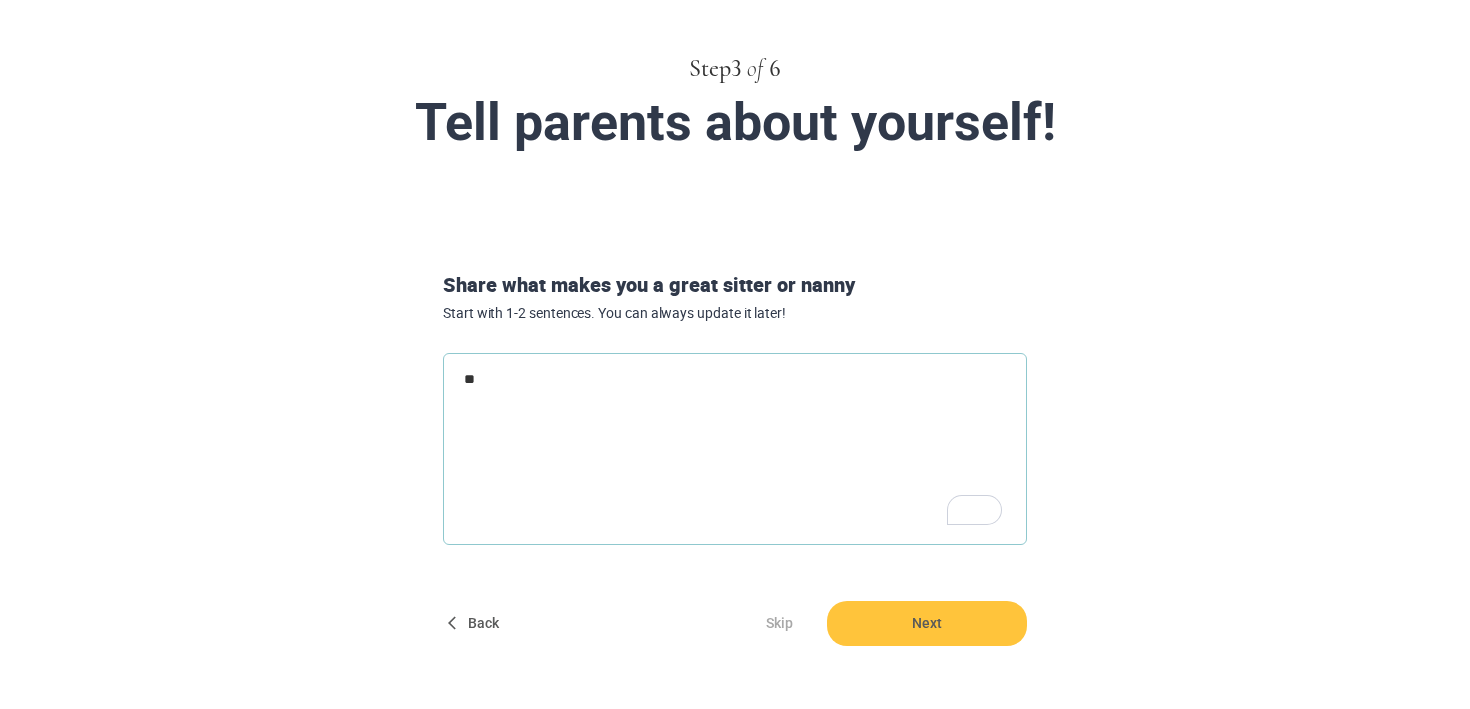 type on "***" 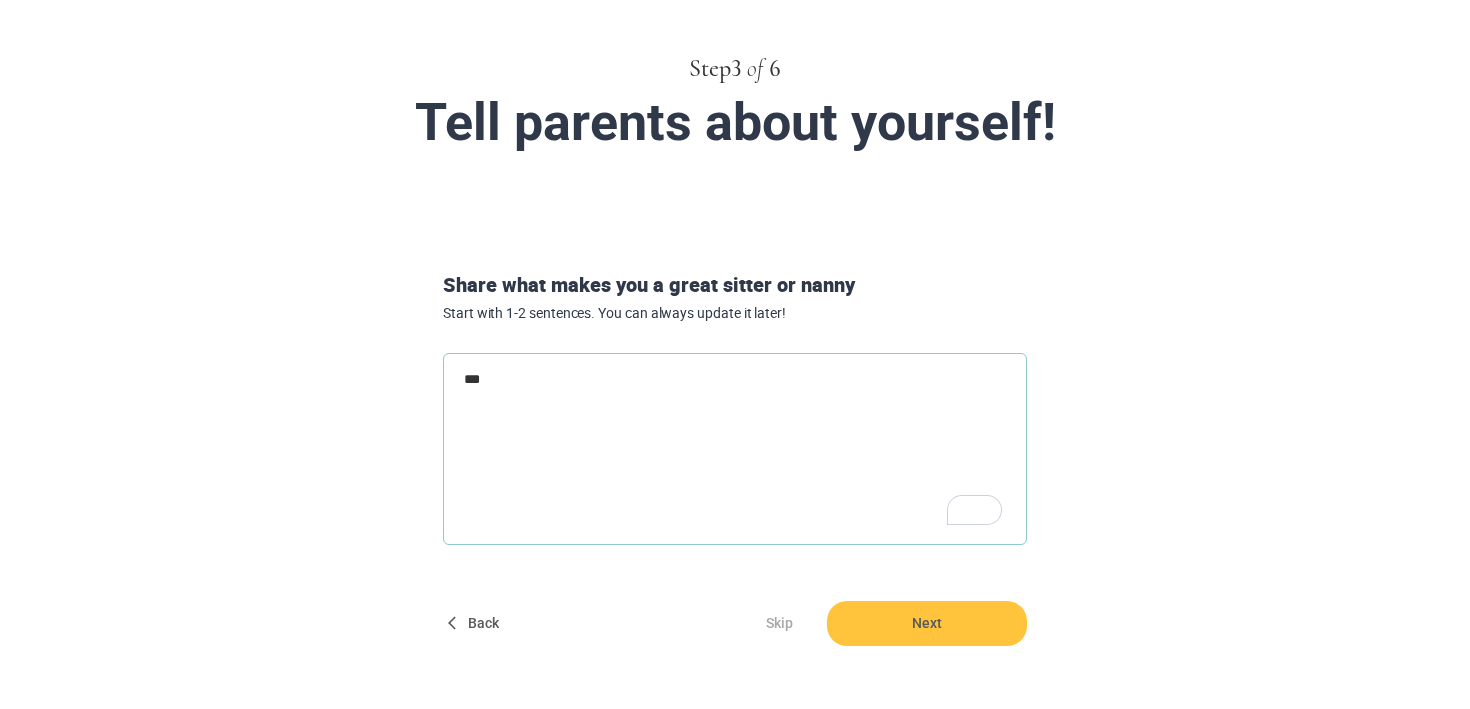 type on "*" 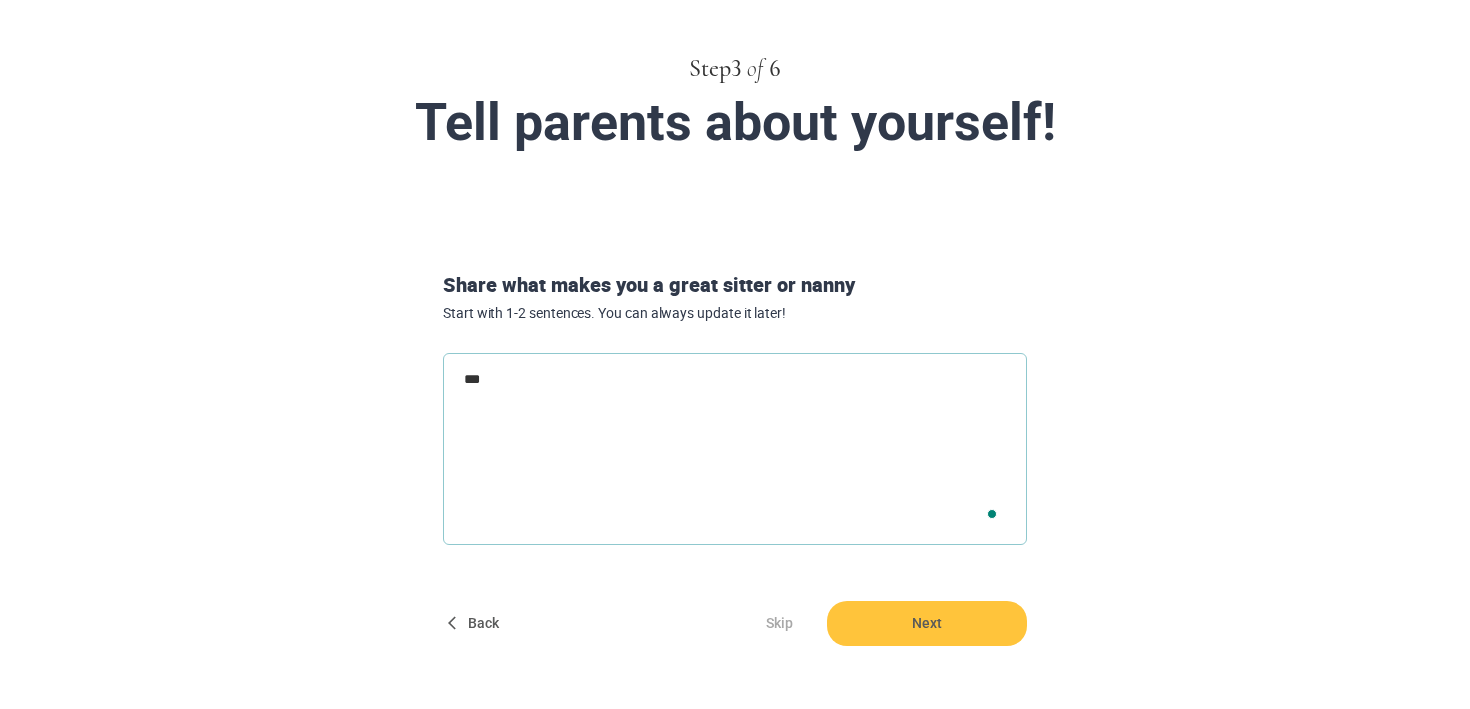 type on "*" 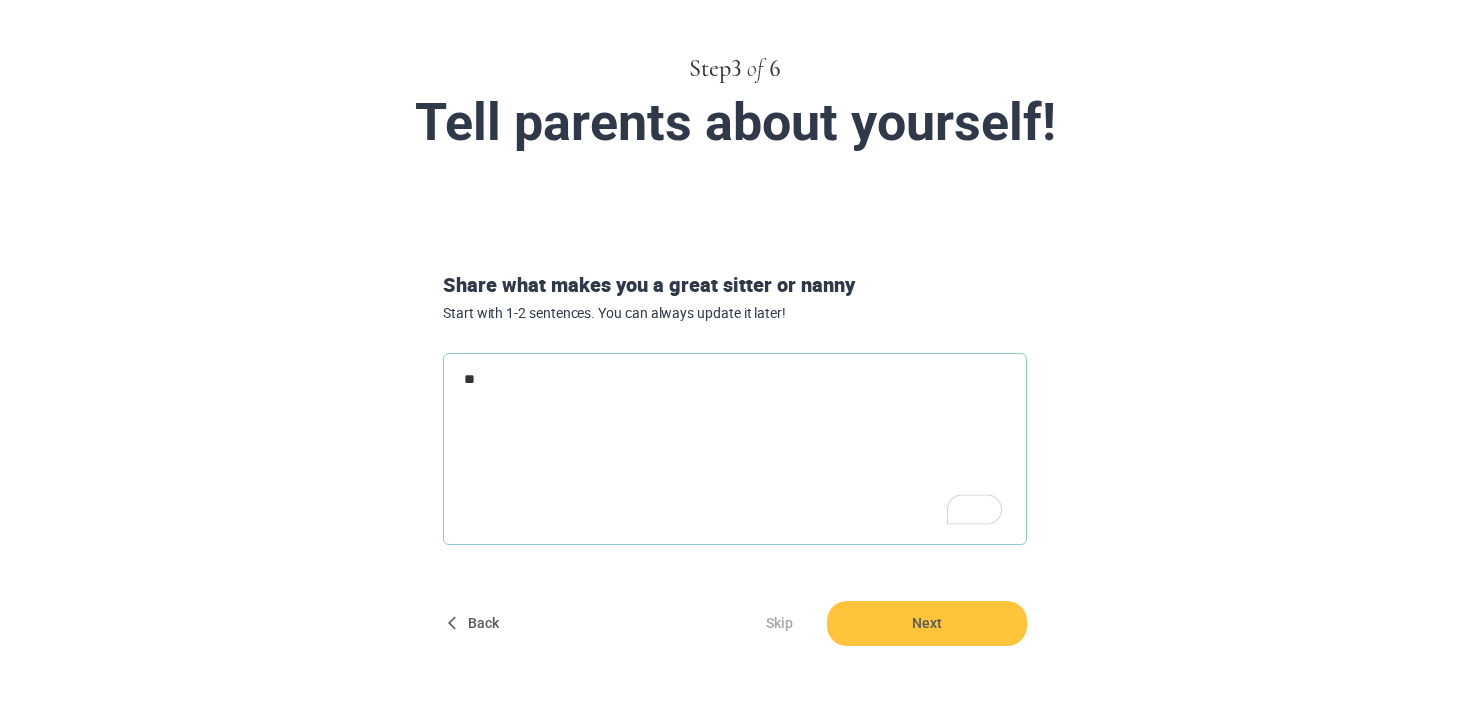 type on "*" 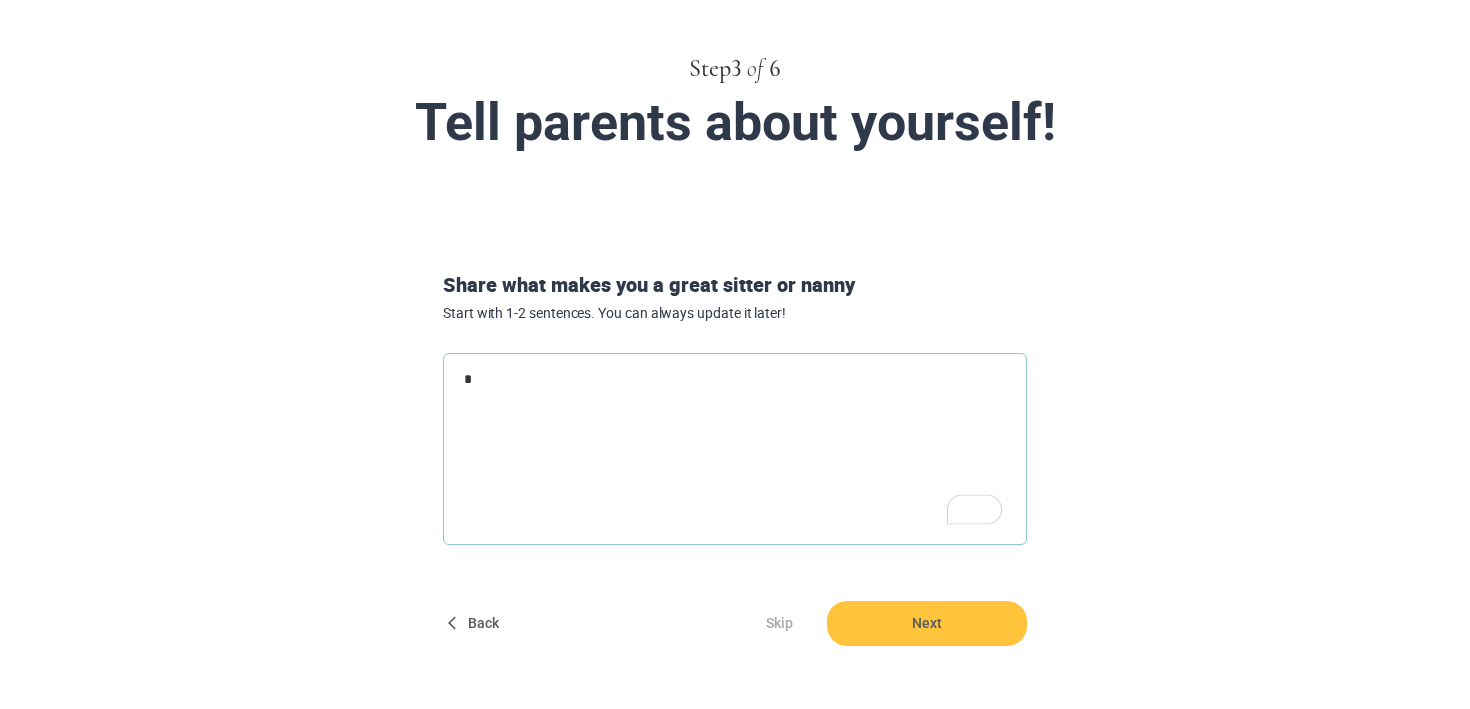 type 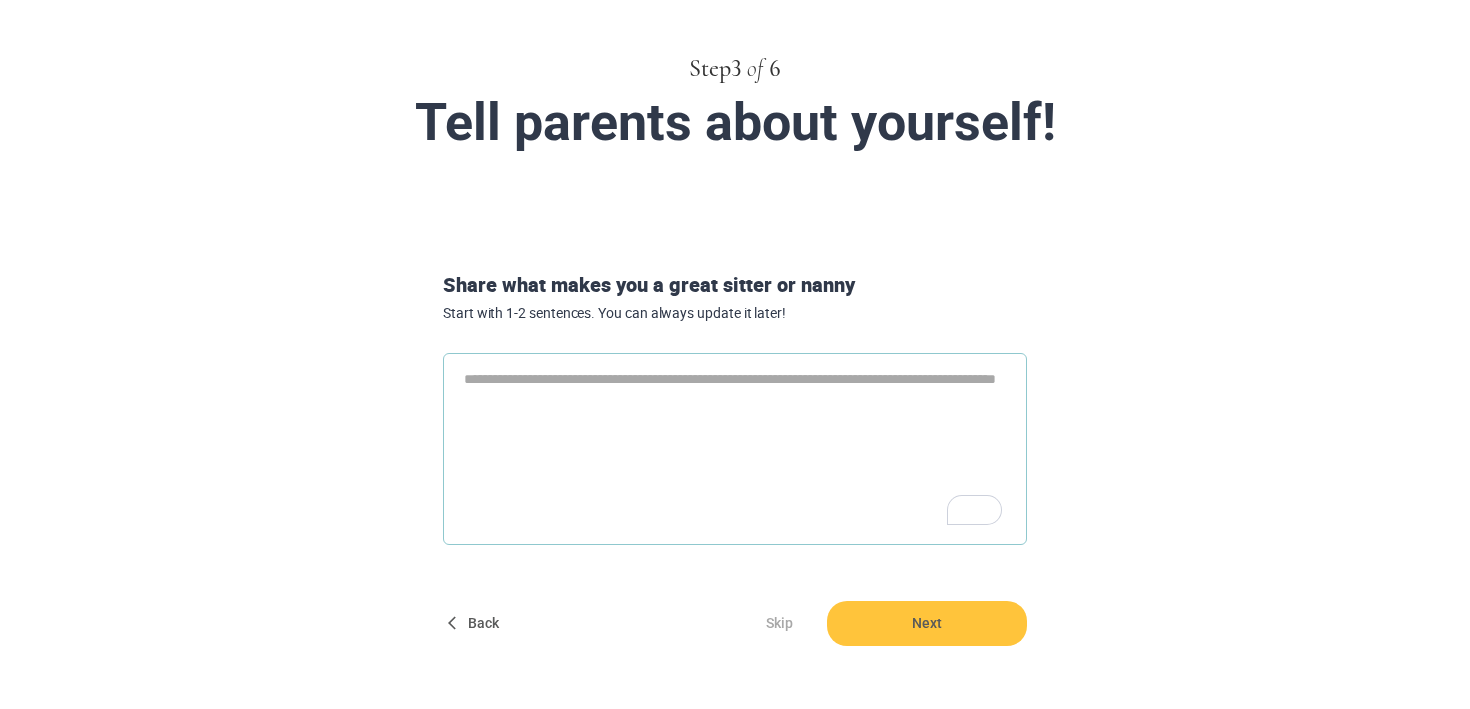 type on "*" 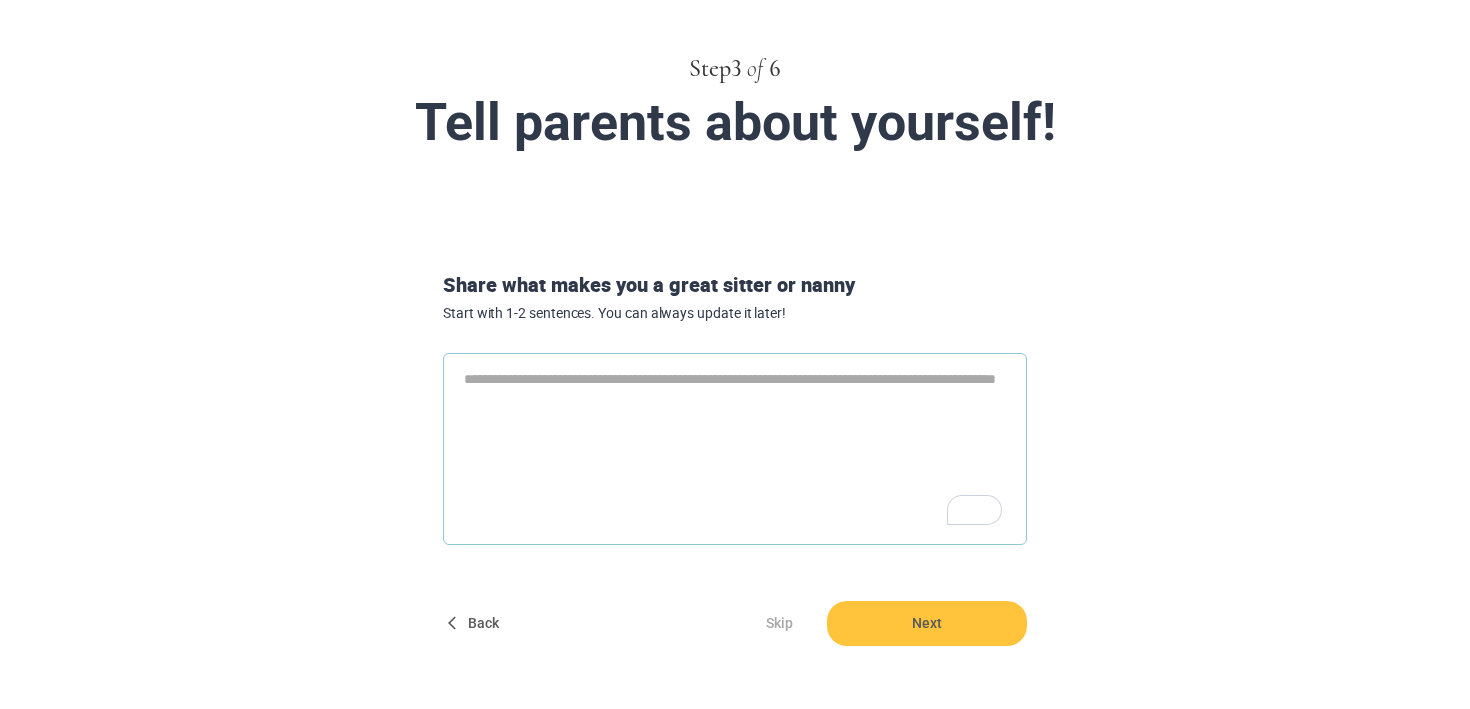 type on "*" 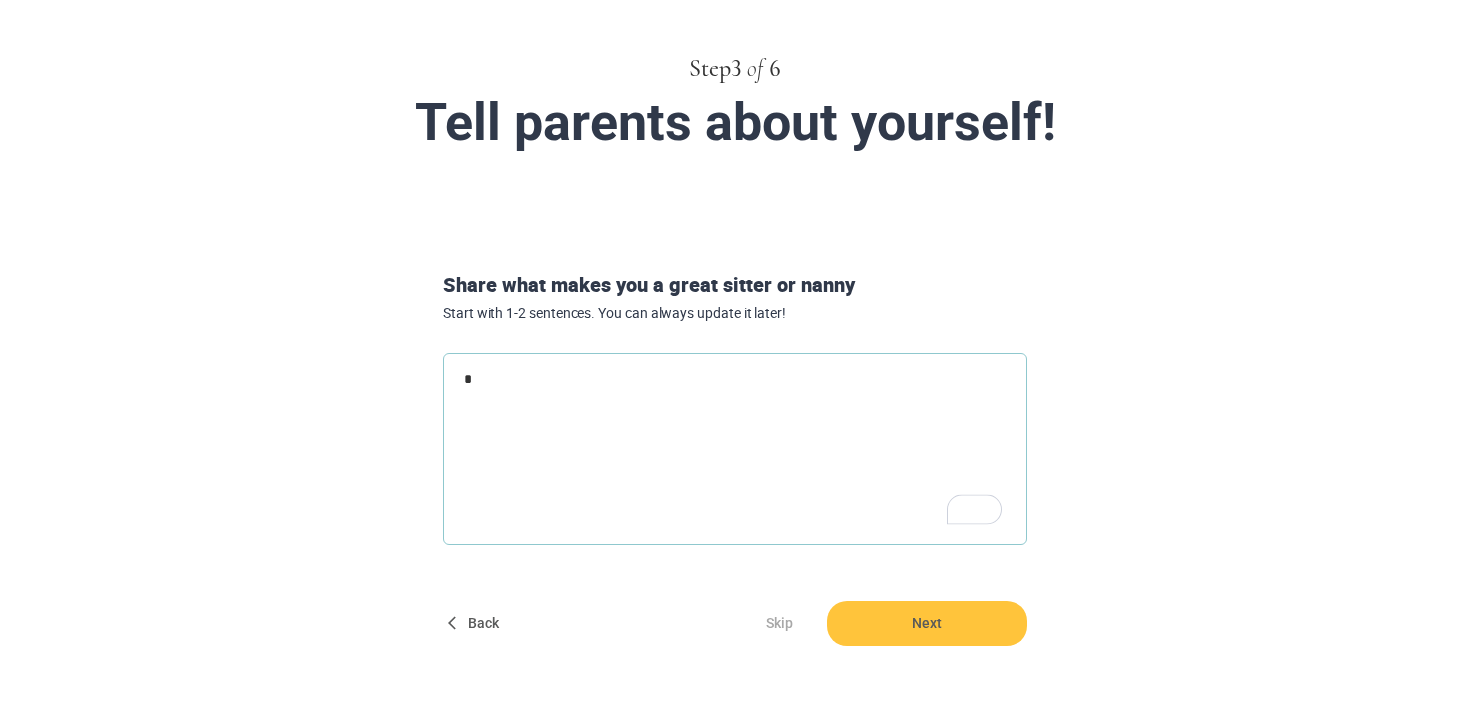 type 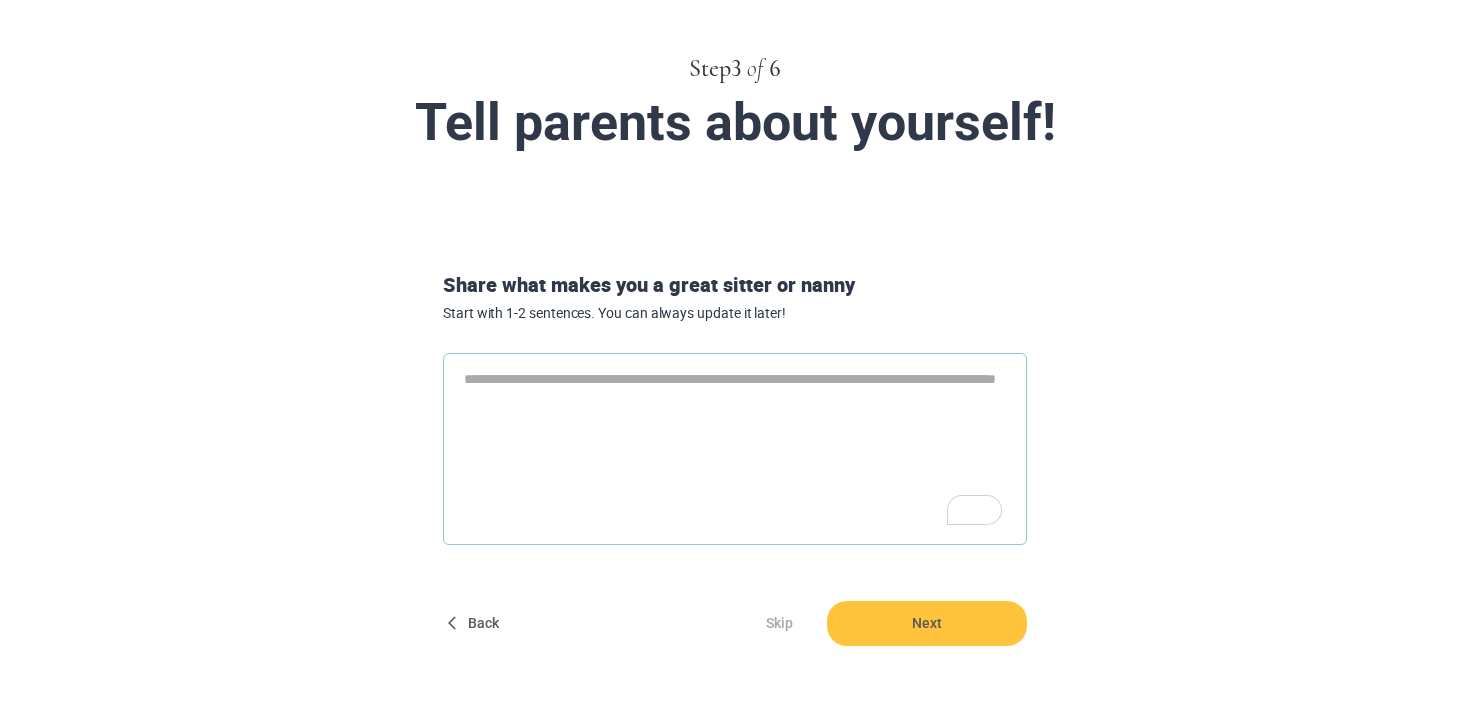 type on "*" 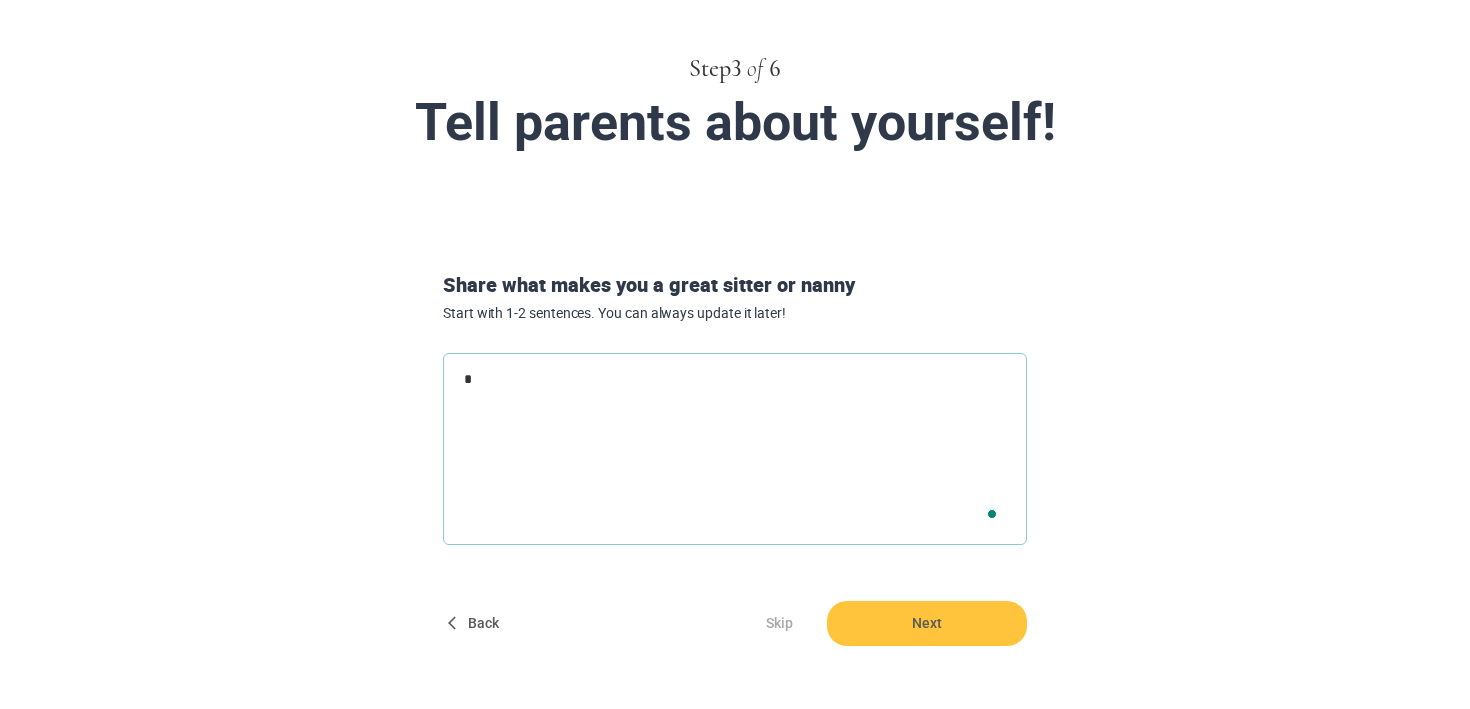 type on "**" 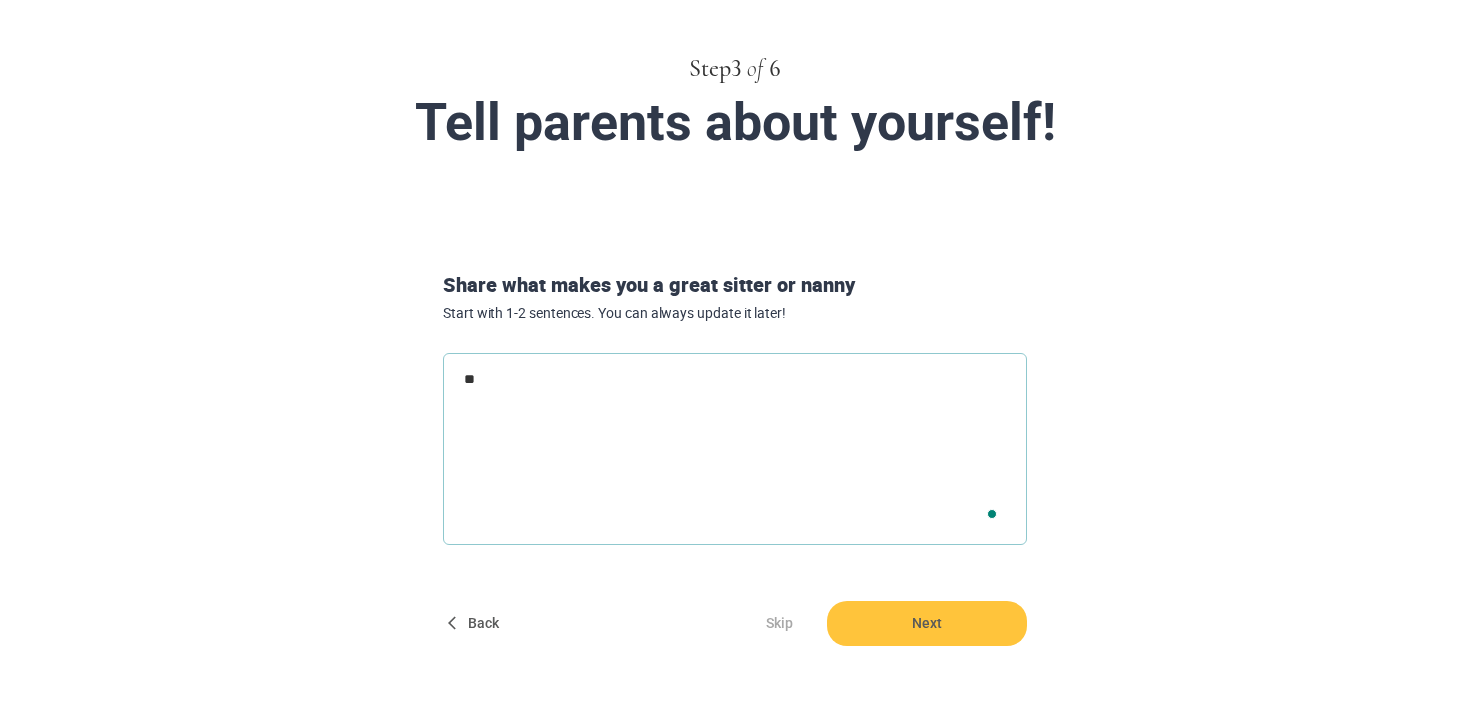 type on "***" 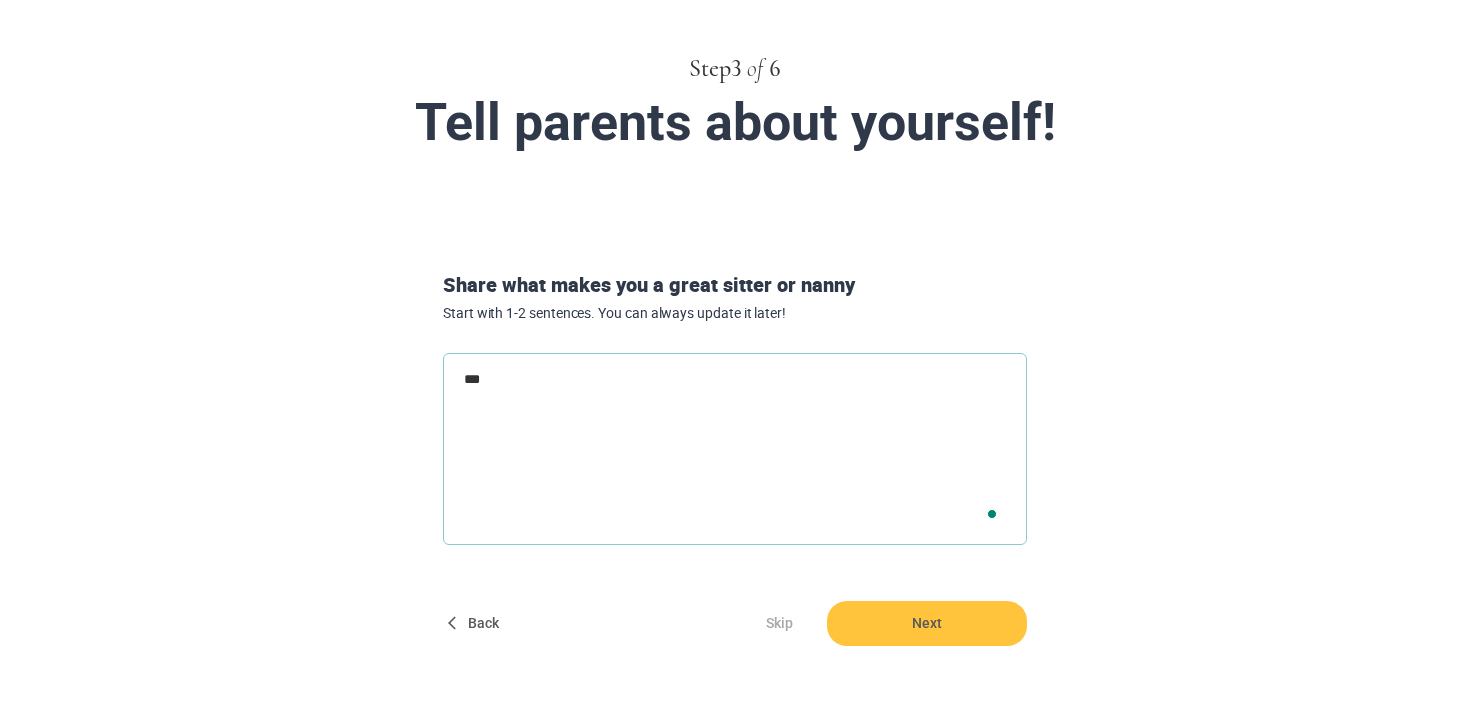 type on "****" 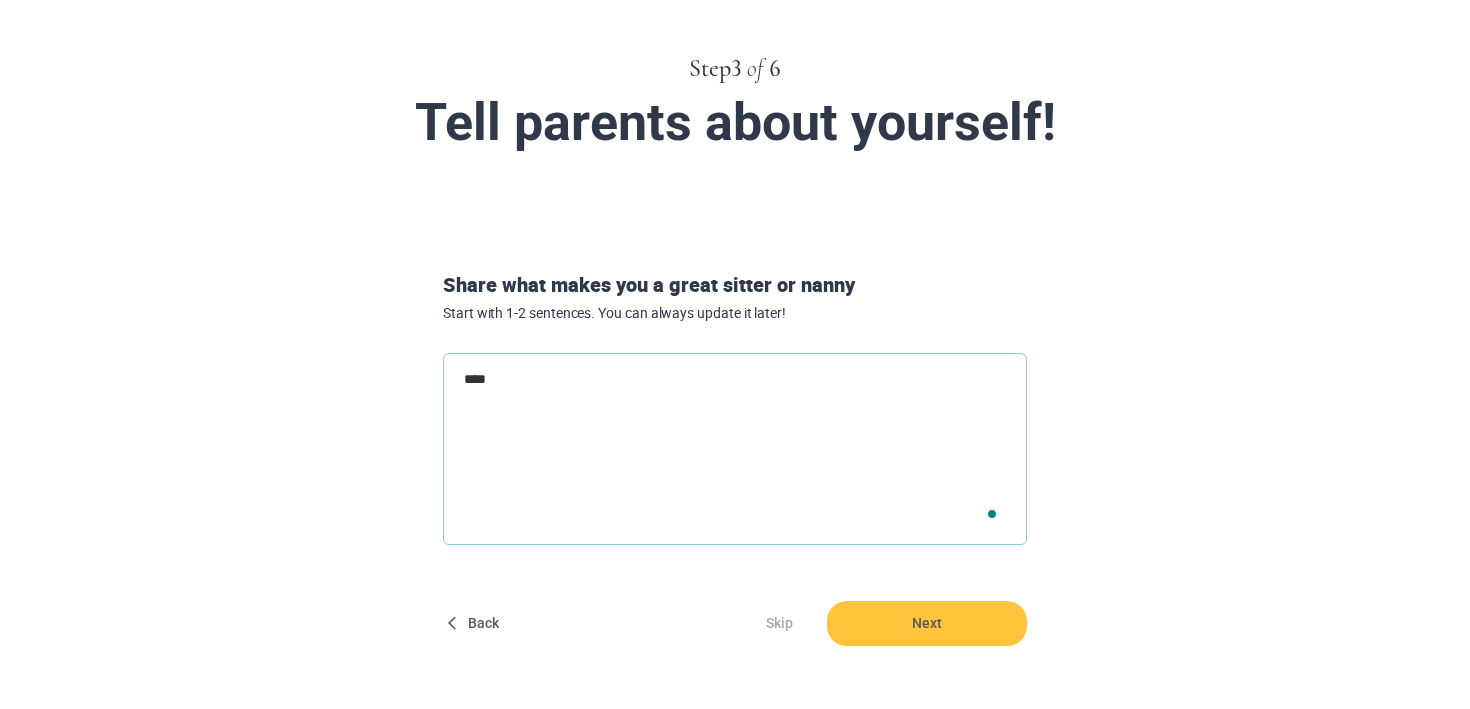 type on "****" 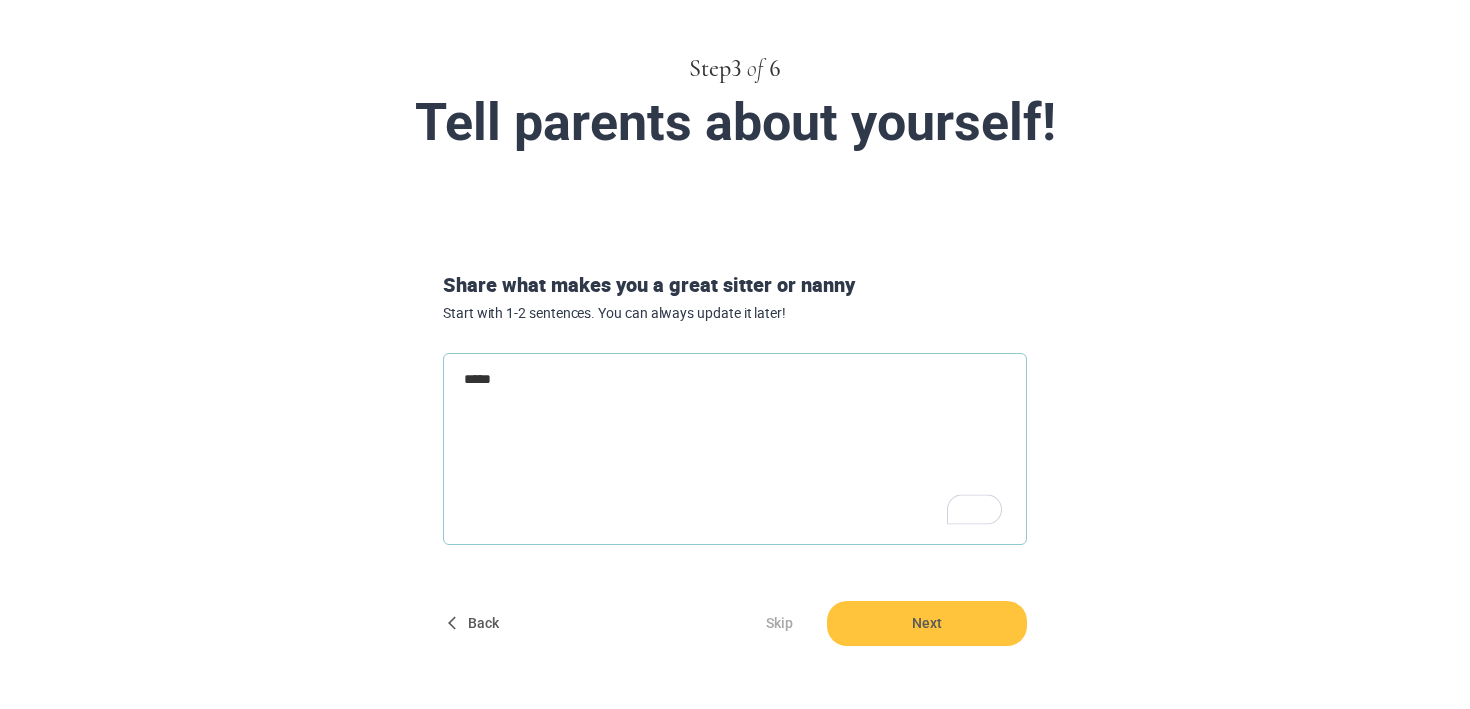 type on "******" 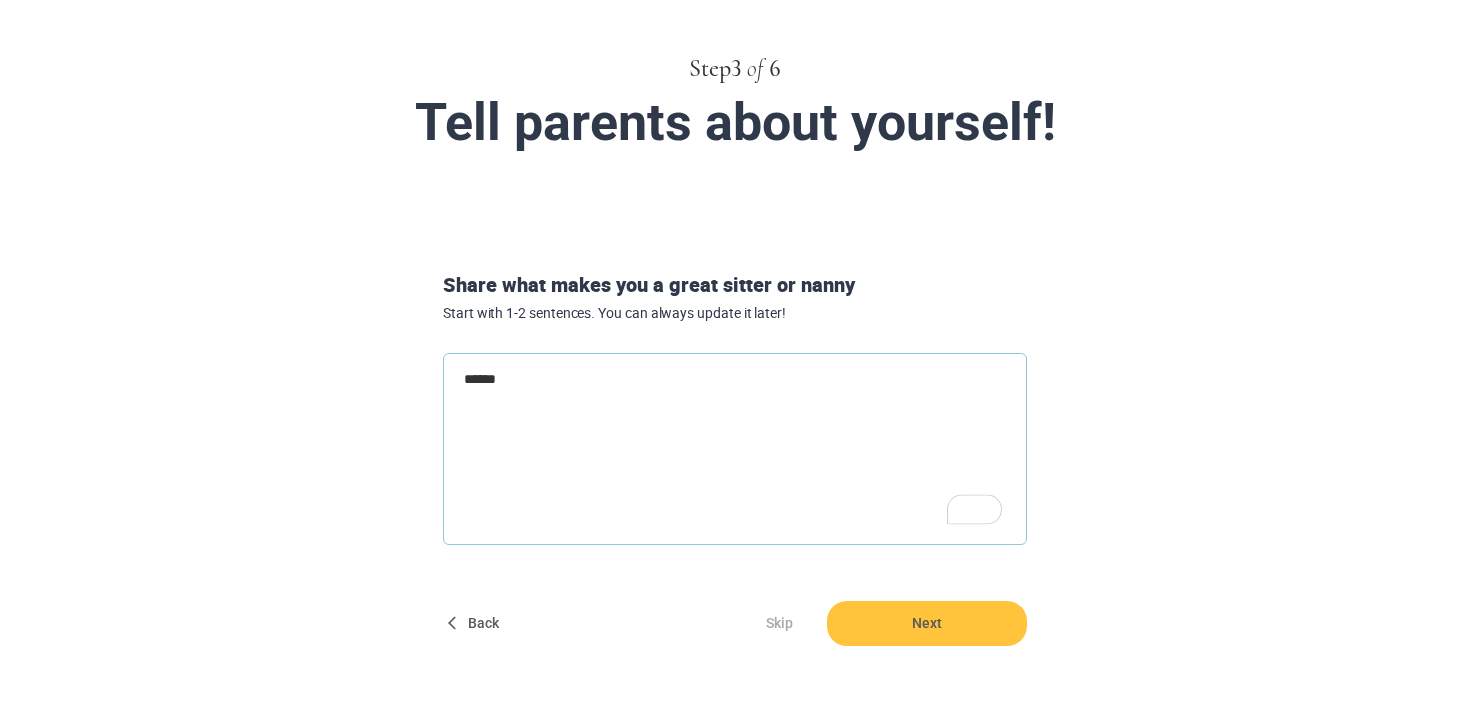 type on "*******" 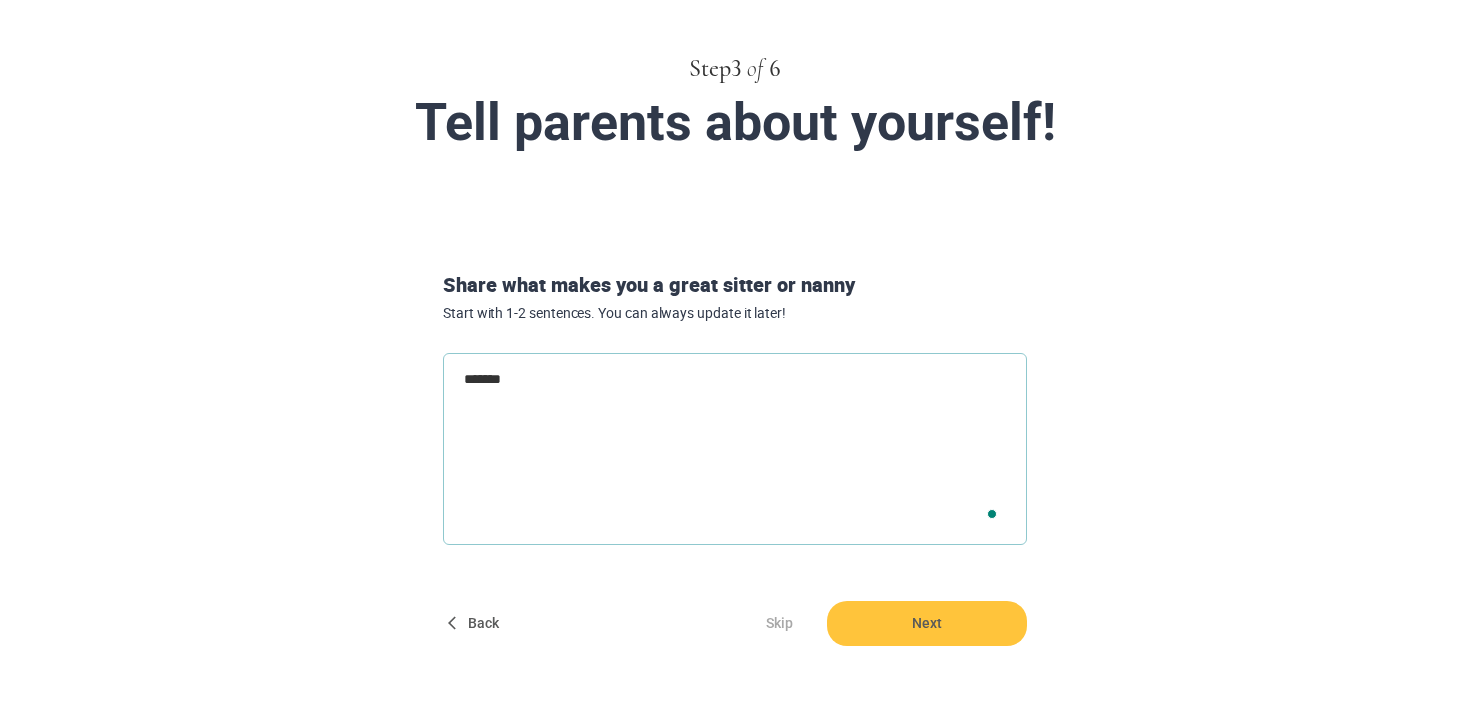 type on "********" 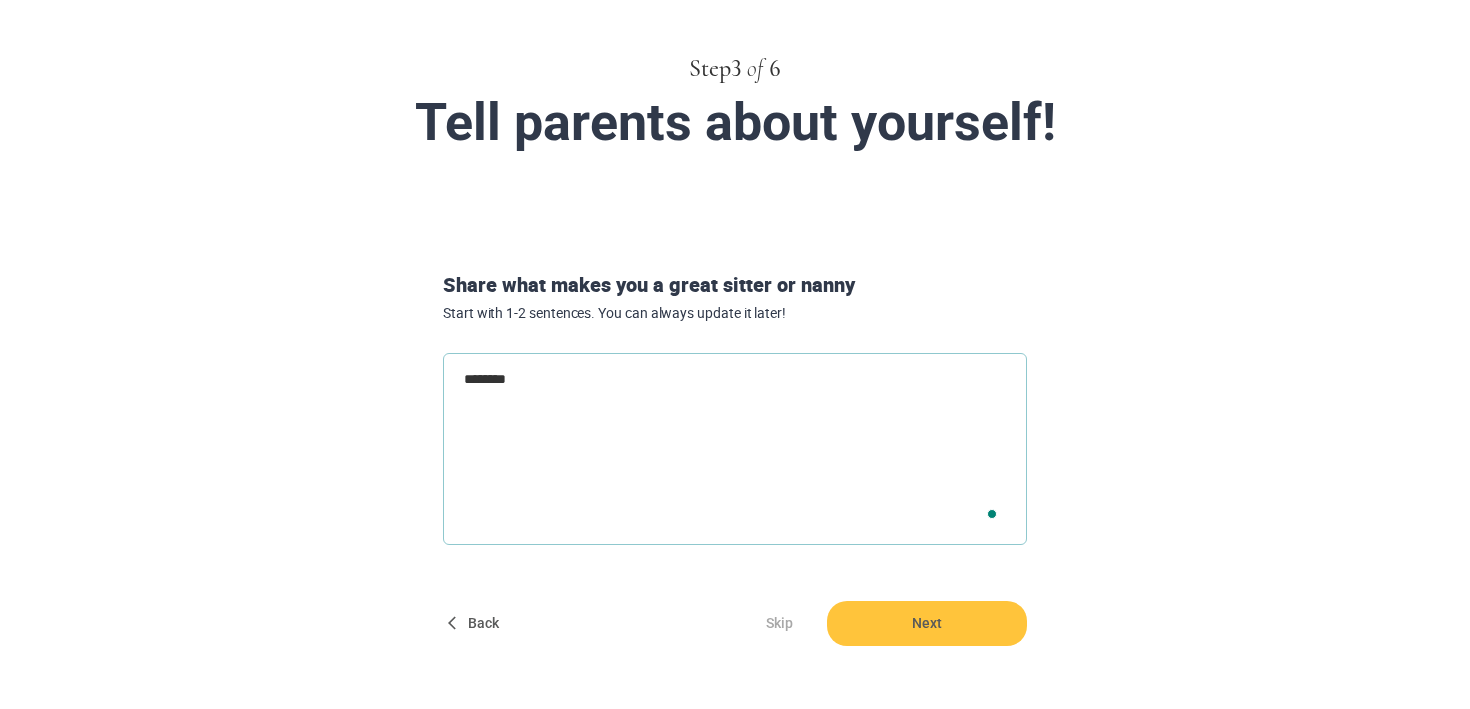 type on "*********" 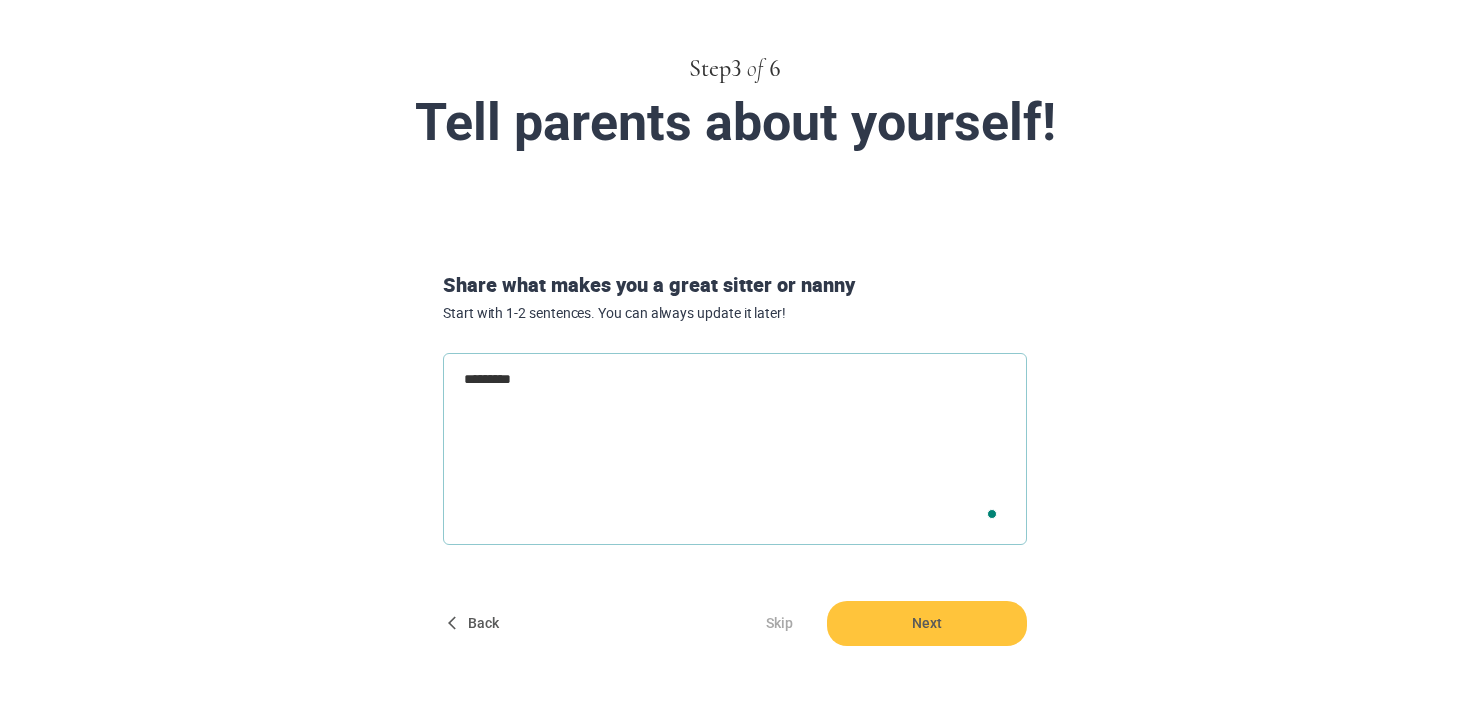 type on "*********" 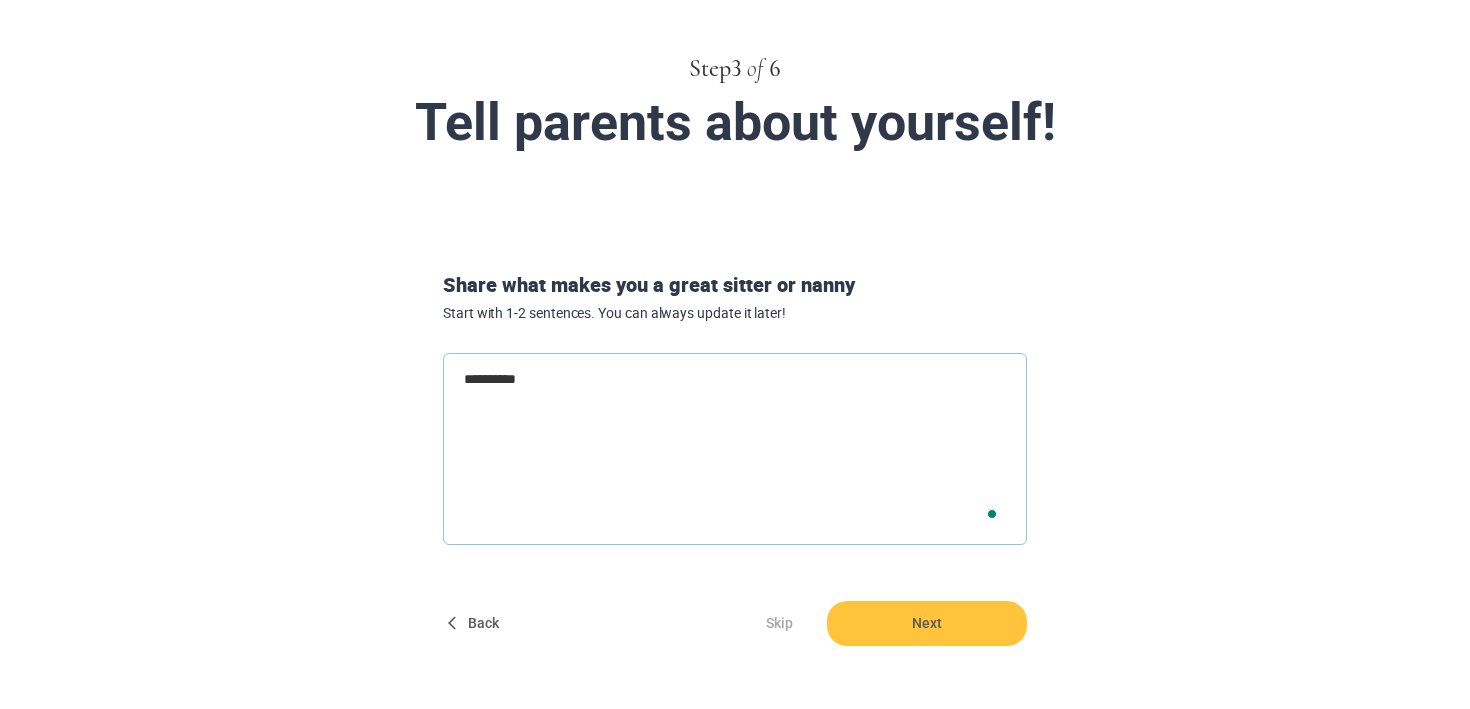 type on "**********" 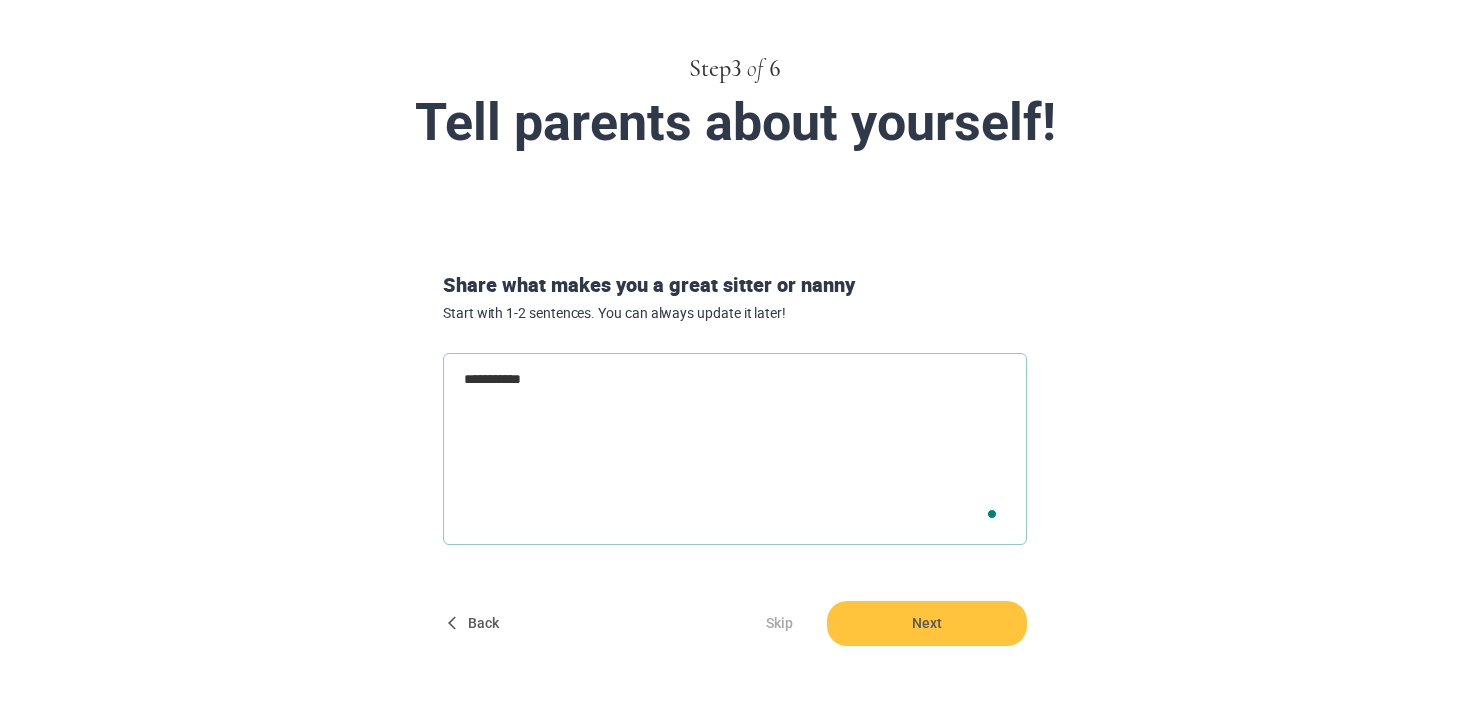 type on "**********" 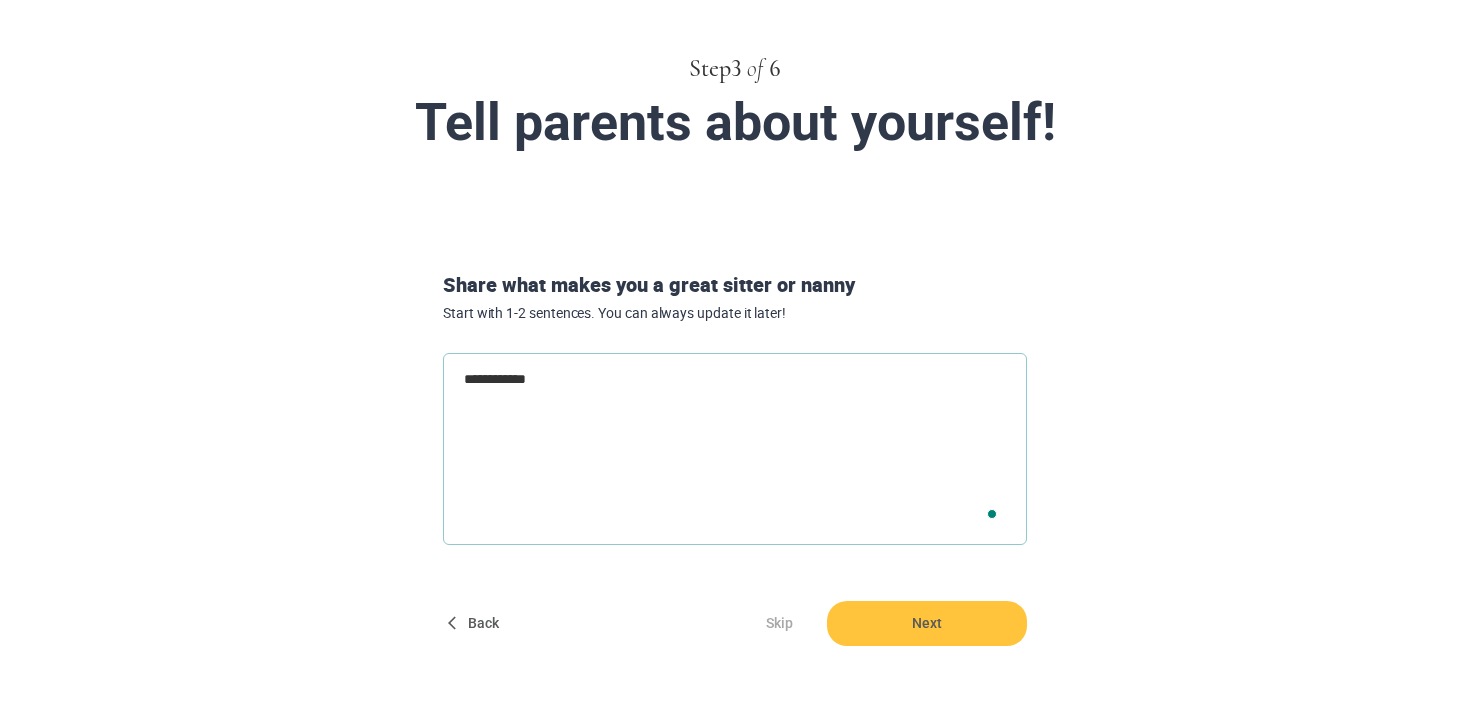 type on "**********" 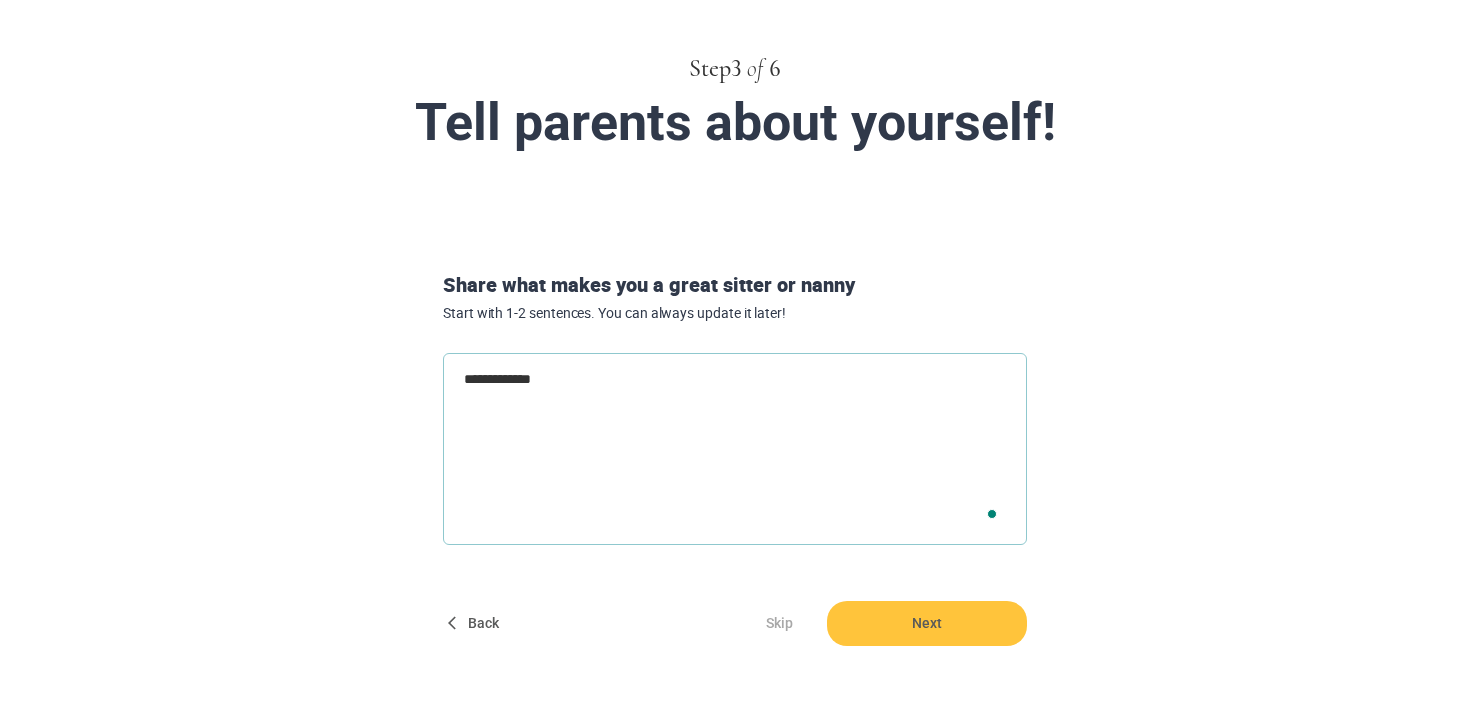 type on "**********" 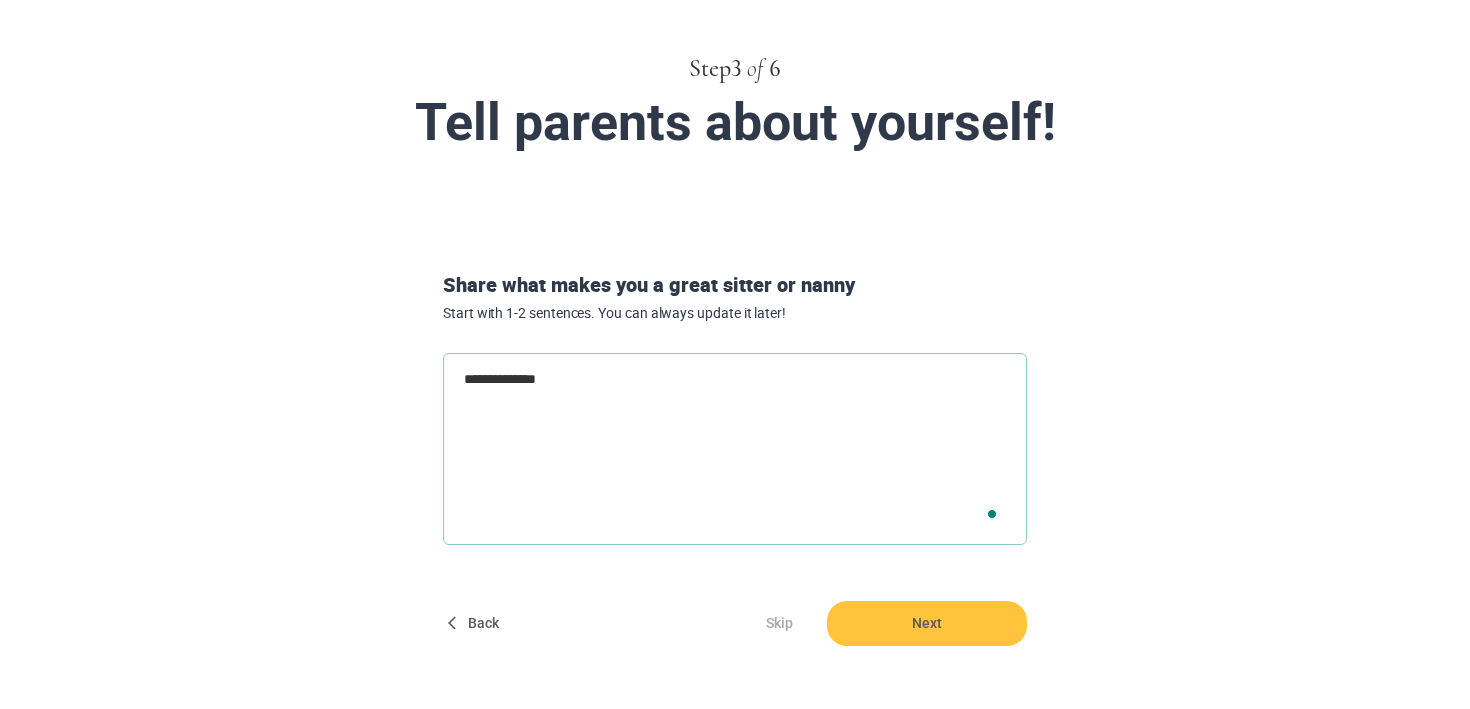 type on "**********" 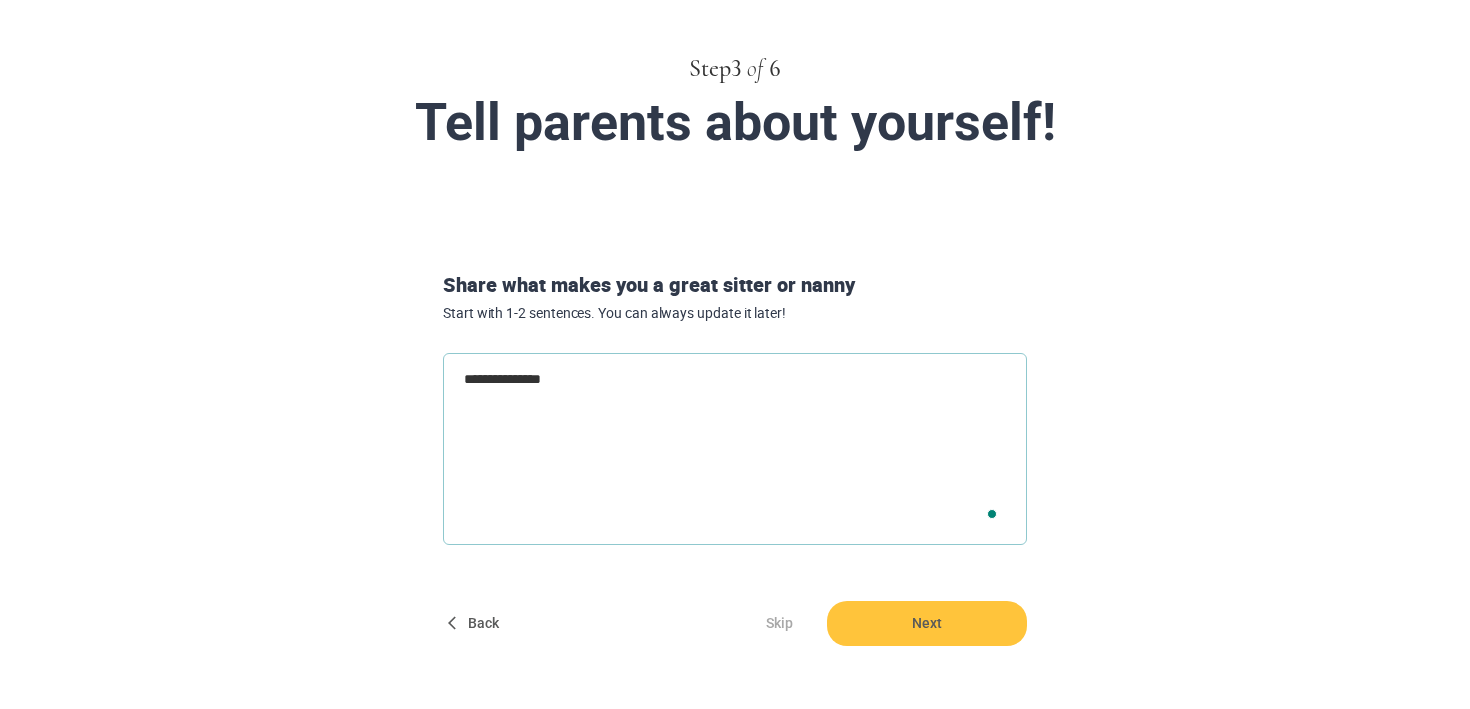 type on "**********" 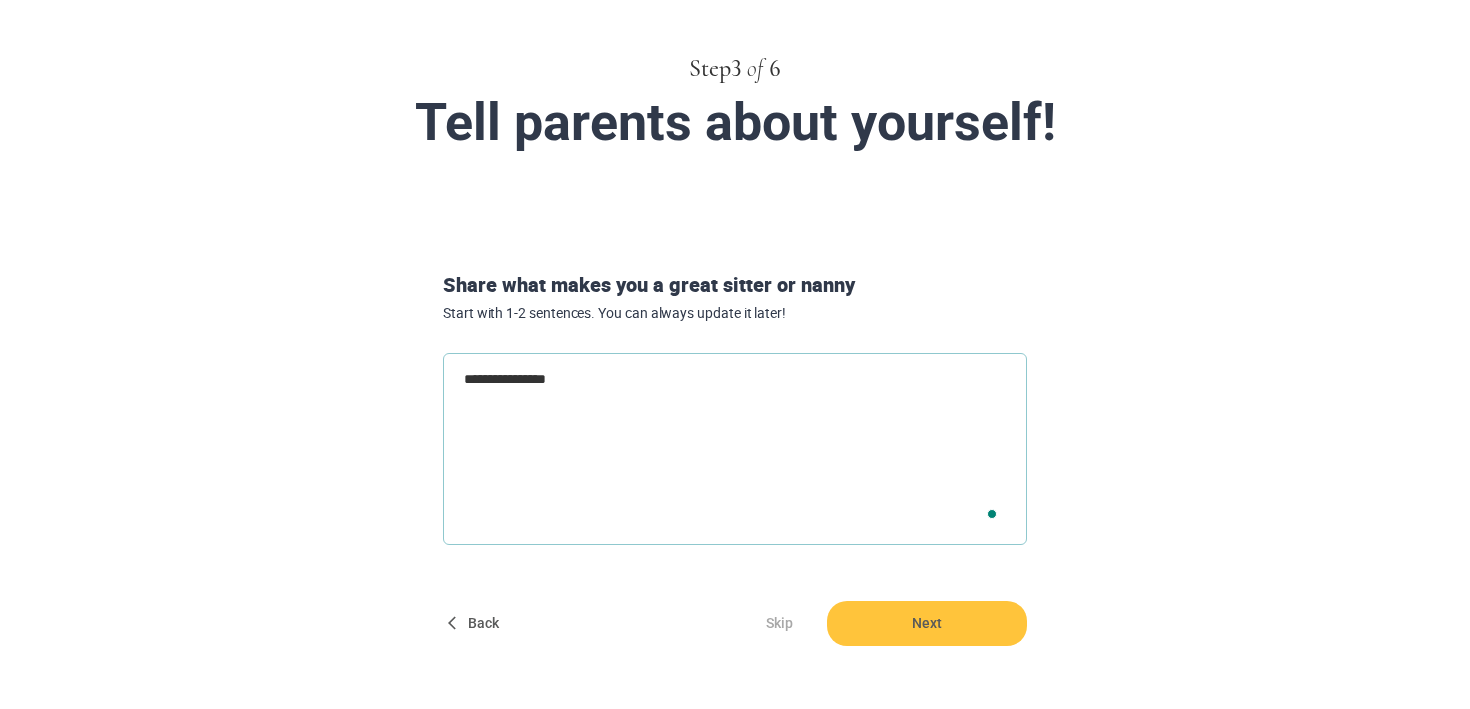 type on "**********" 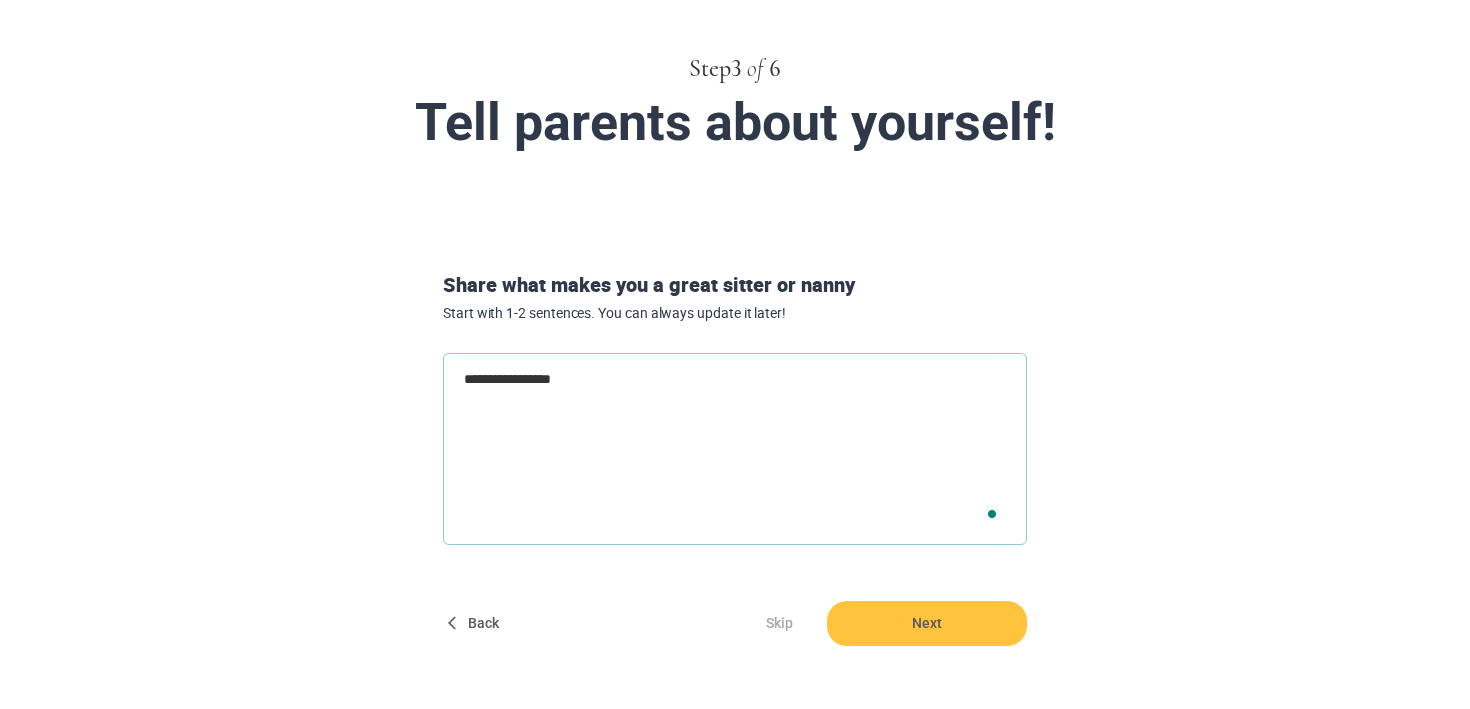 type on "**********" 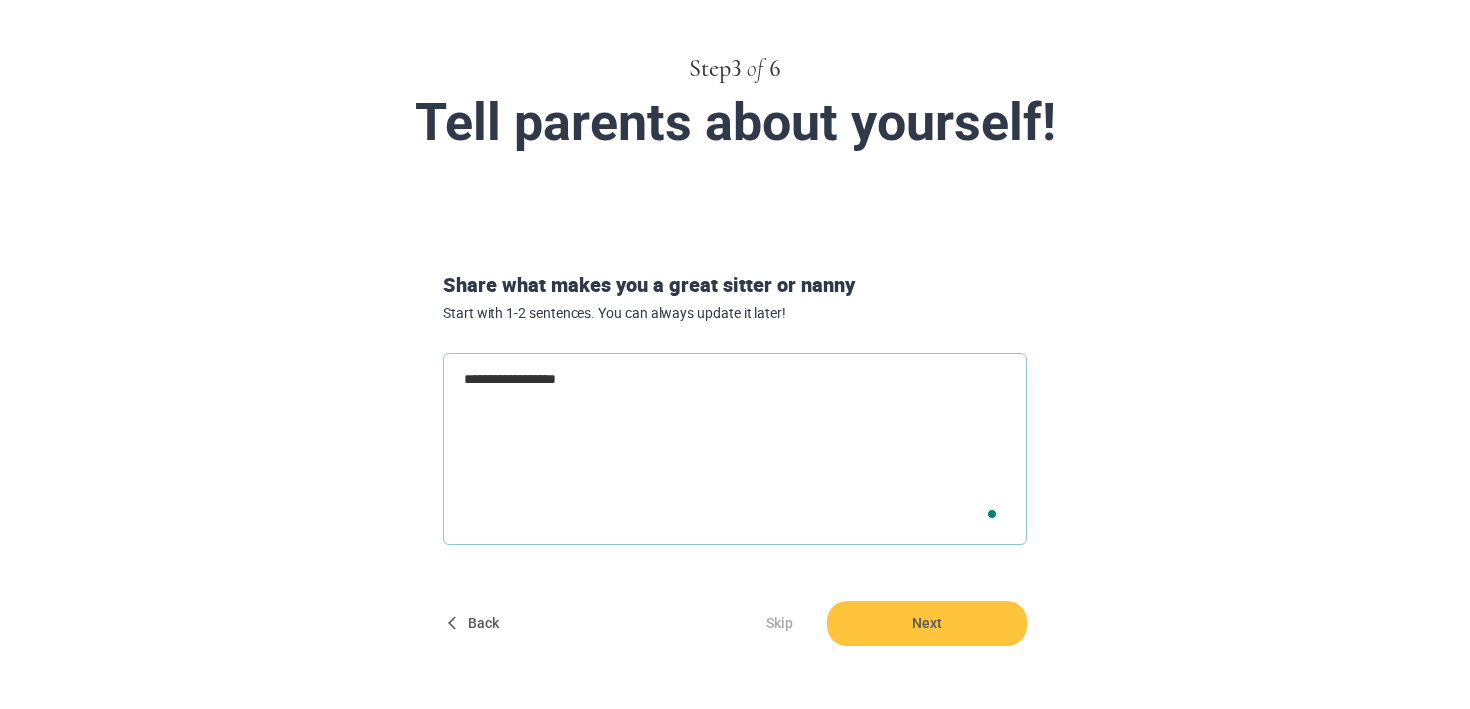 type on "**********" 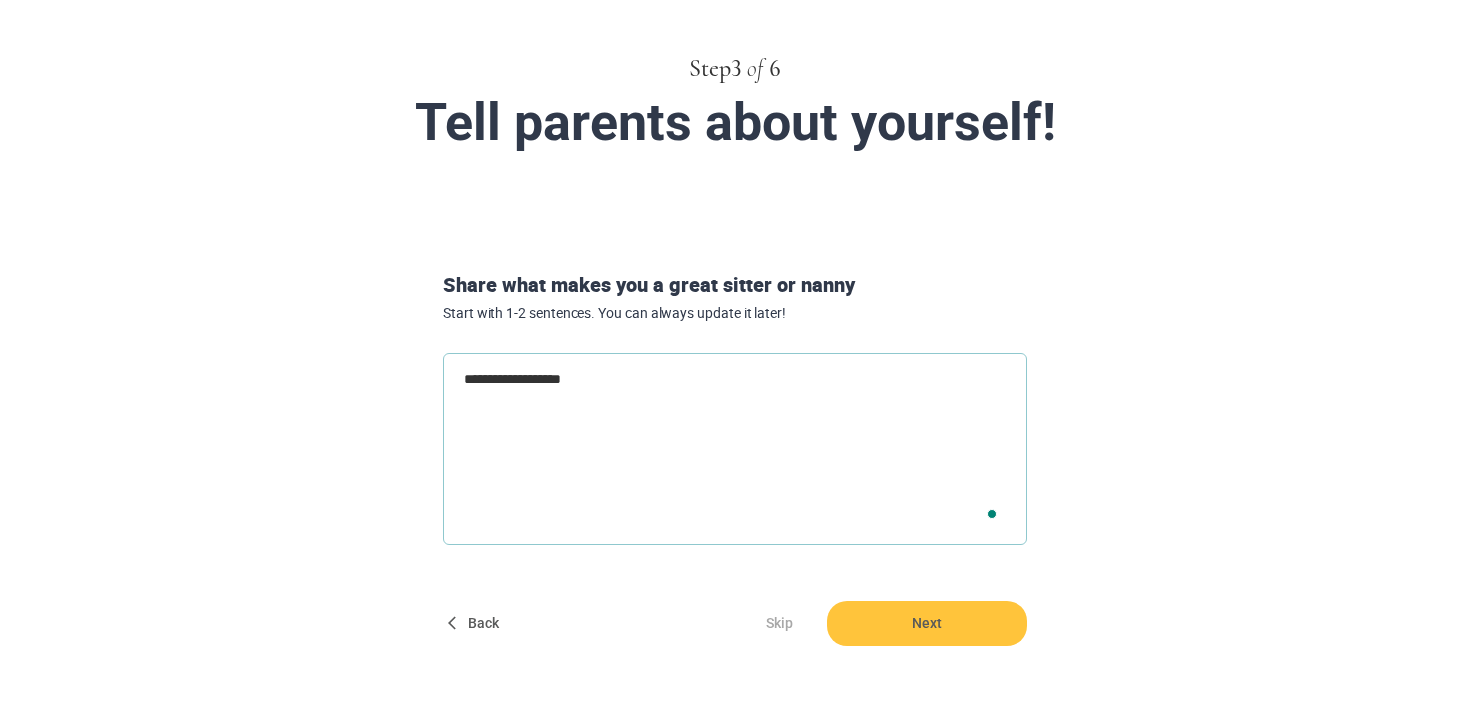 type on "**********" 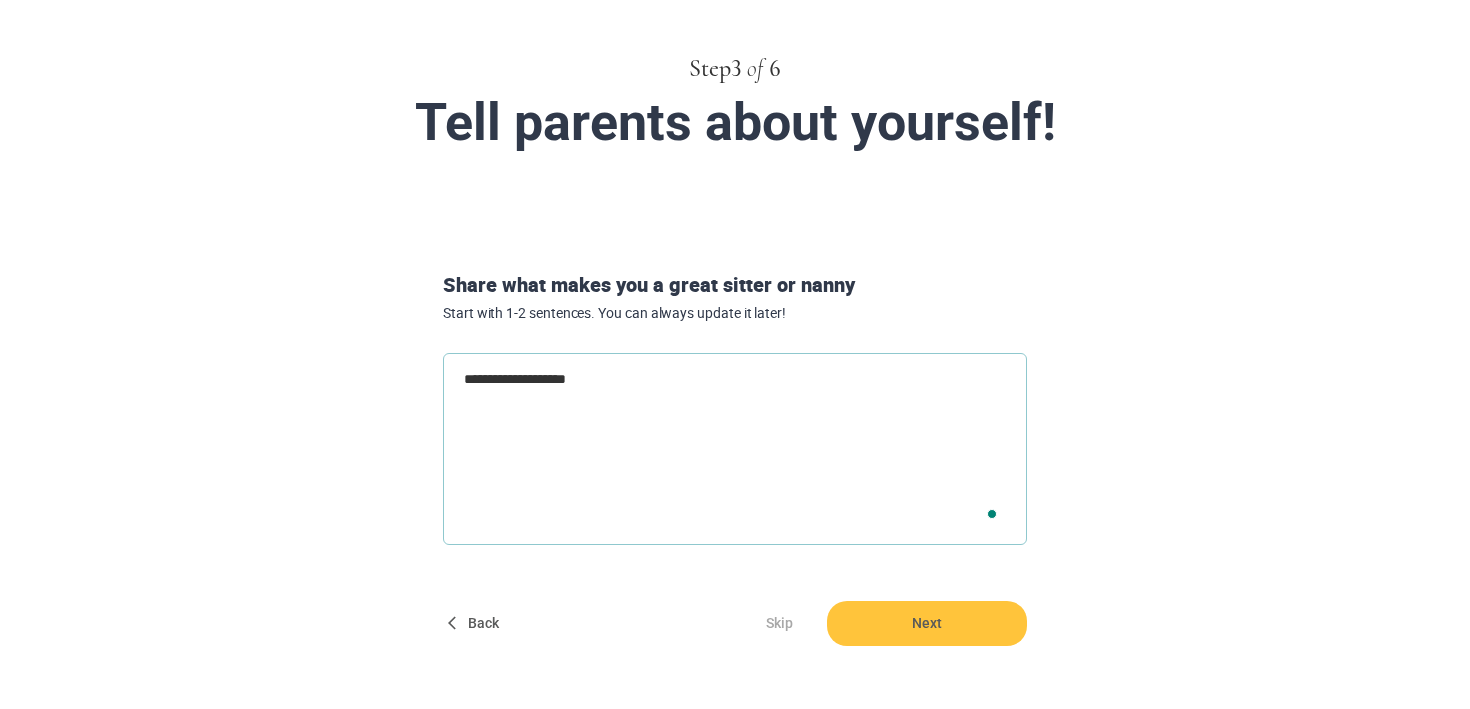 type on "**********" 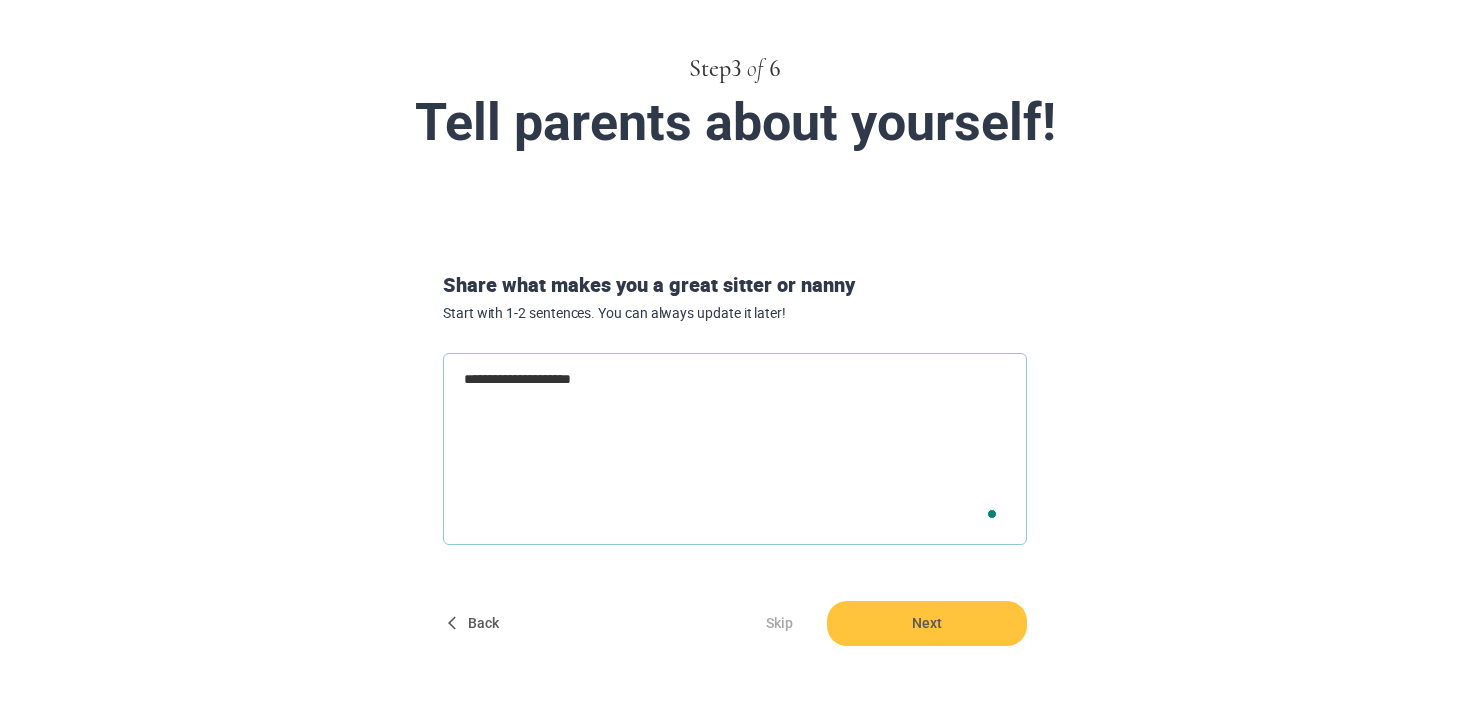 type on "**********" 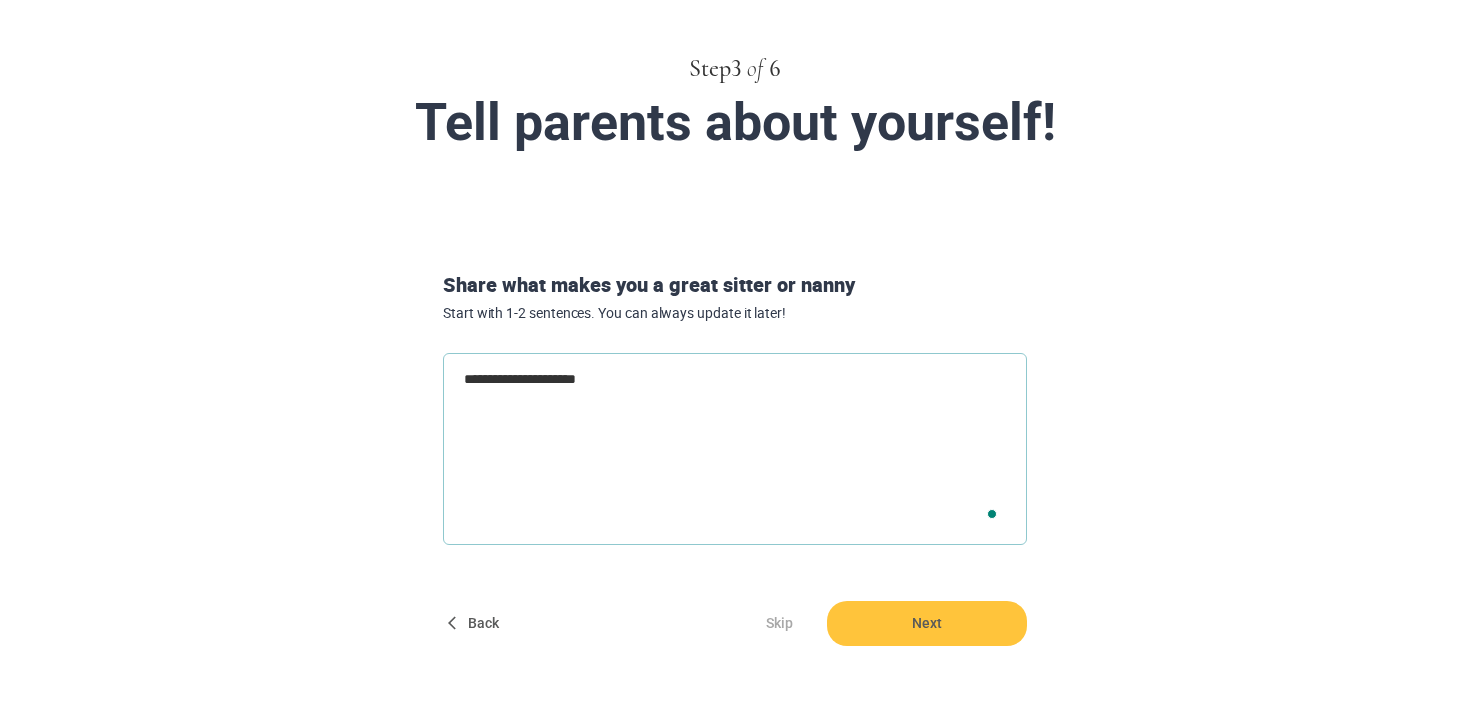 type on "**********" 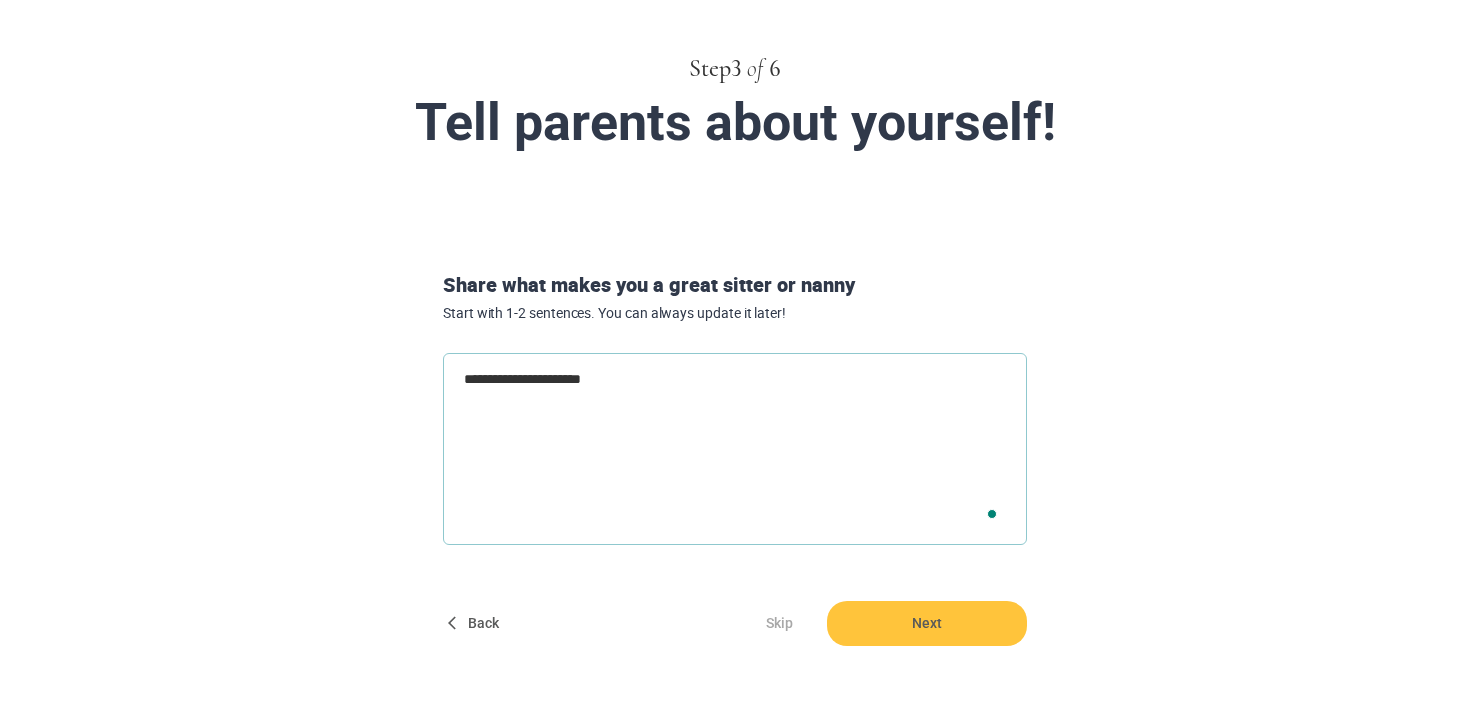 type on "**********" 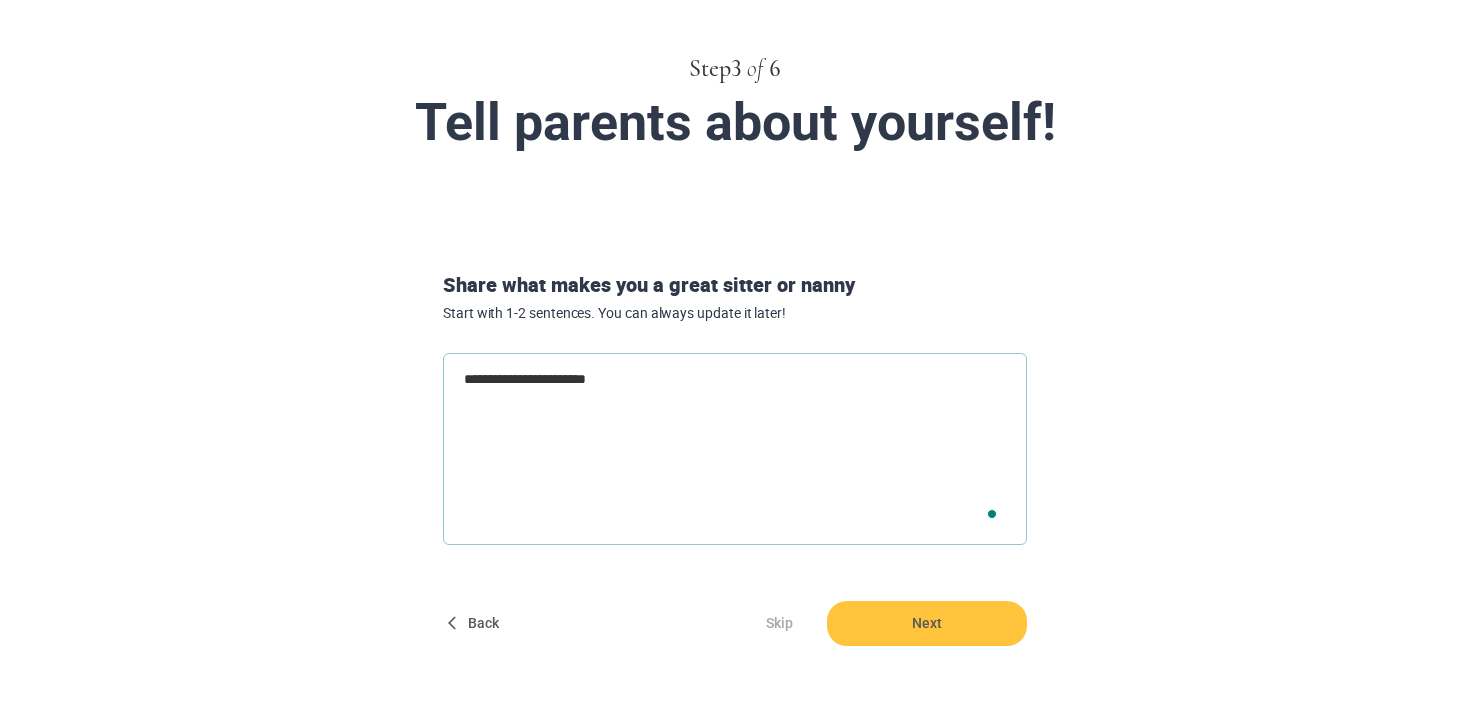 type on "**********" 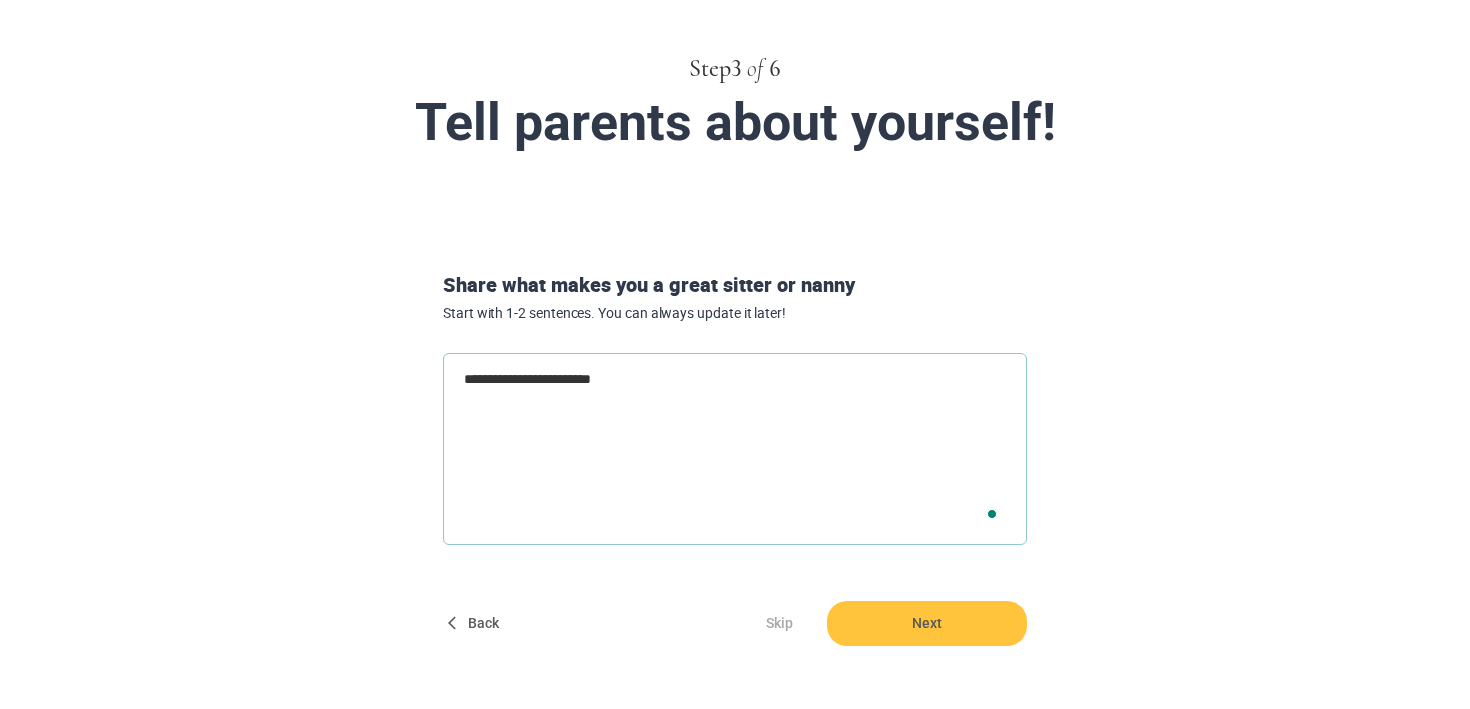 type on "**********" 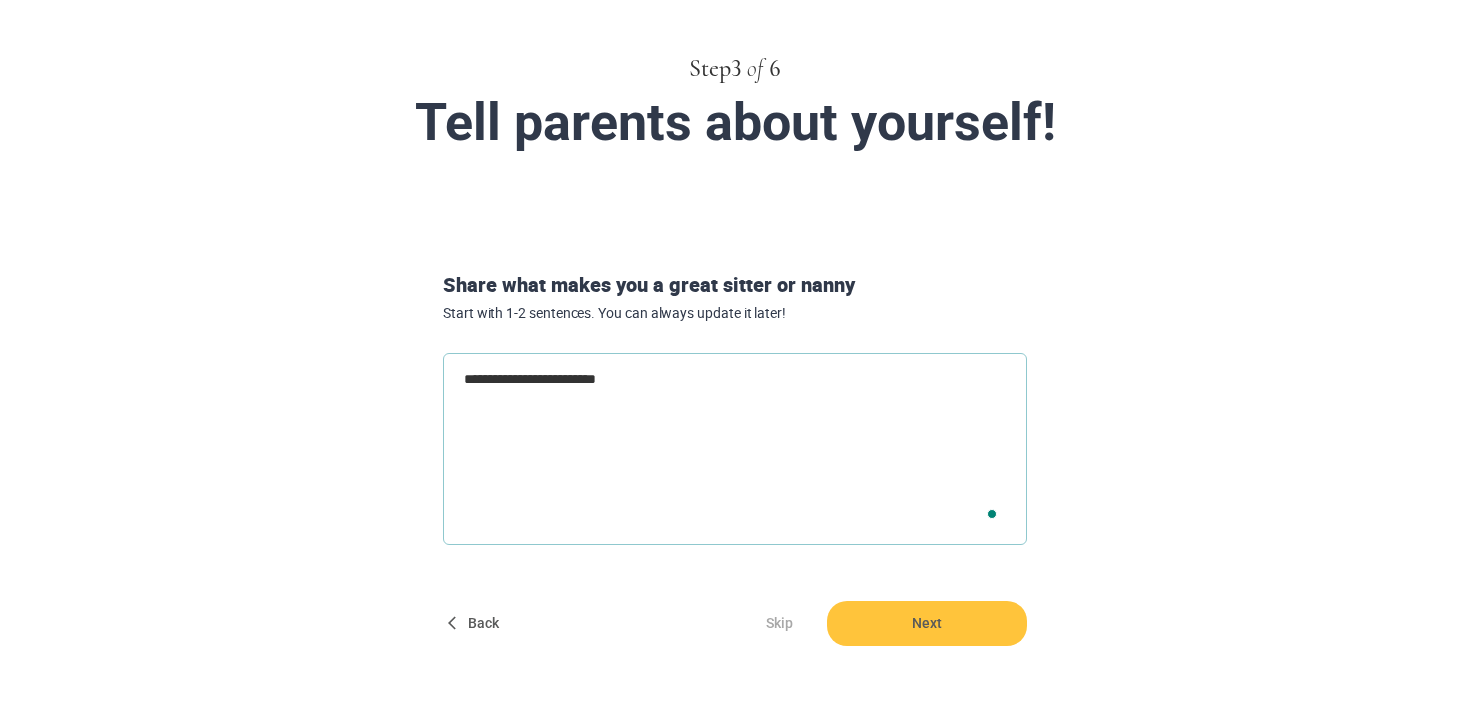 type on "**********" 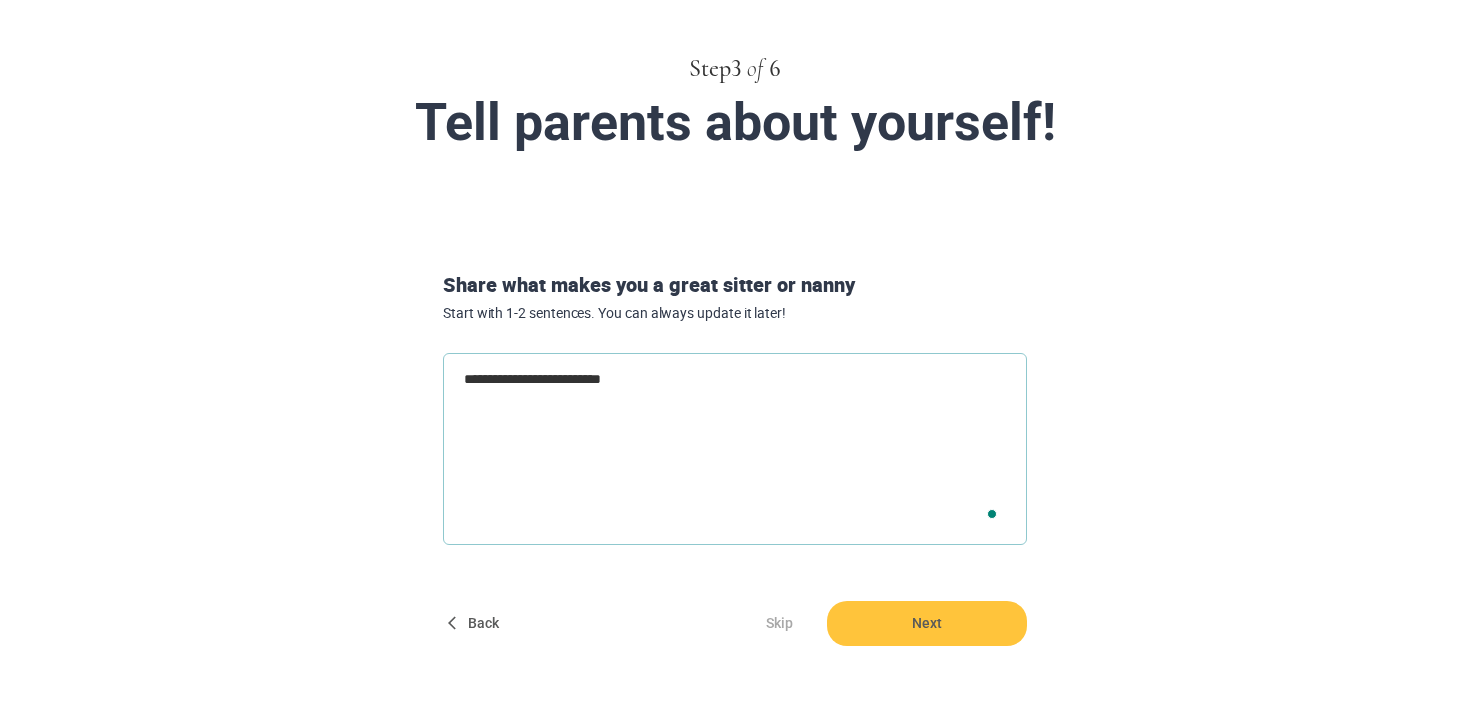 type on "**********" 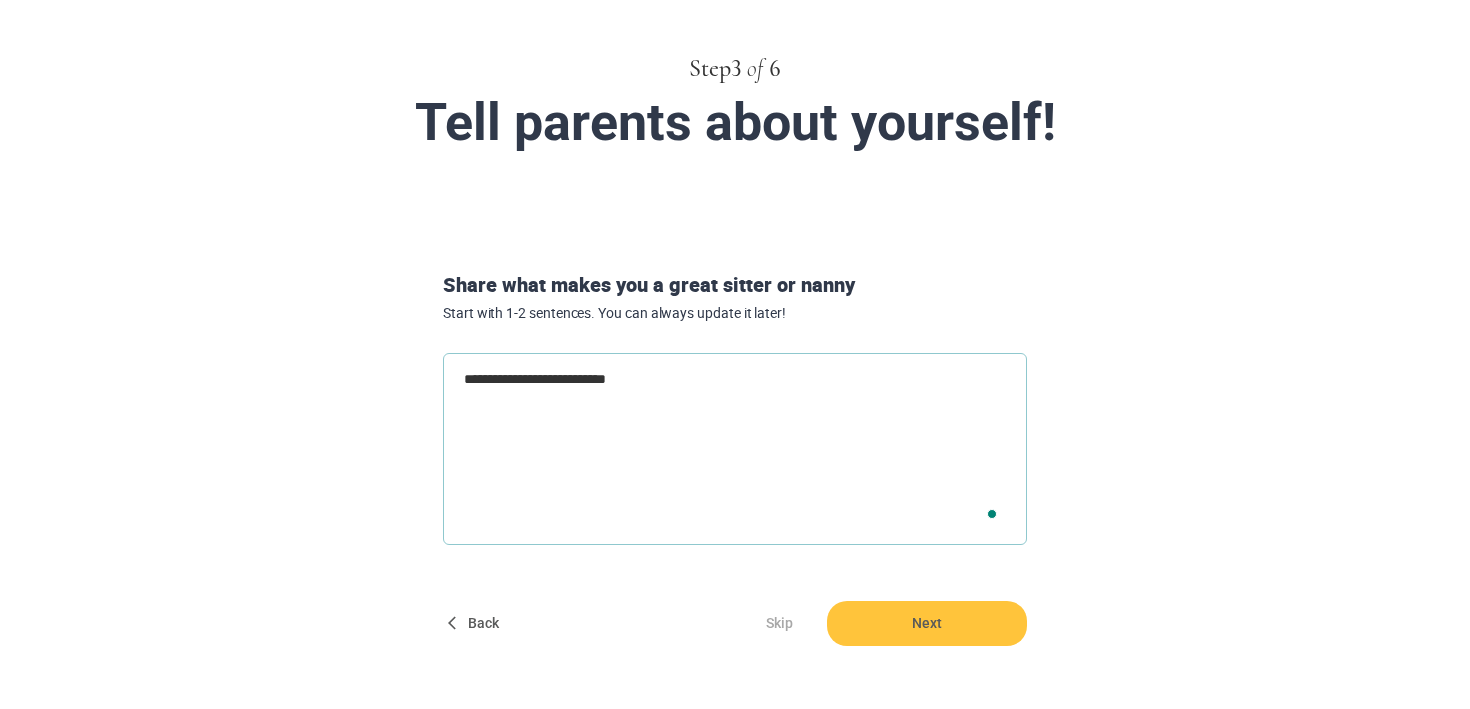 type on "**********" 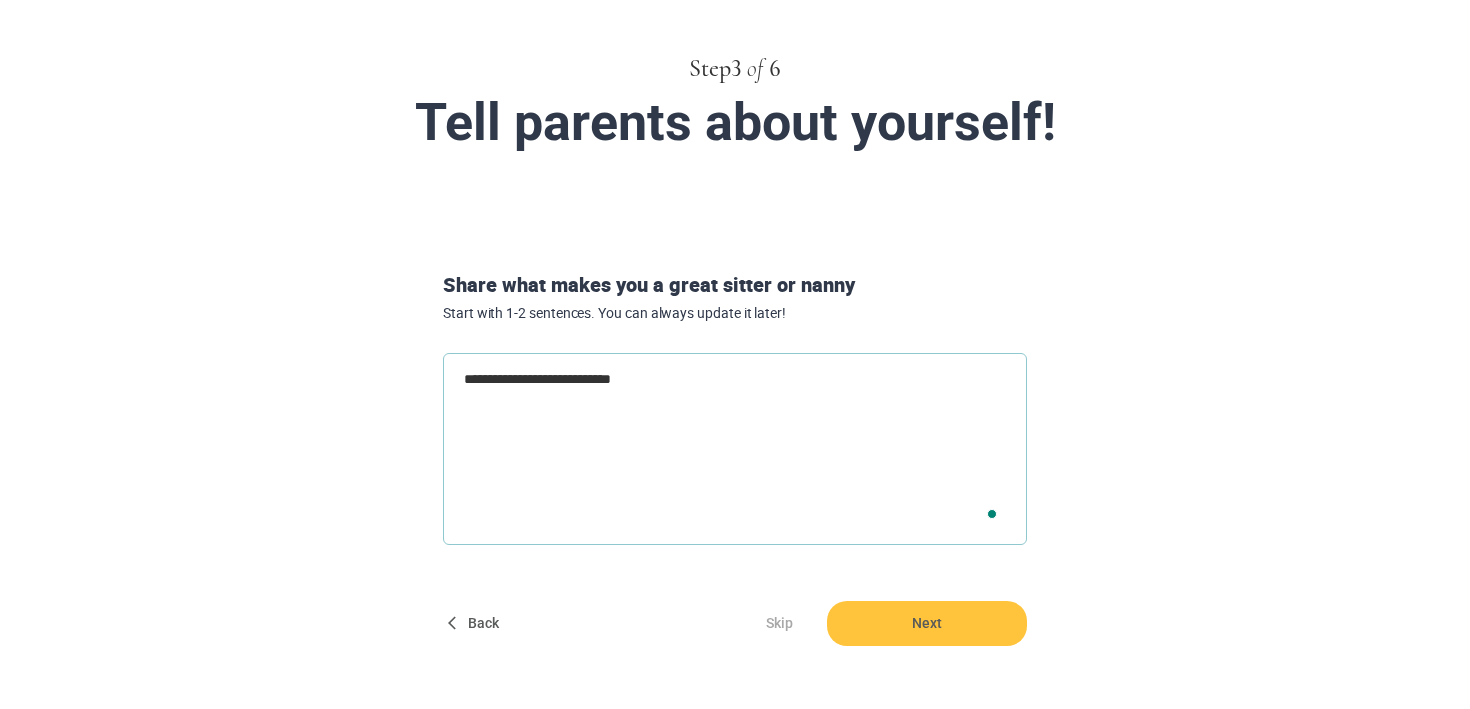 type on "**********" 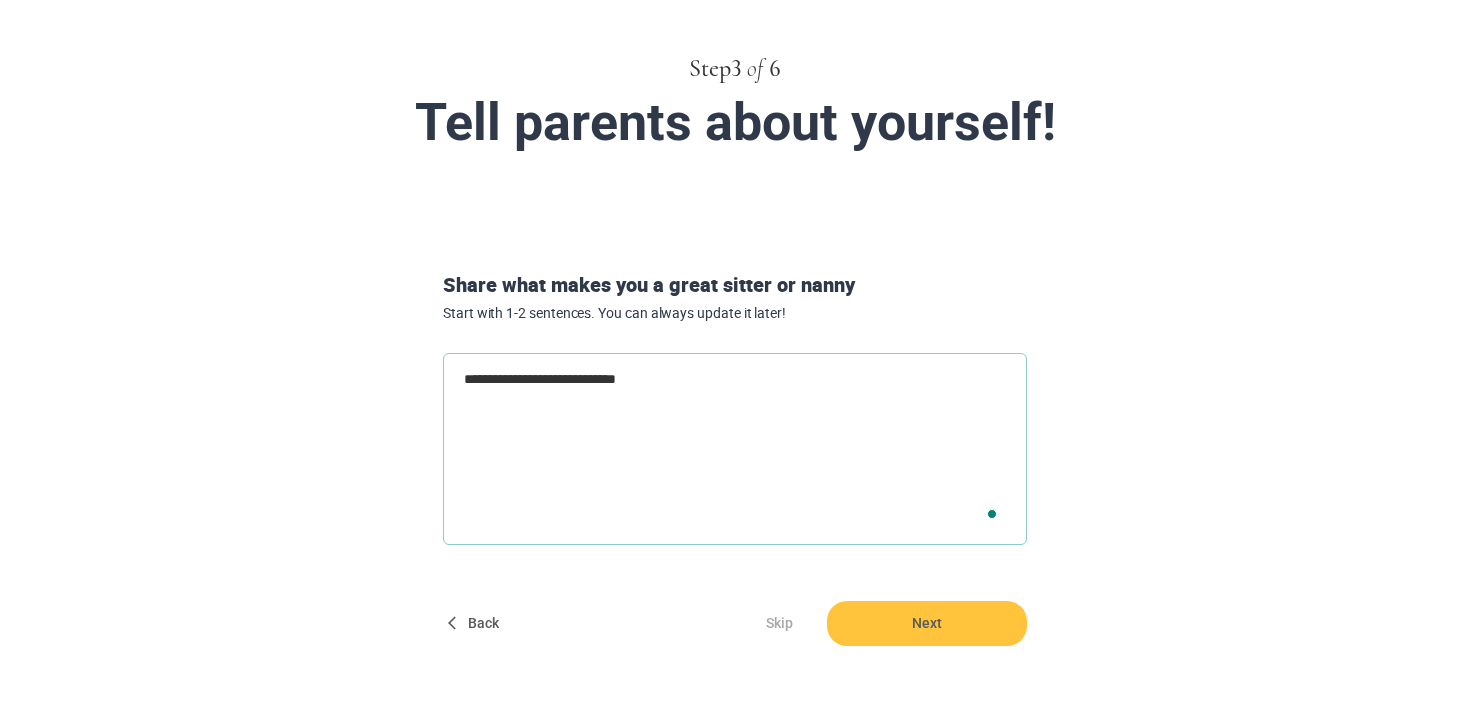 type on "**********" 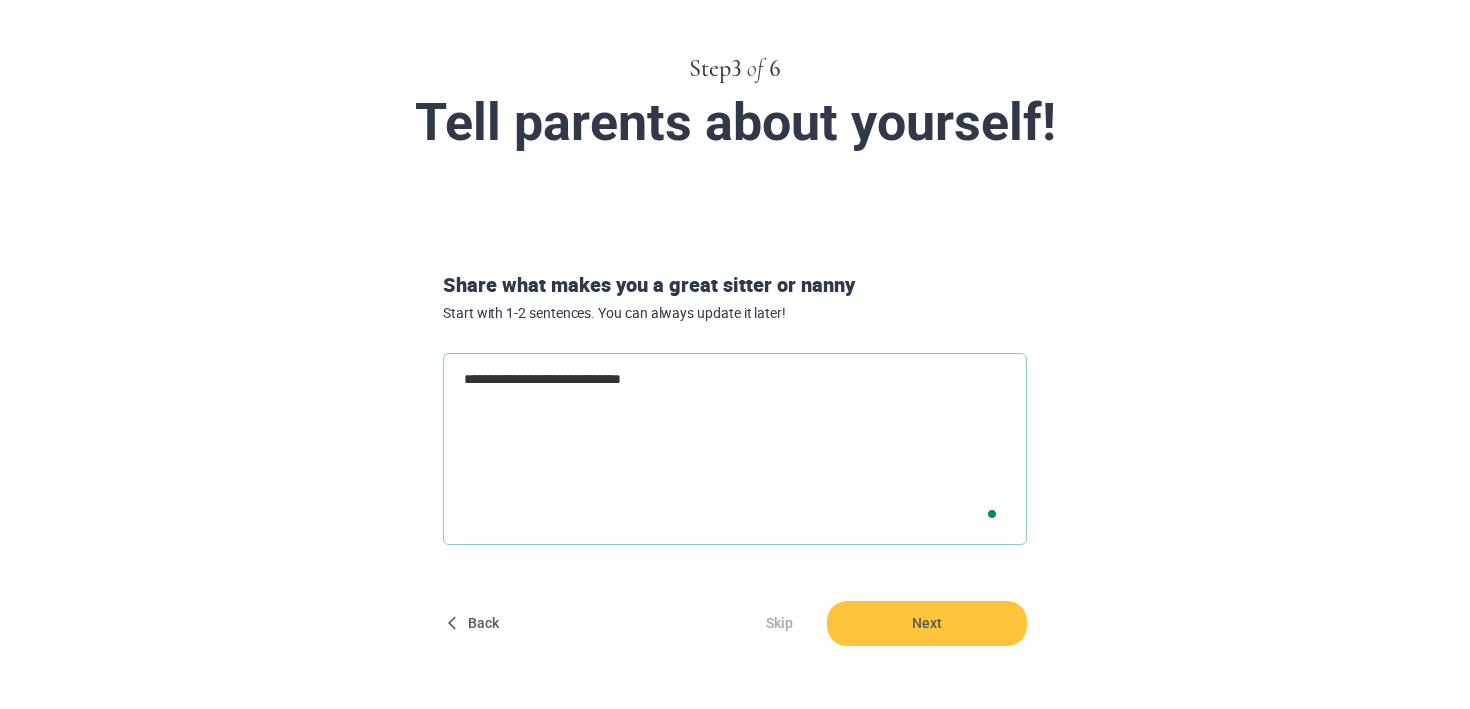 type on "**********" 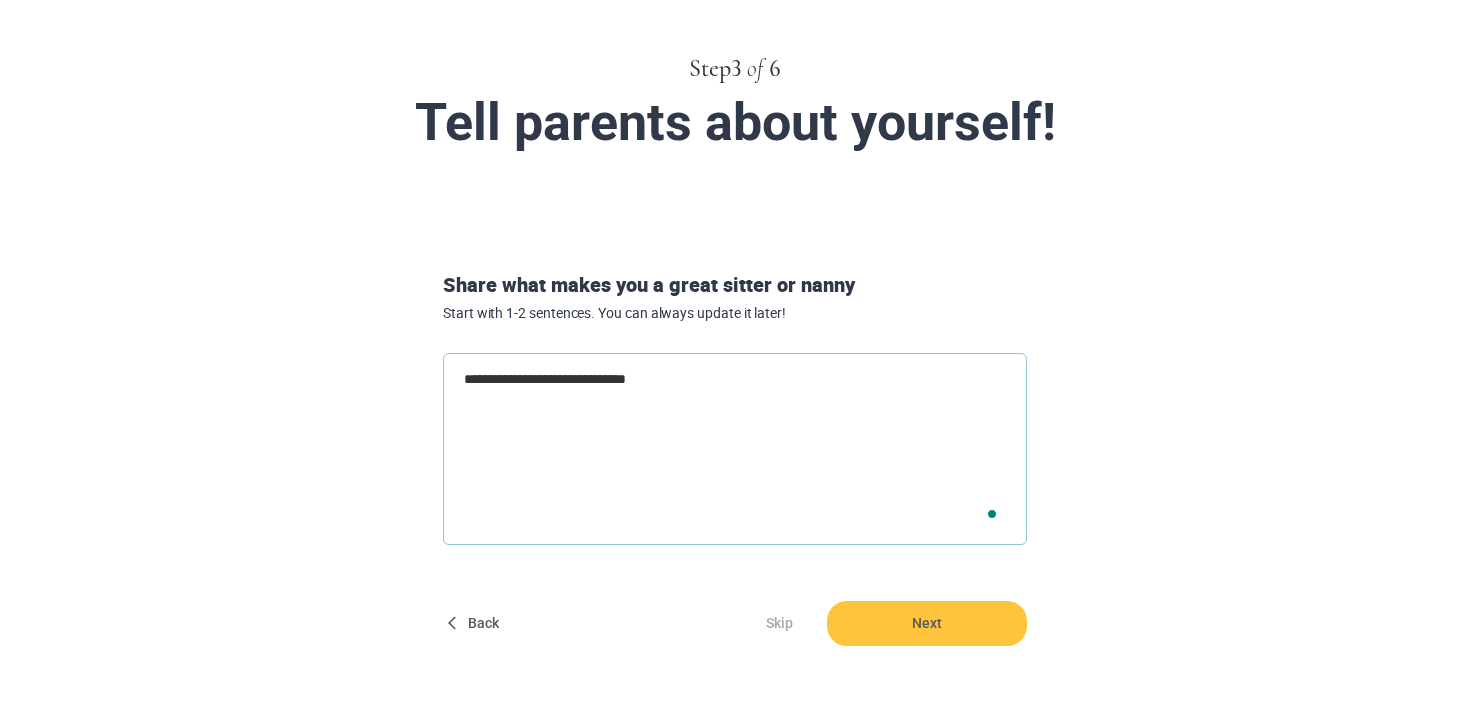 type on "**********" 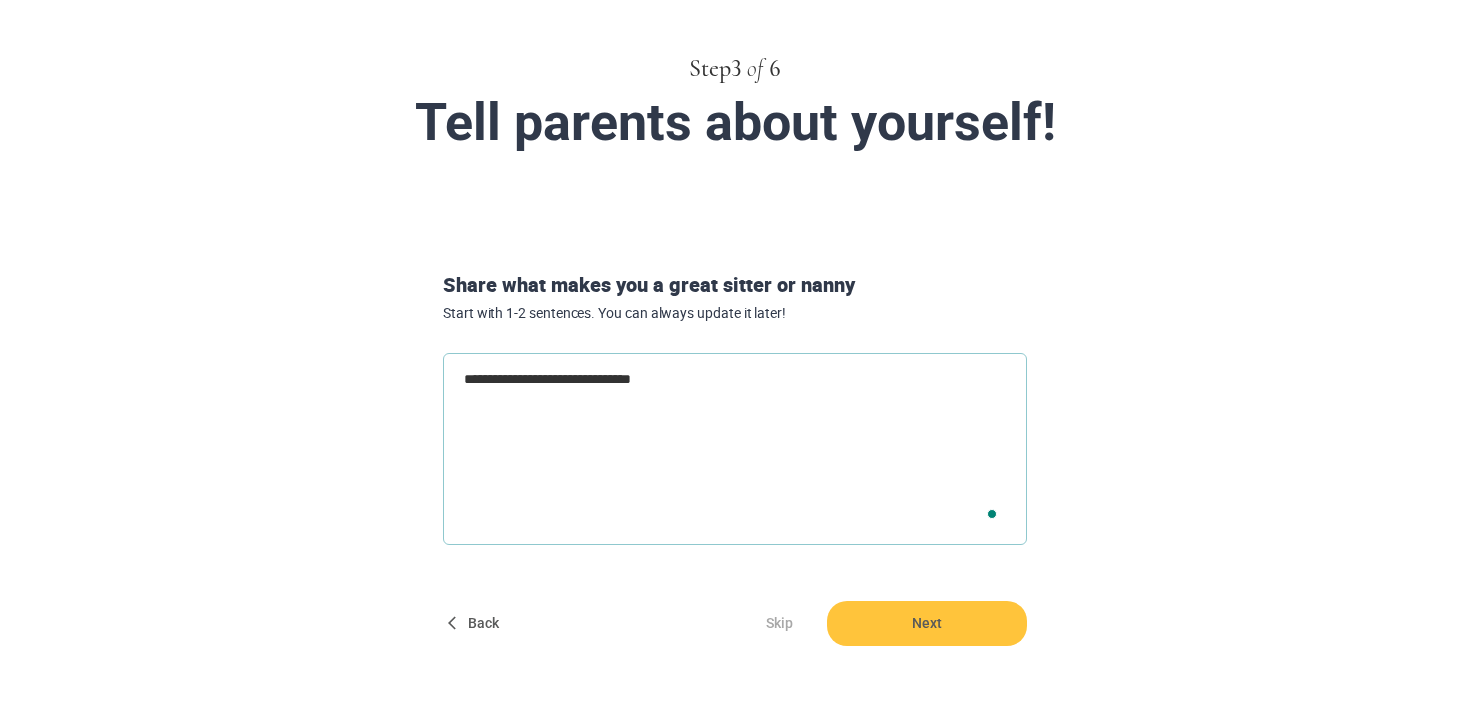 type on "**********" 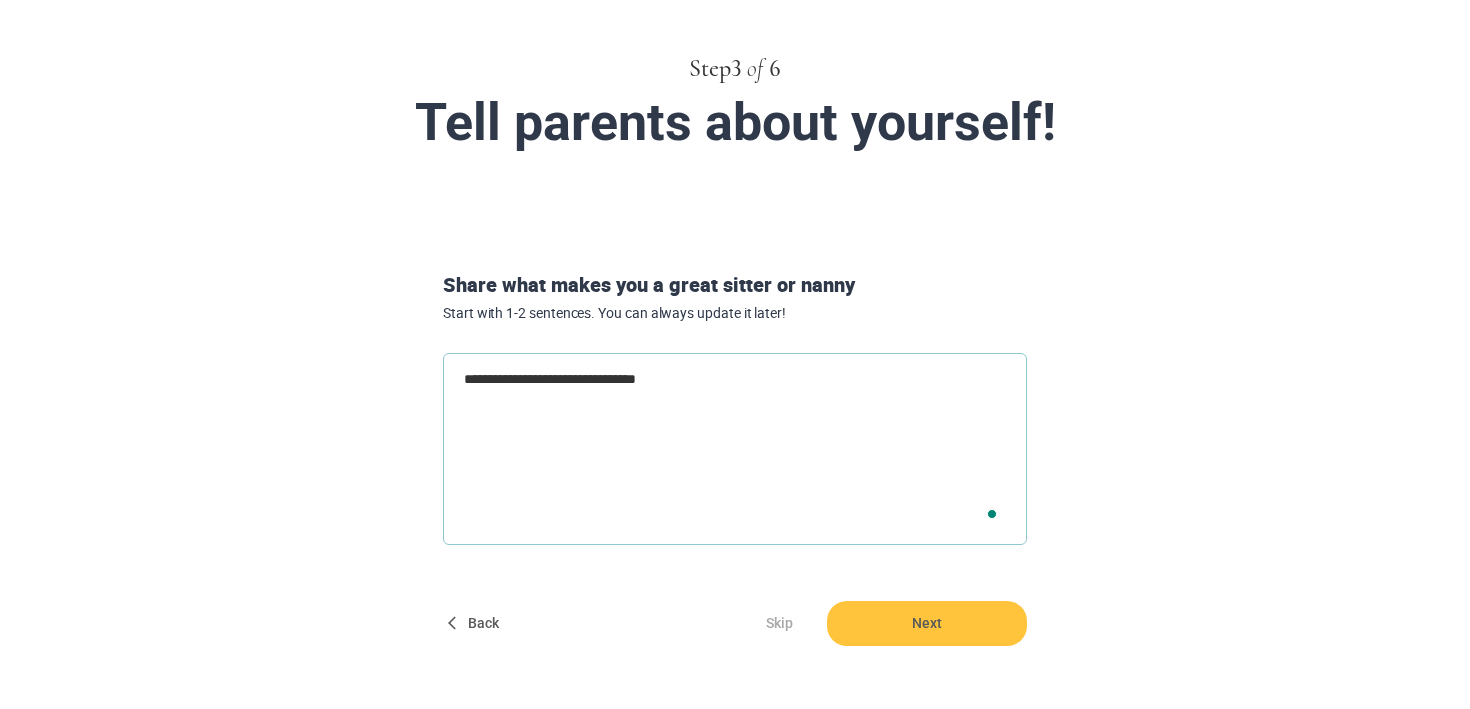 type on "**********" 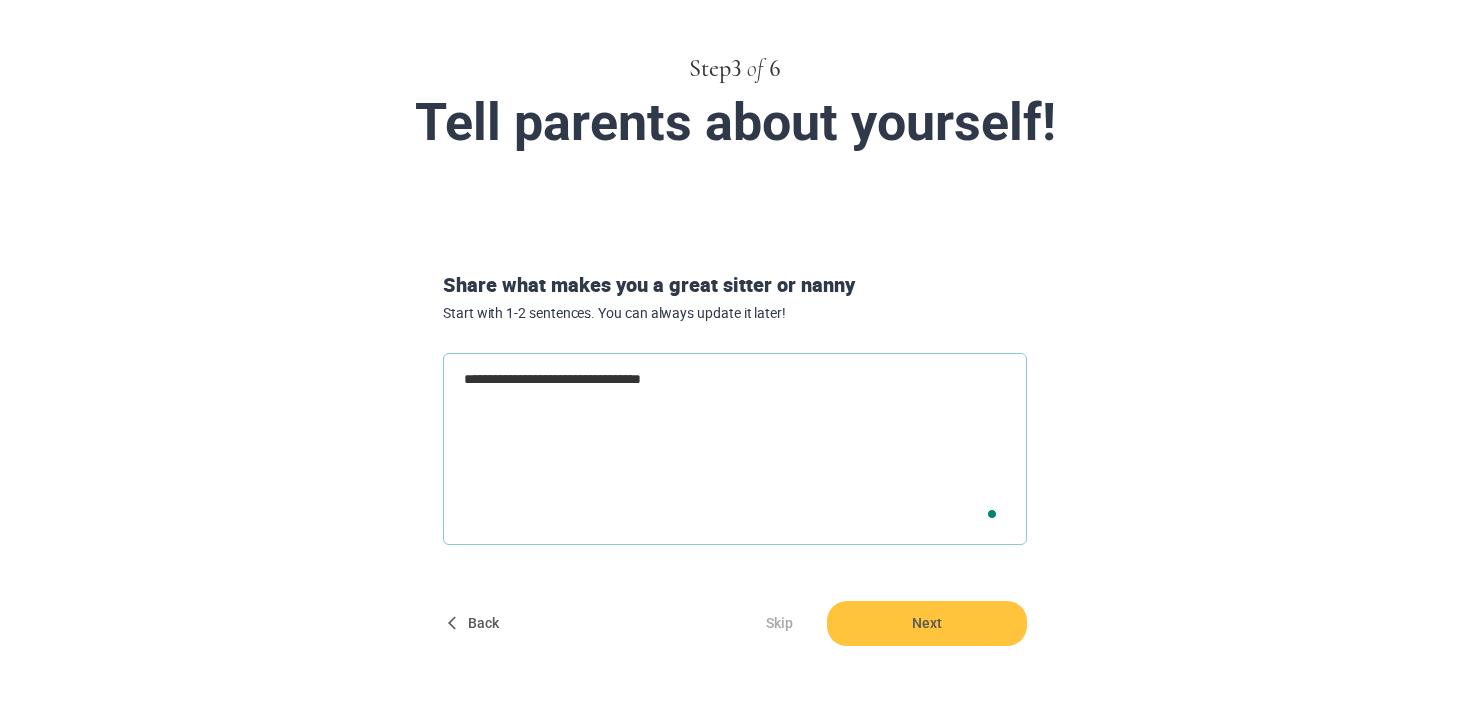 type on "**********" 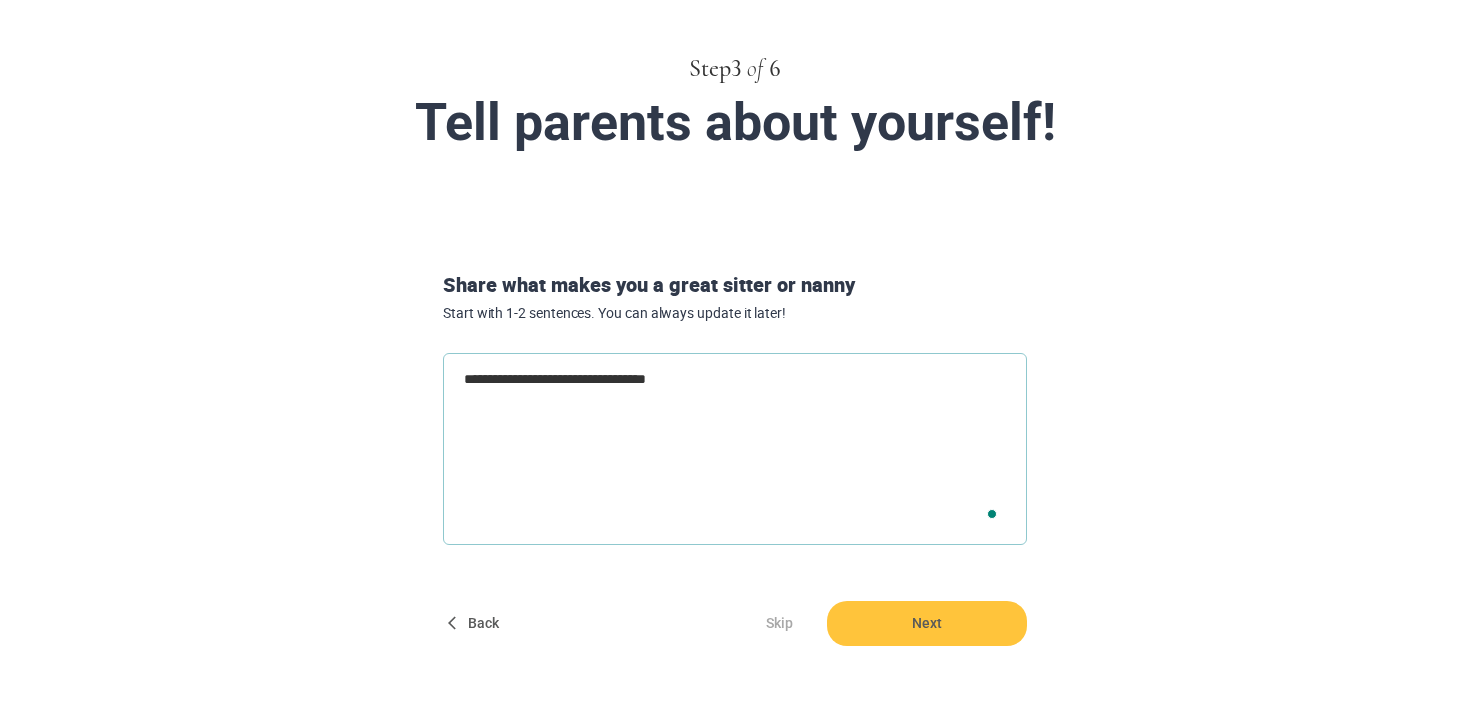 type on "**********" 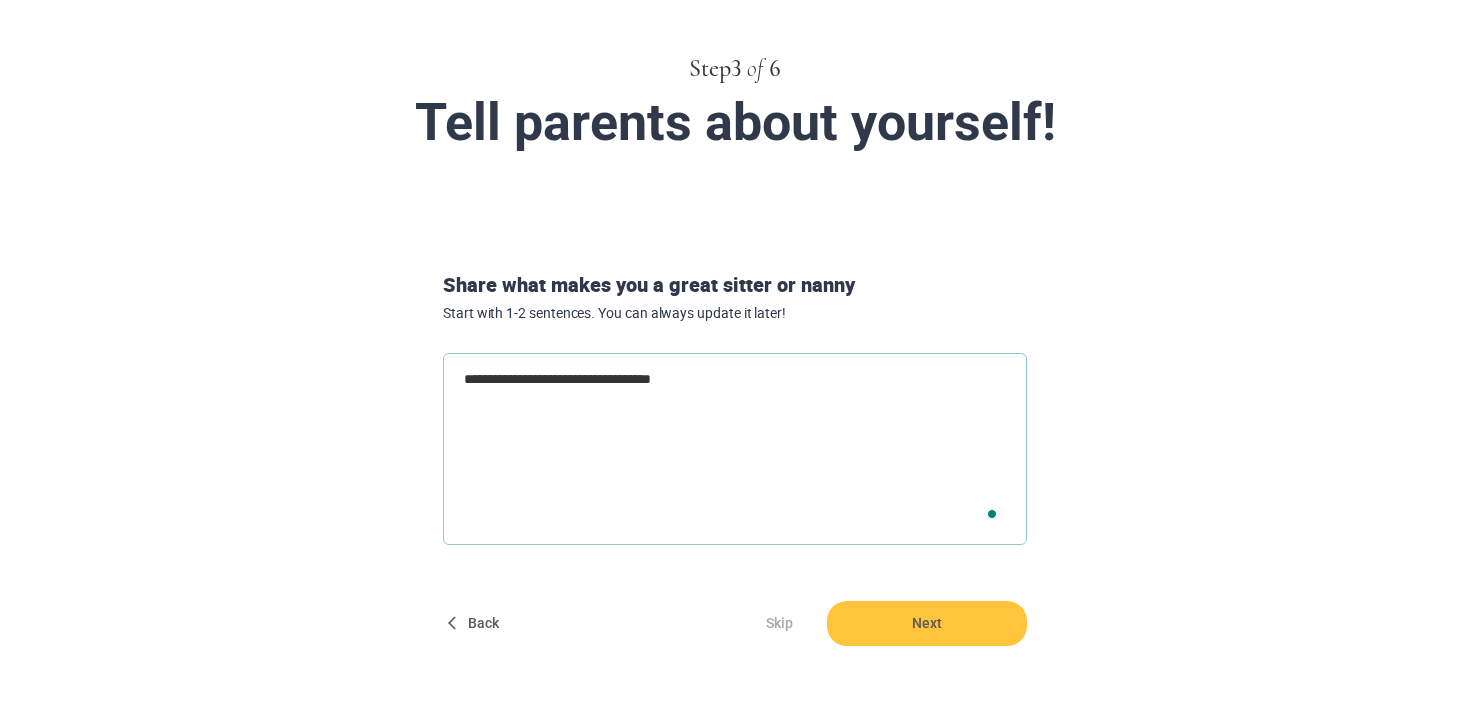 type on "**********" 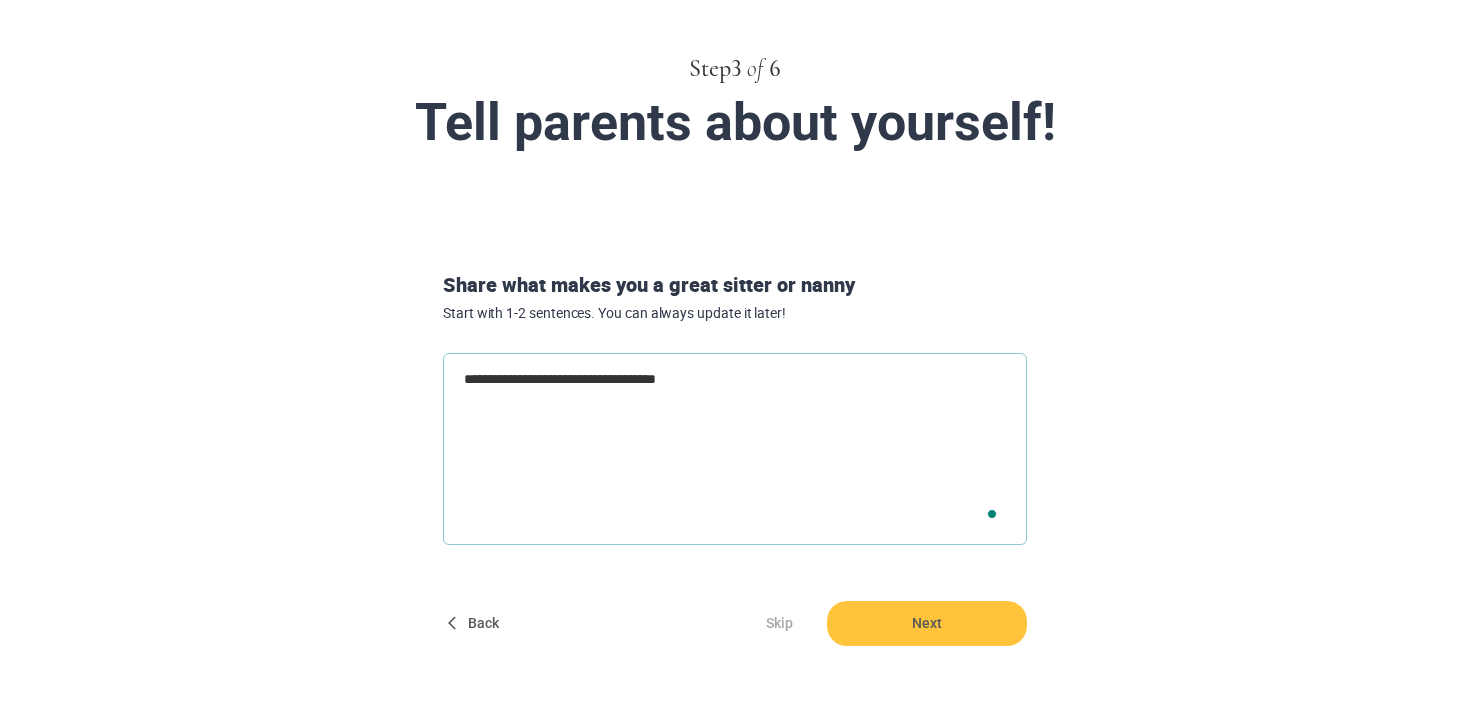 type on "**********" 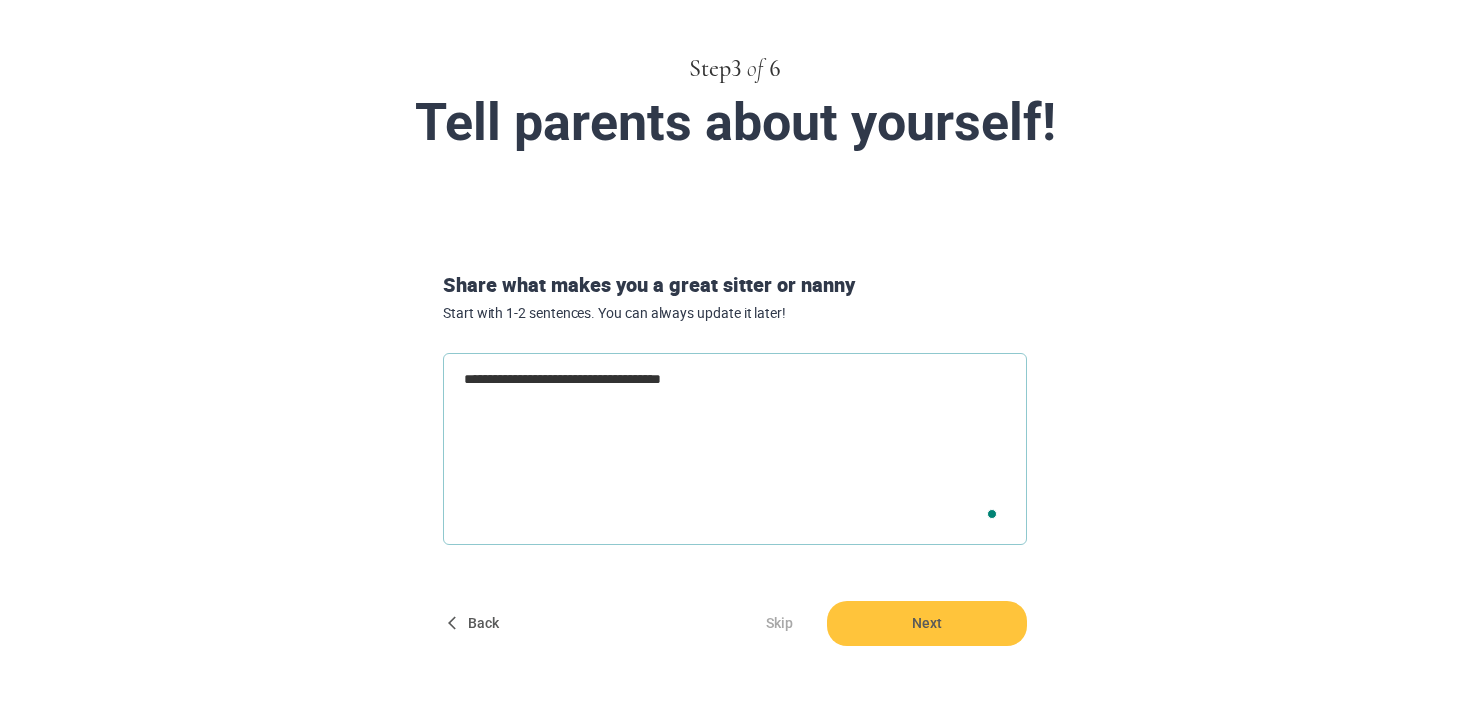 type on "**********" 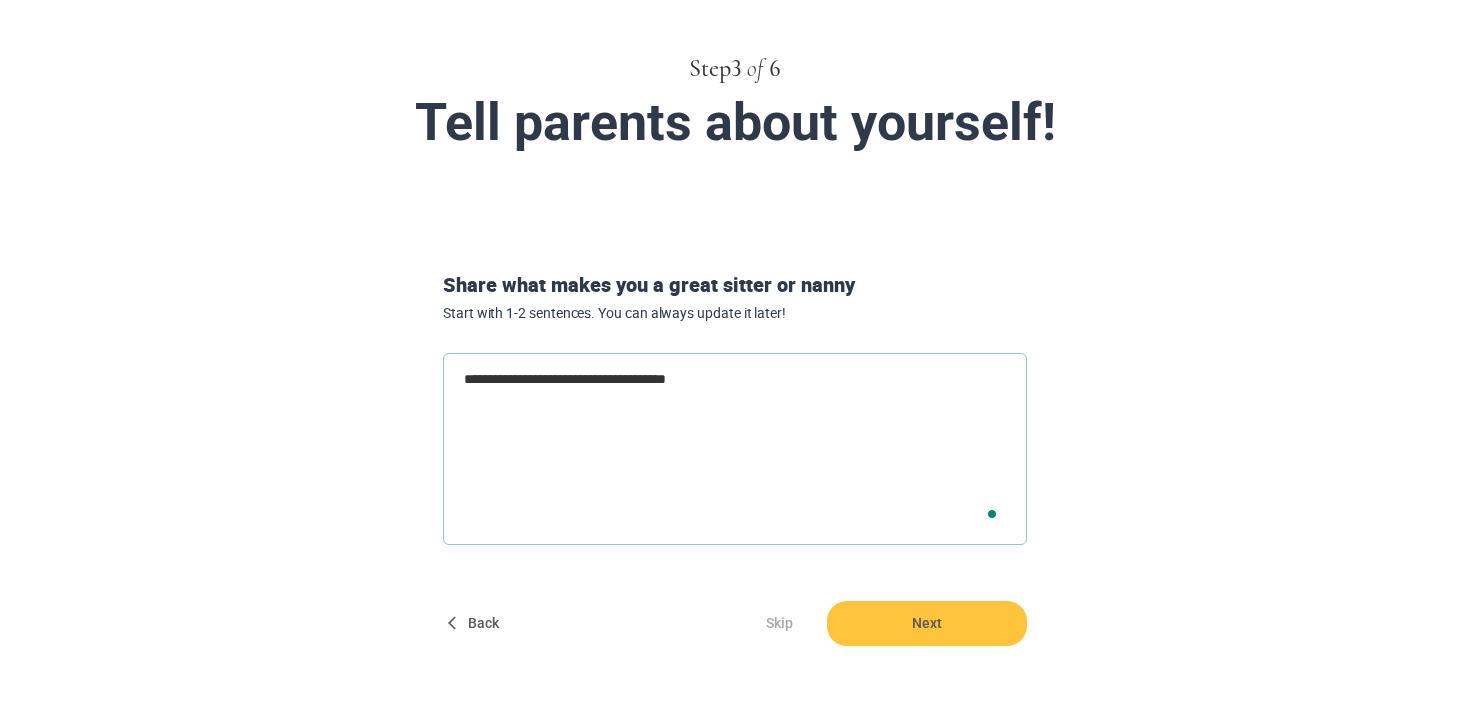 type on "**********" 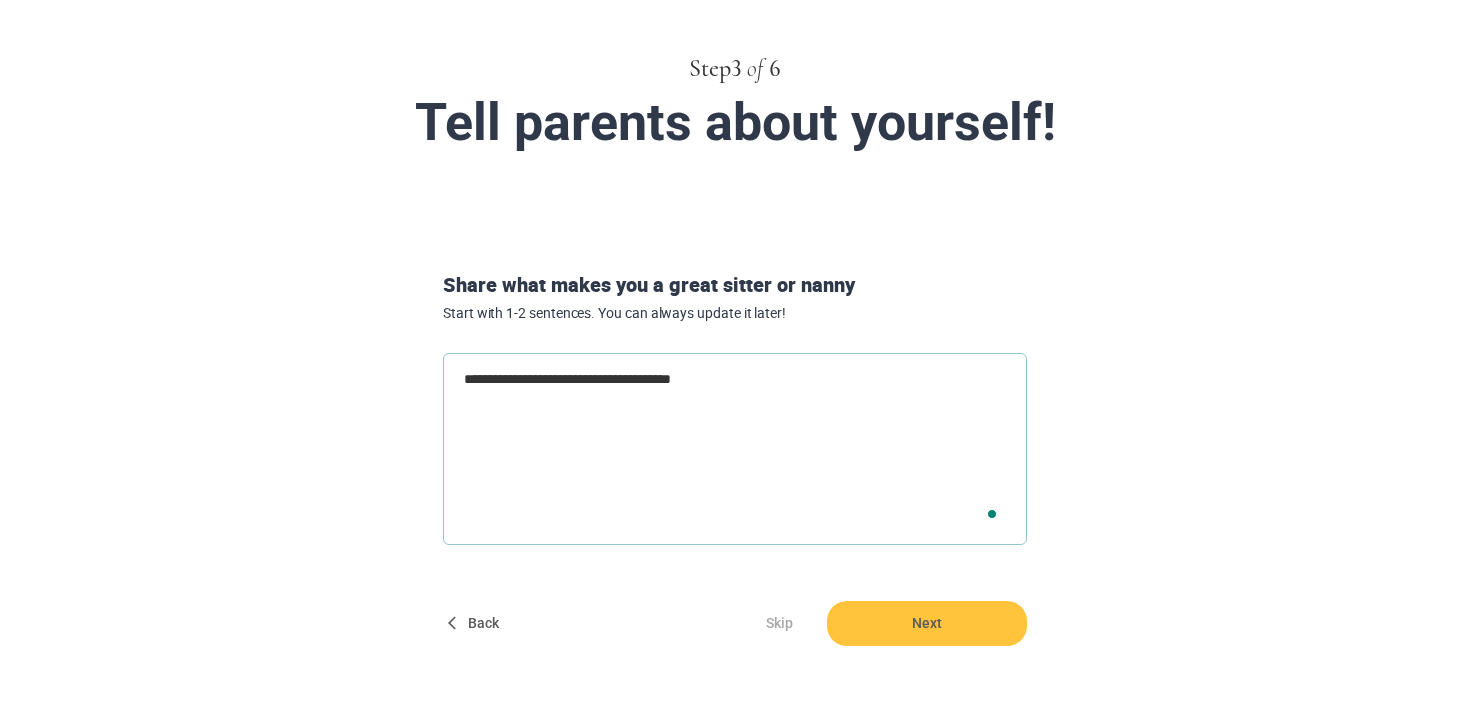 type on "**********" 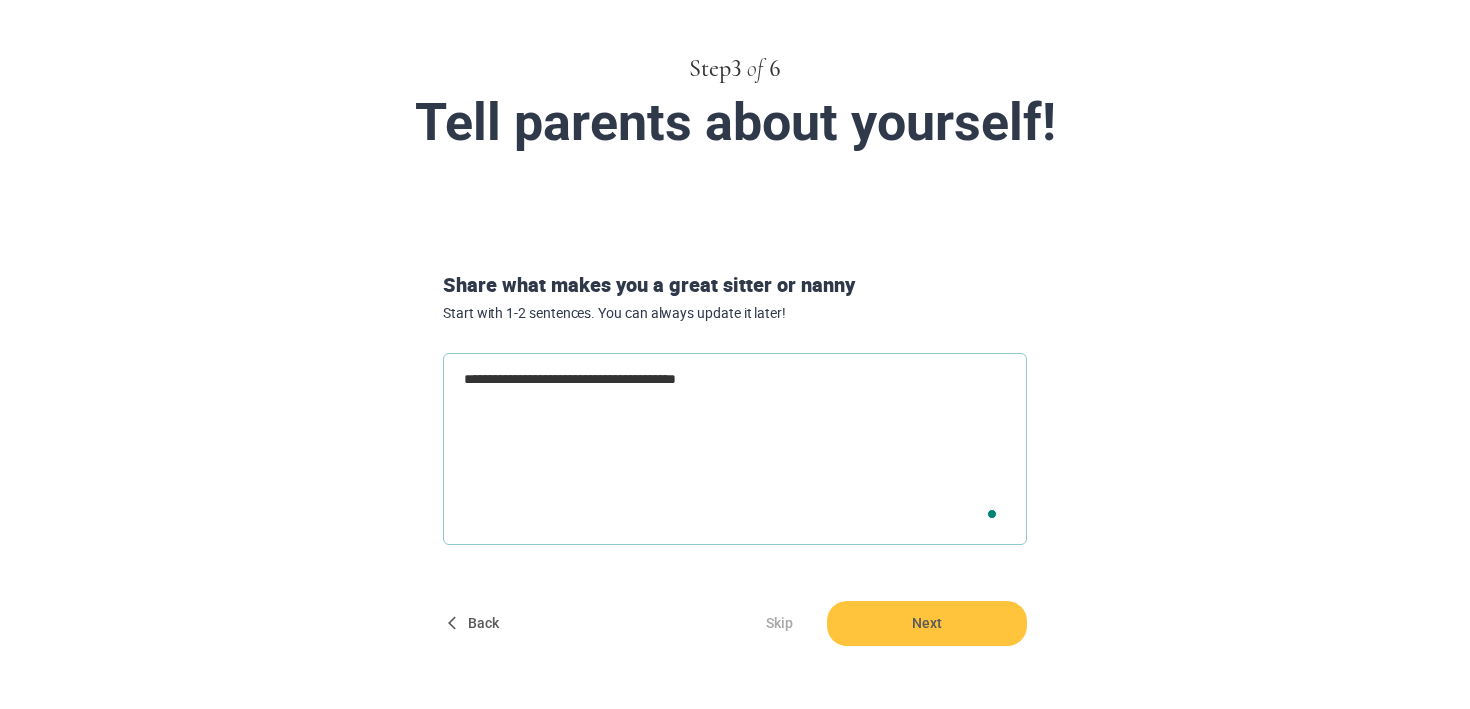 type on "**********" 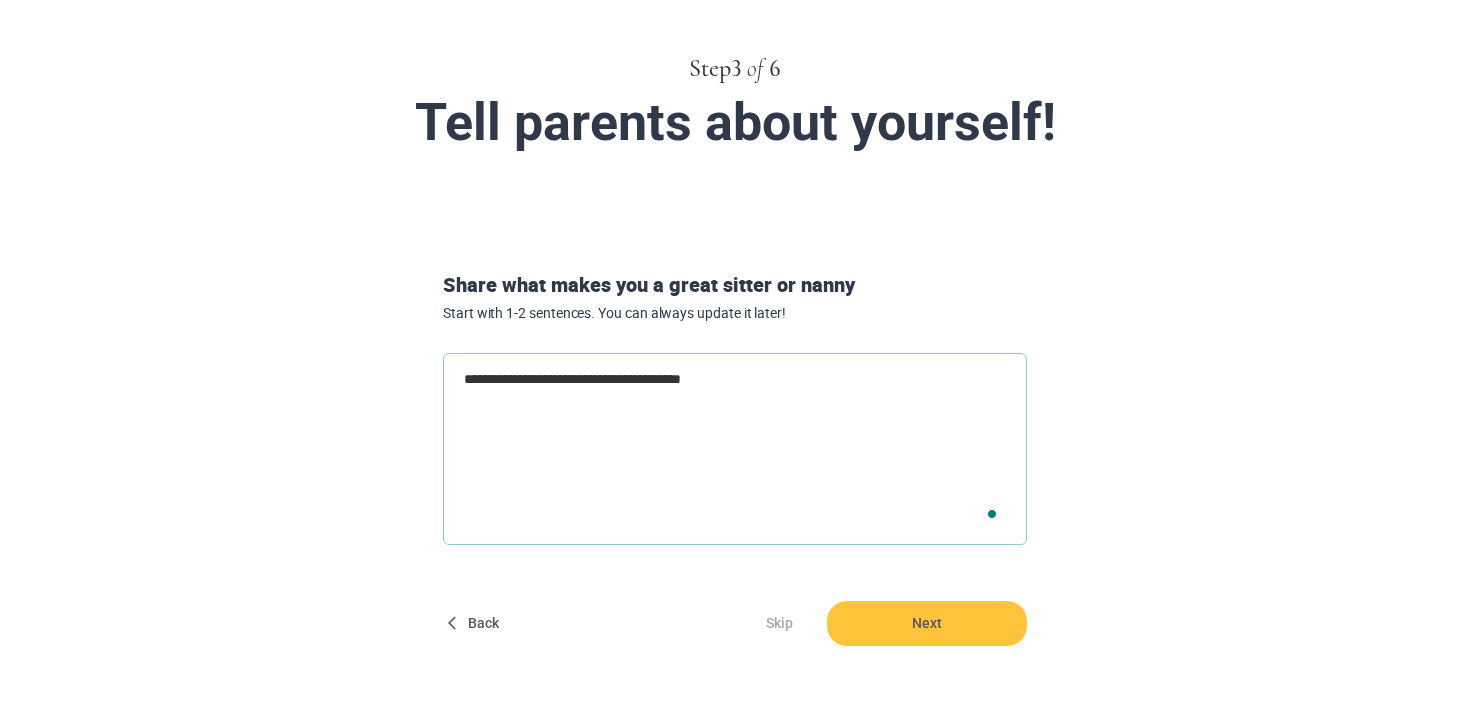 type on "**********" 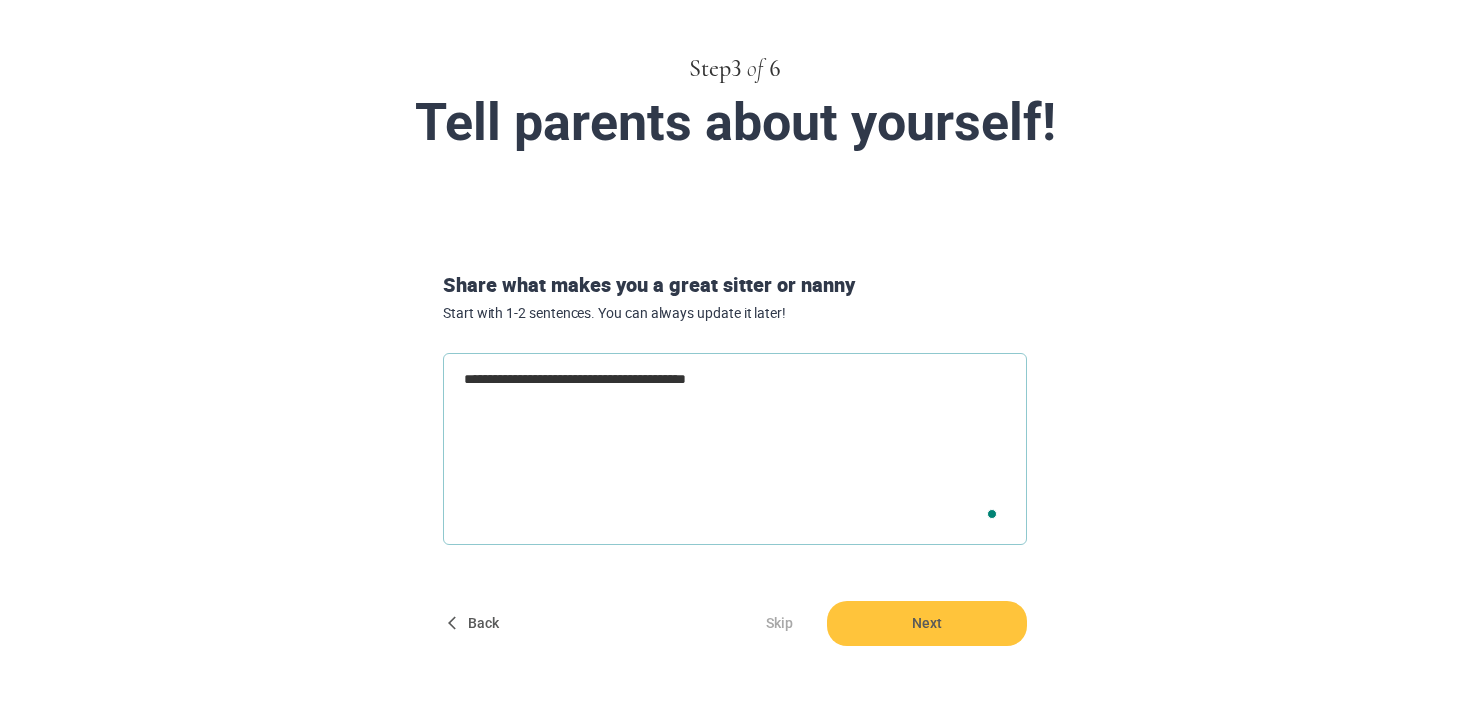 type on "**********" 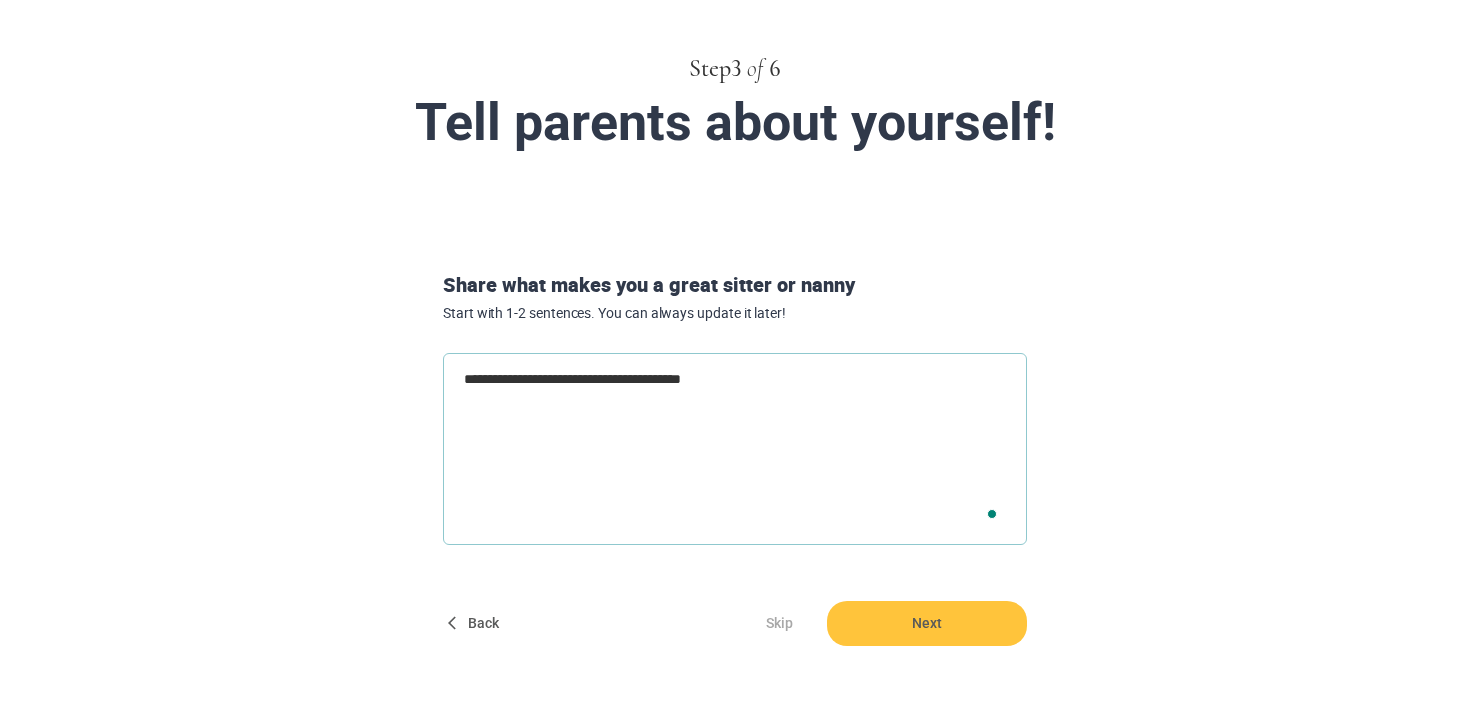 type on "**********" 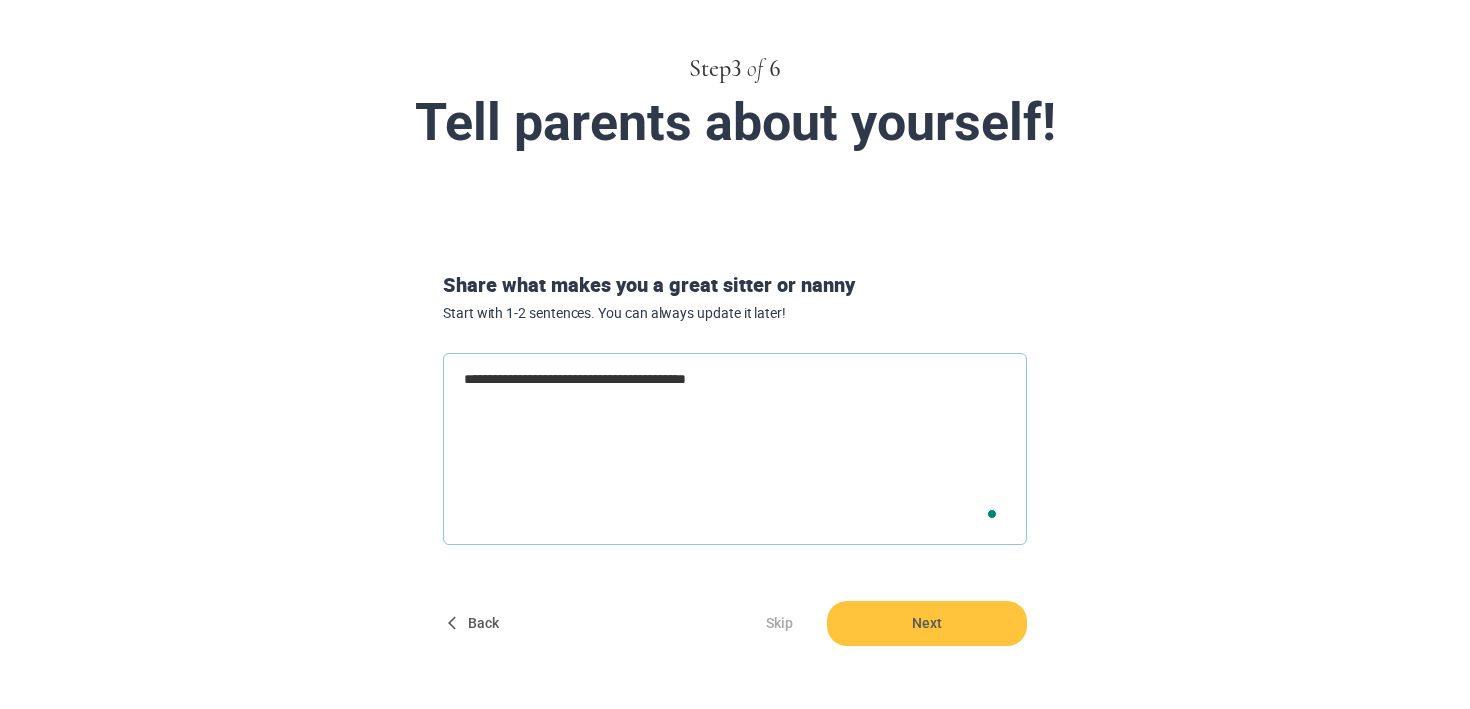 type on "**********" 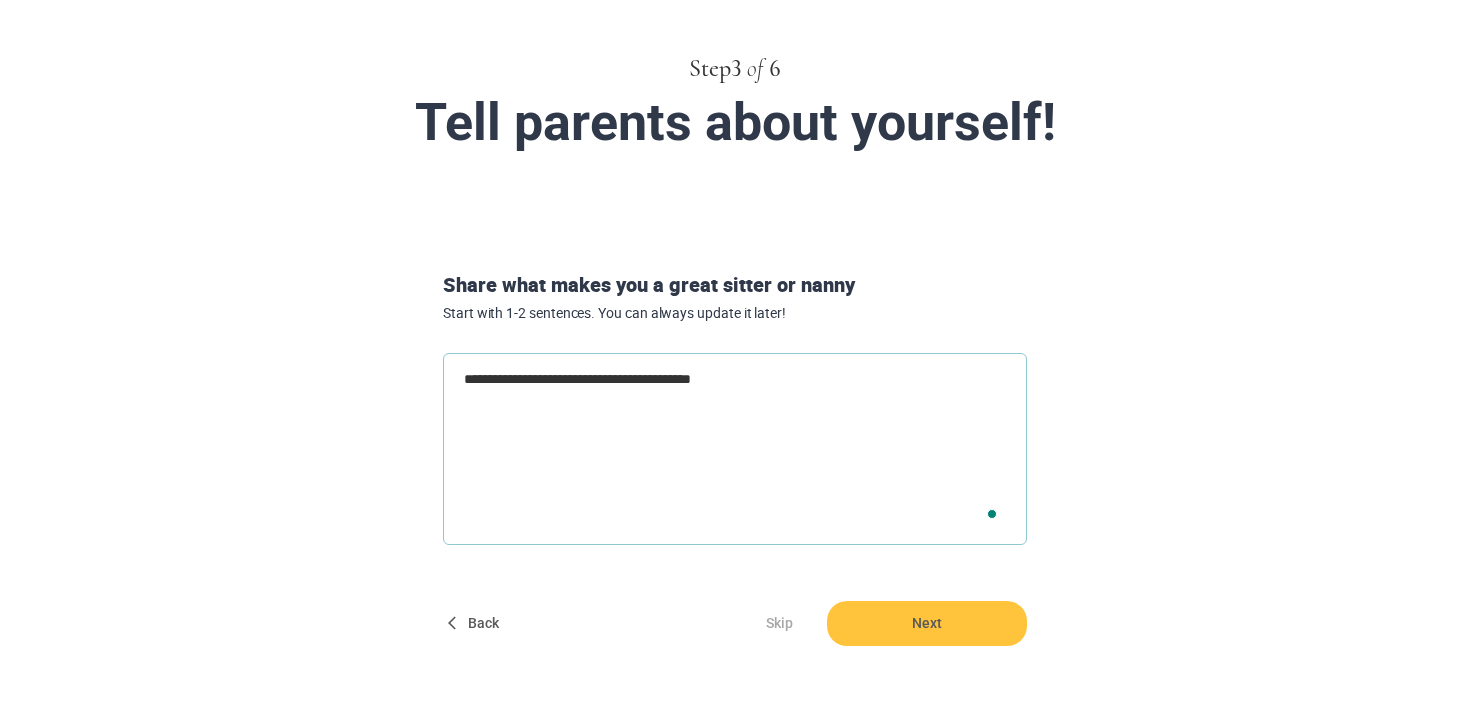 type on "**********" 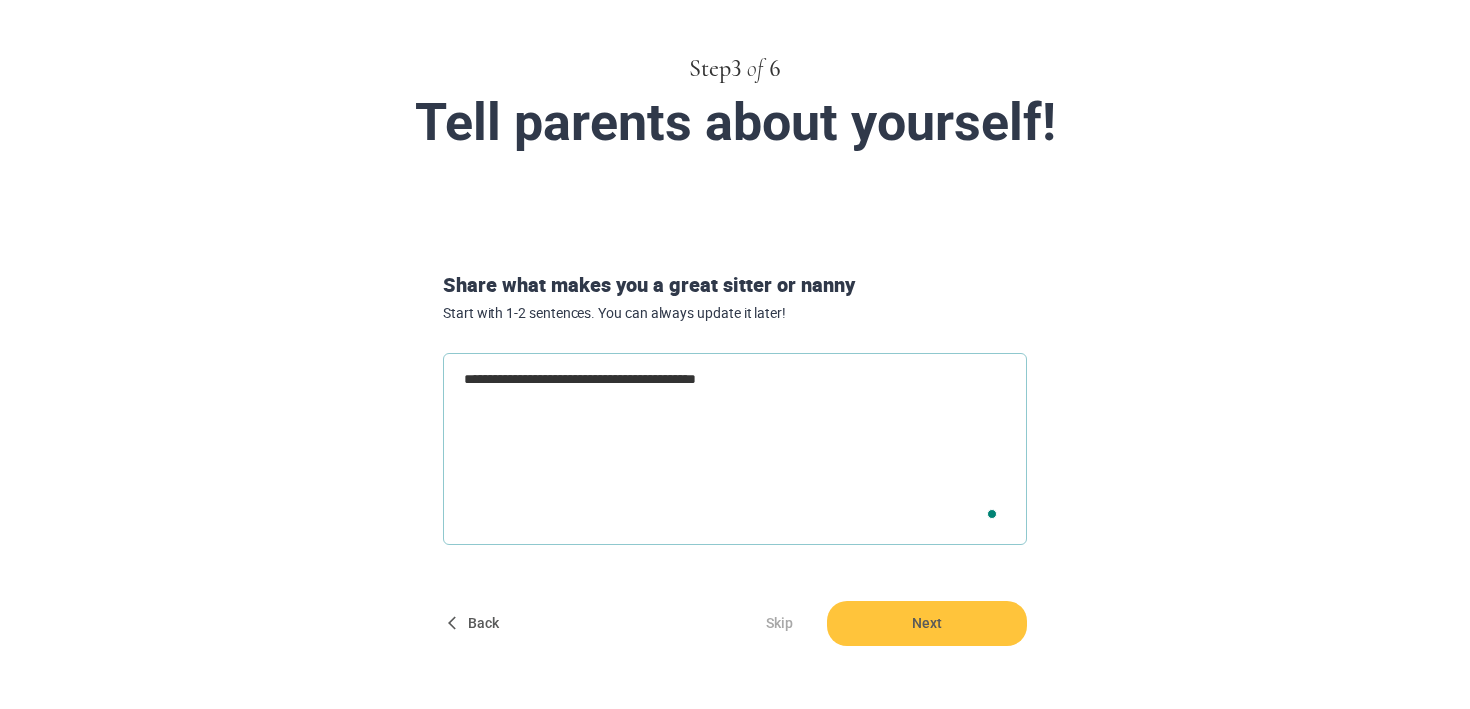 type on "**********" 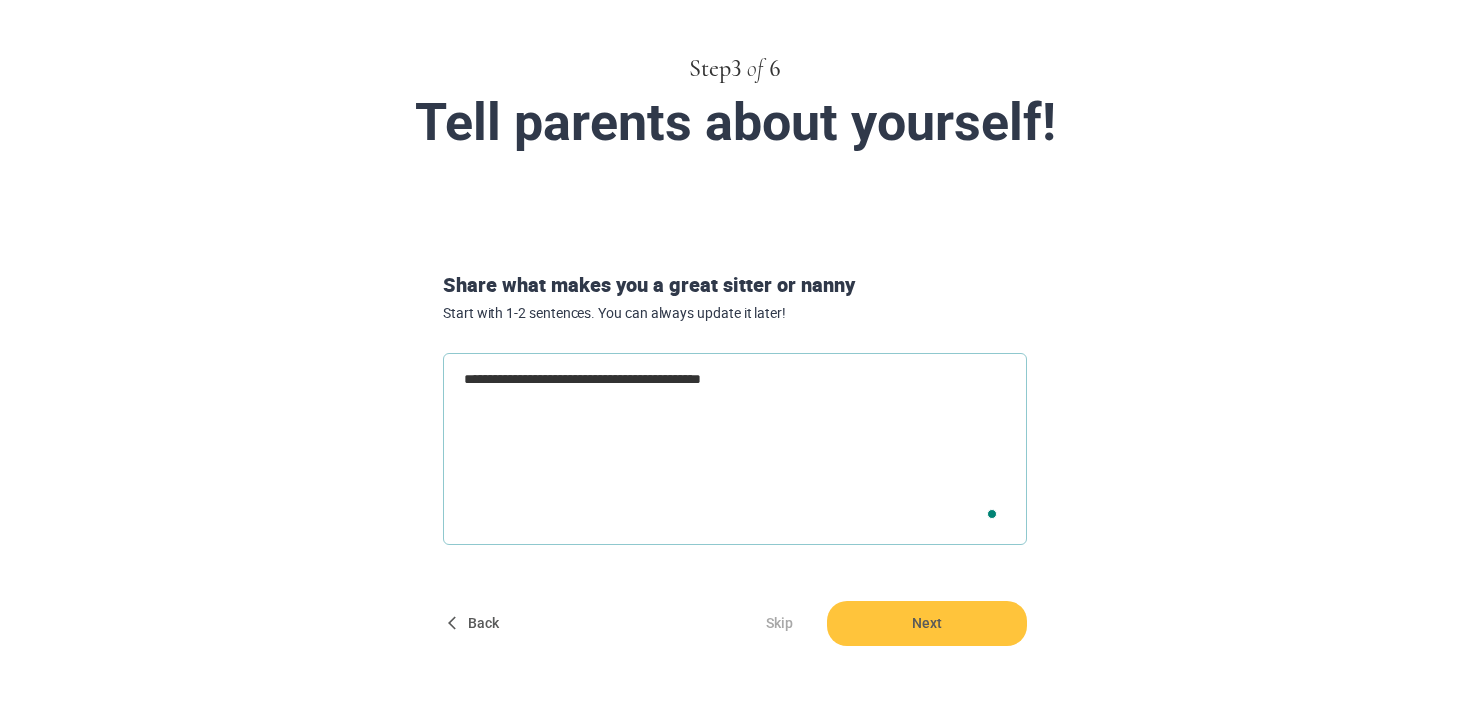 type on "**********" 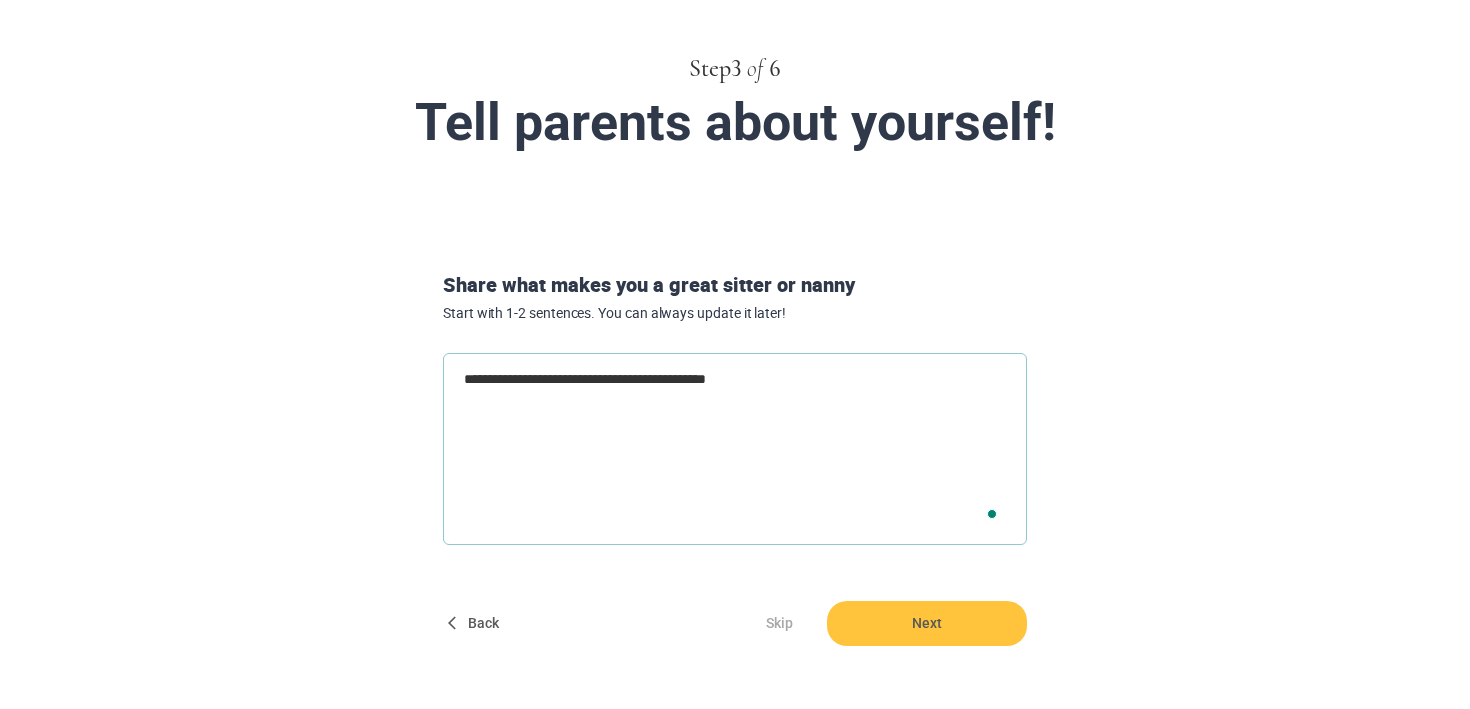 click on "**********" at bounding box center (735, 449) 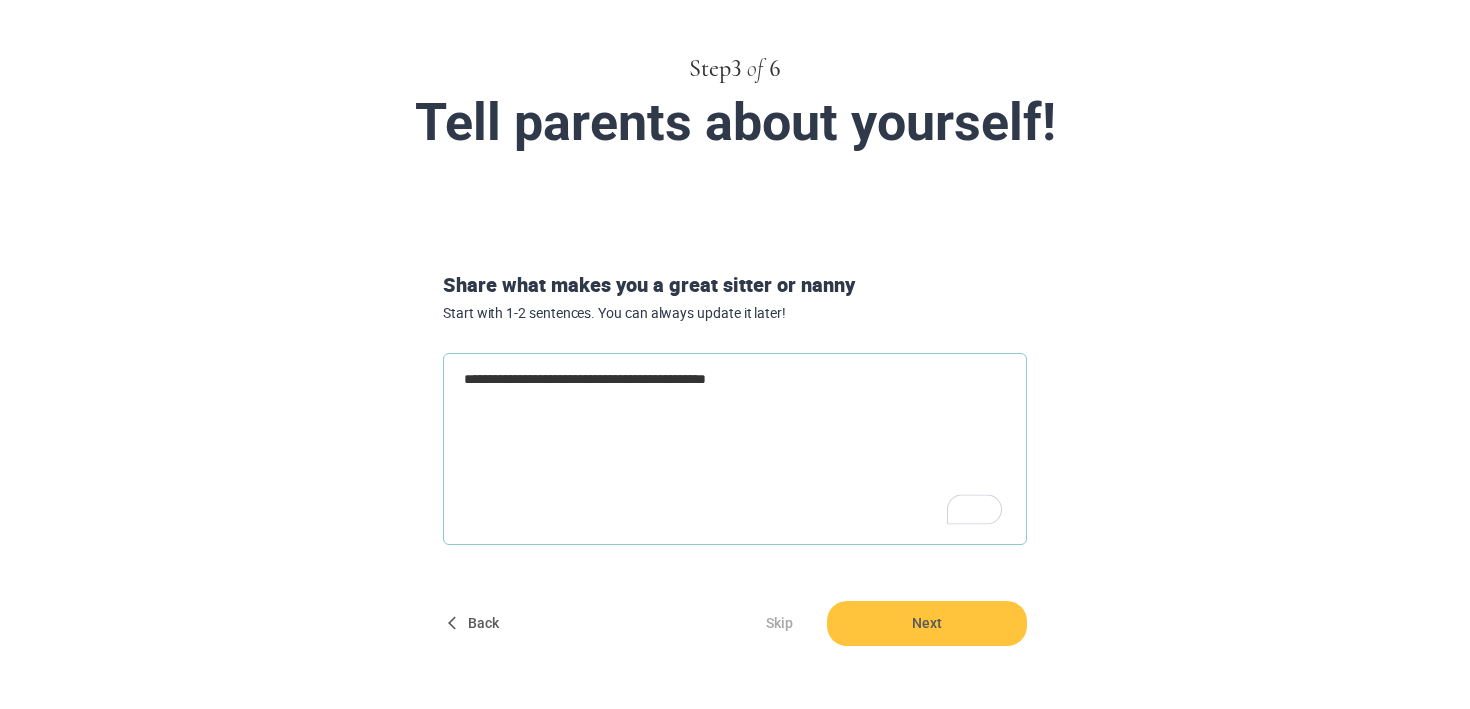 click on "**********" at bounding box center [735, 449] 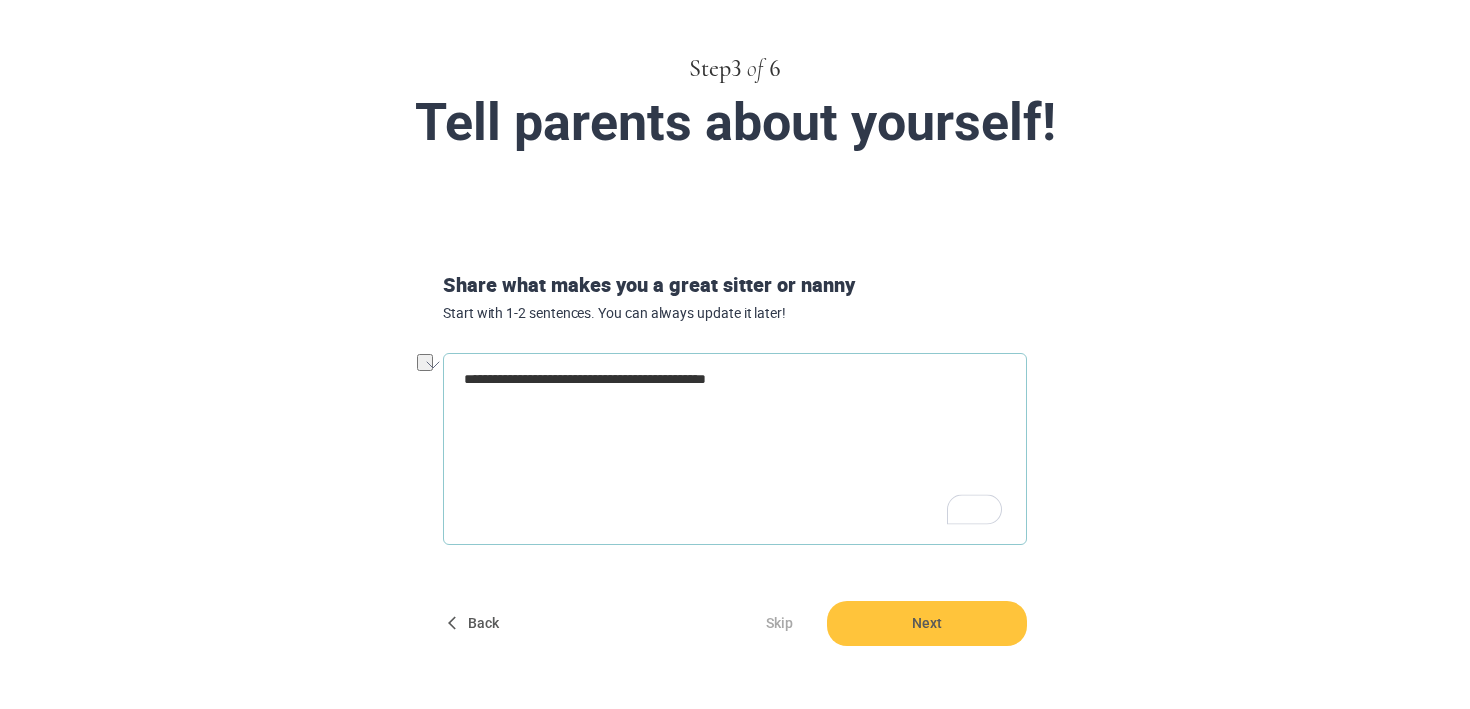 type on "*" 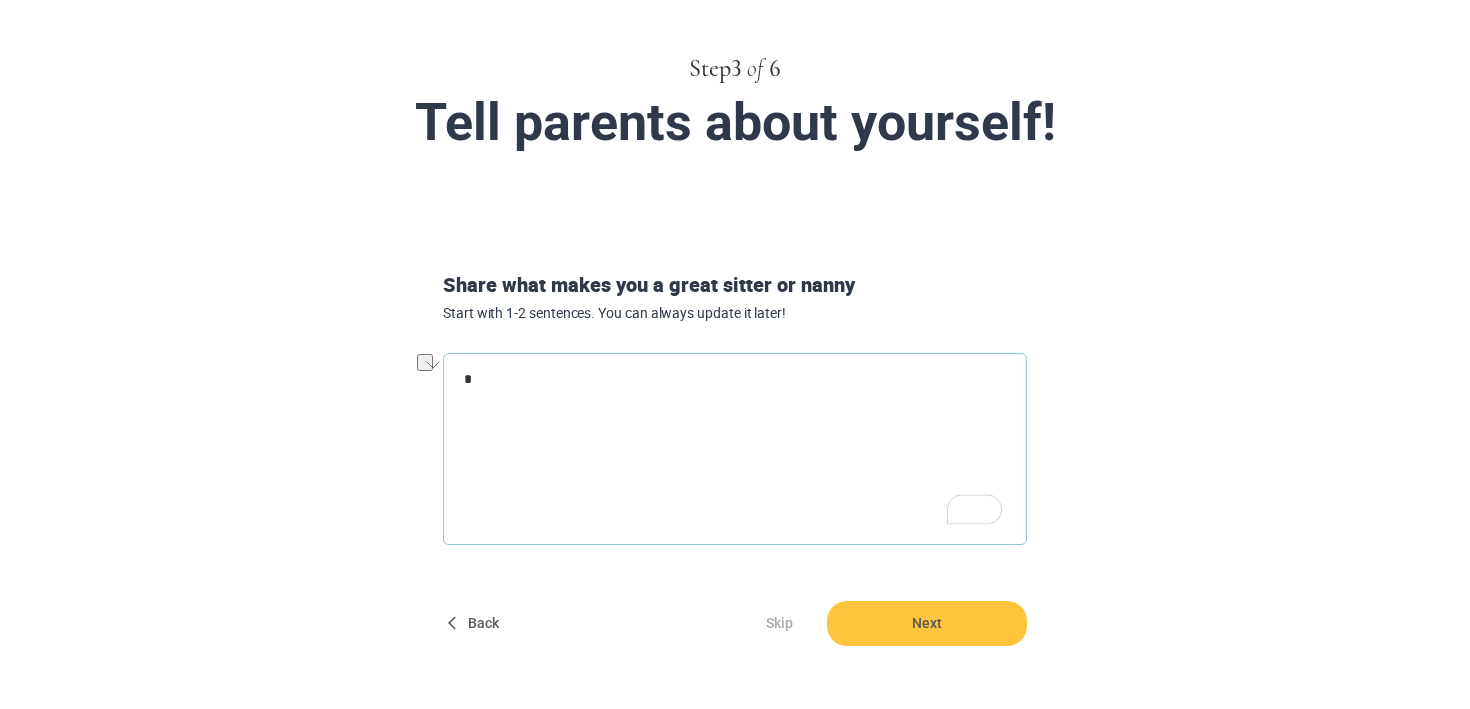 type on "*" 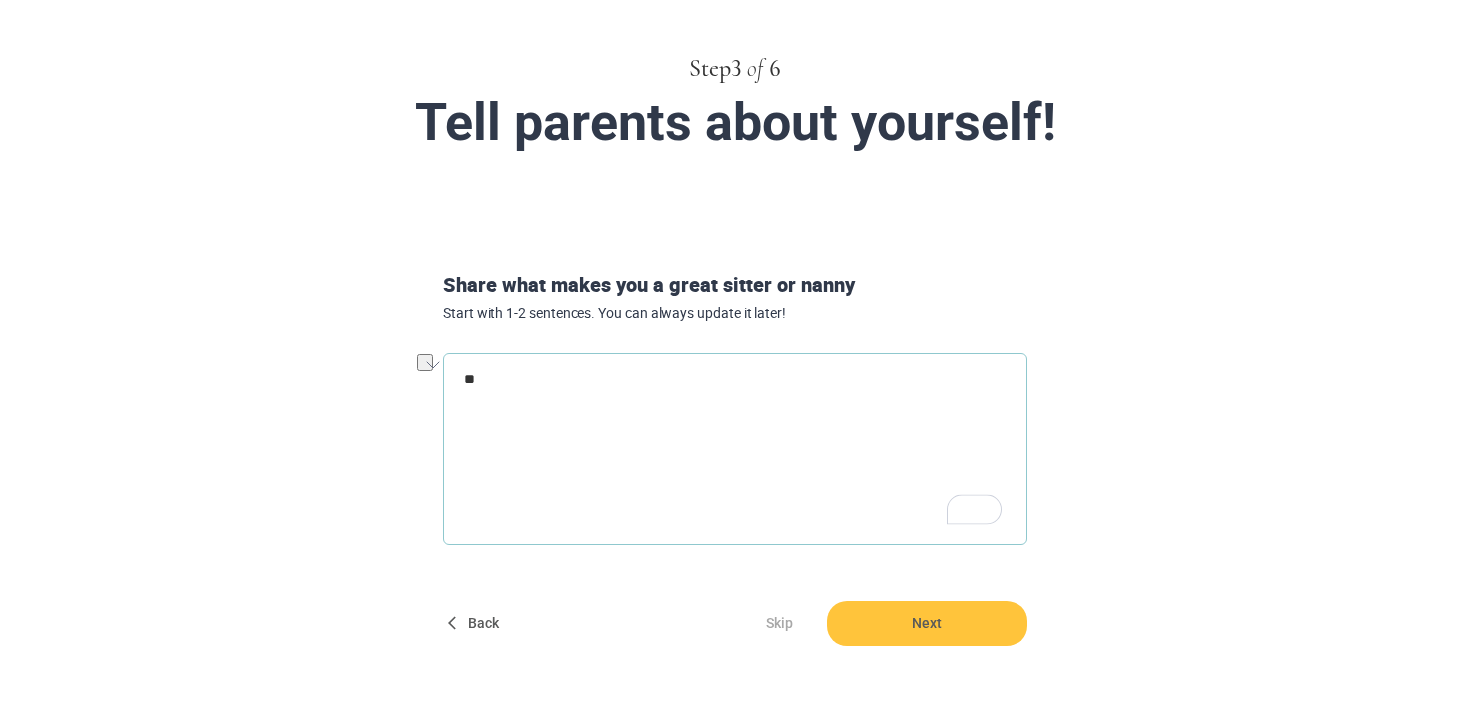 type on "***" 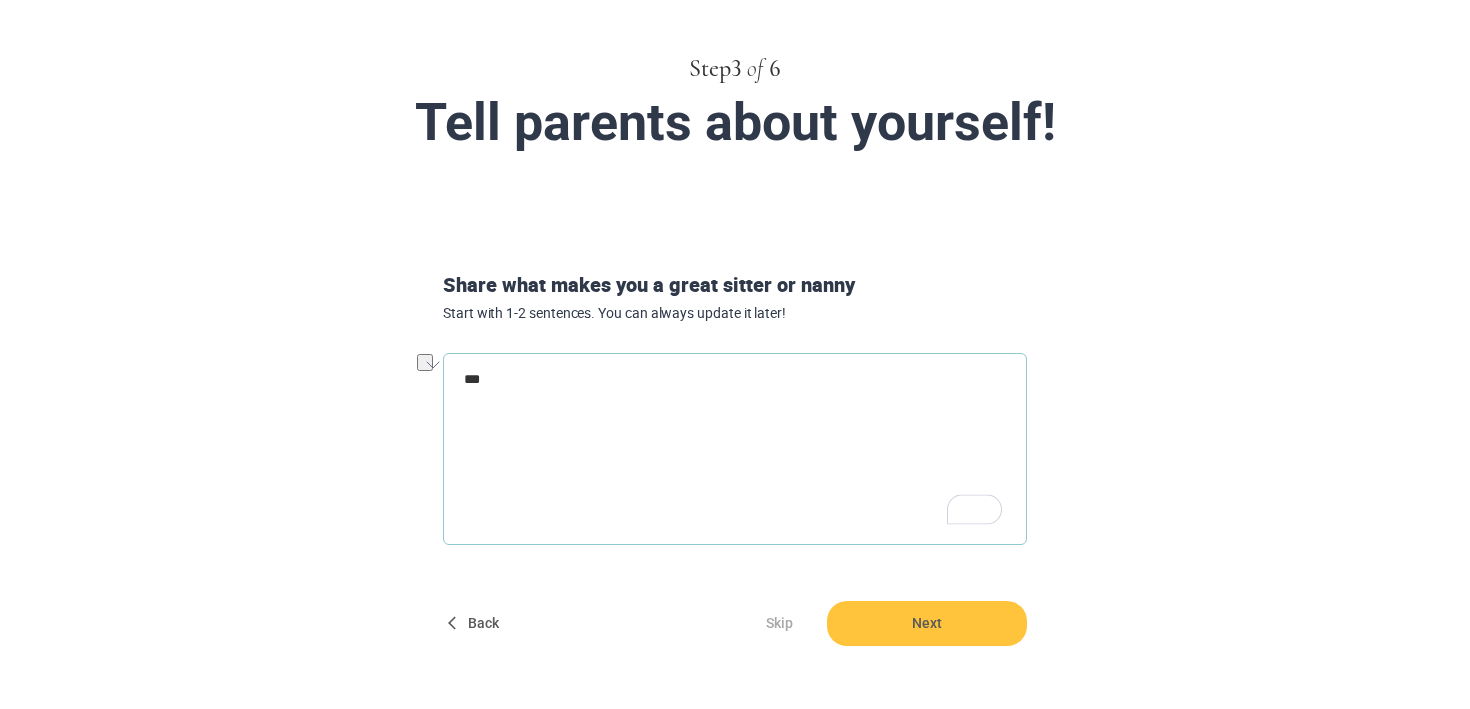 type on "****" 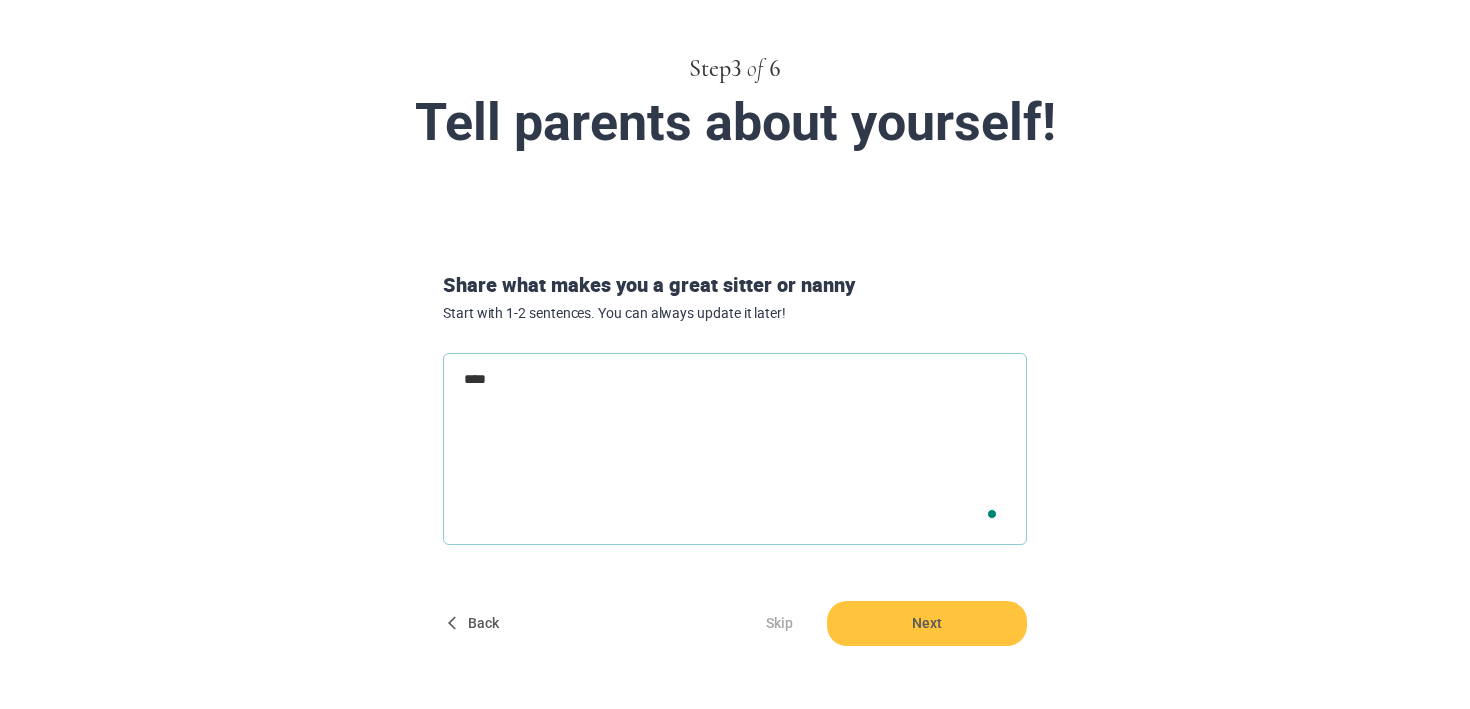 type on "*****" 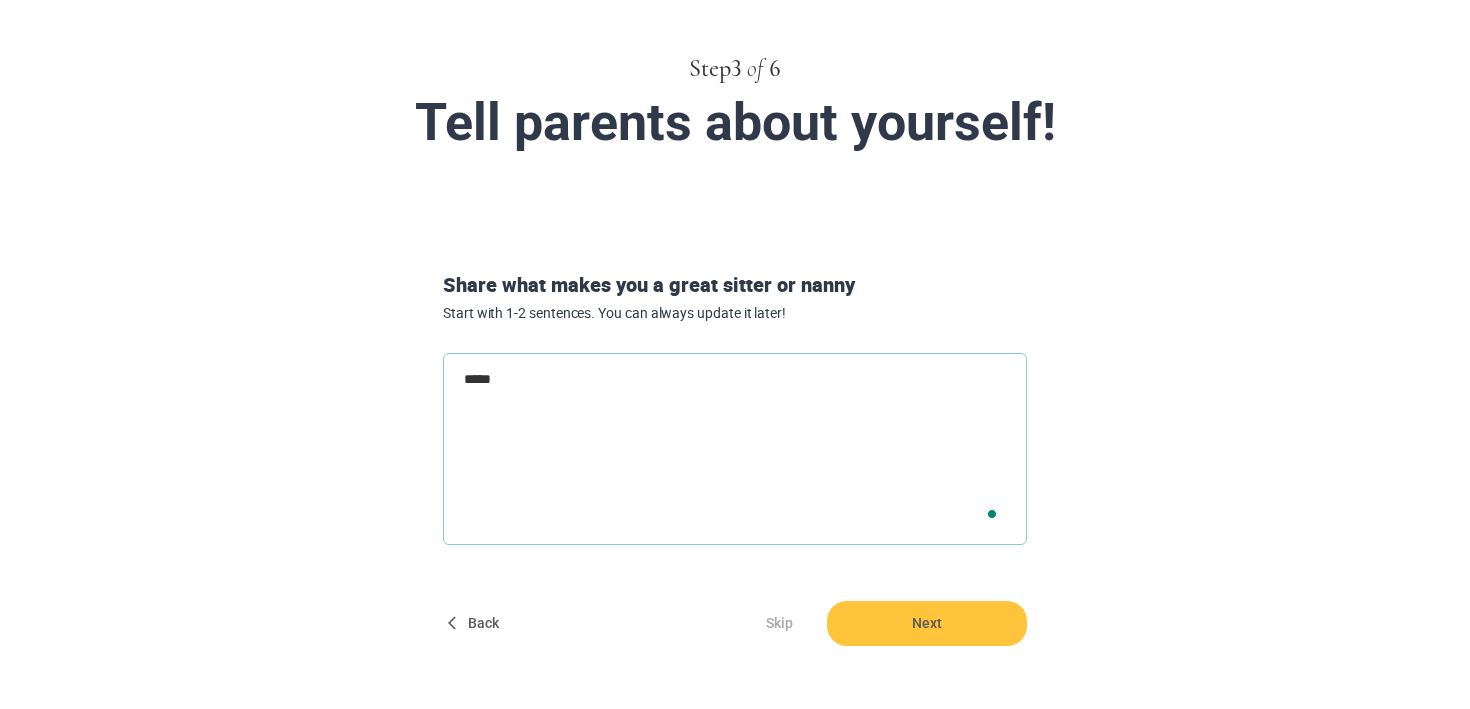 type on "******" 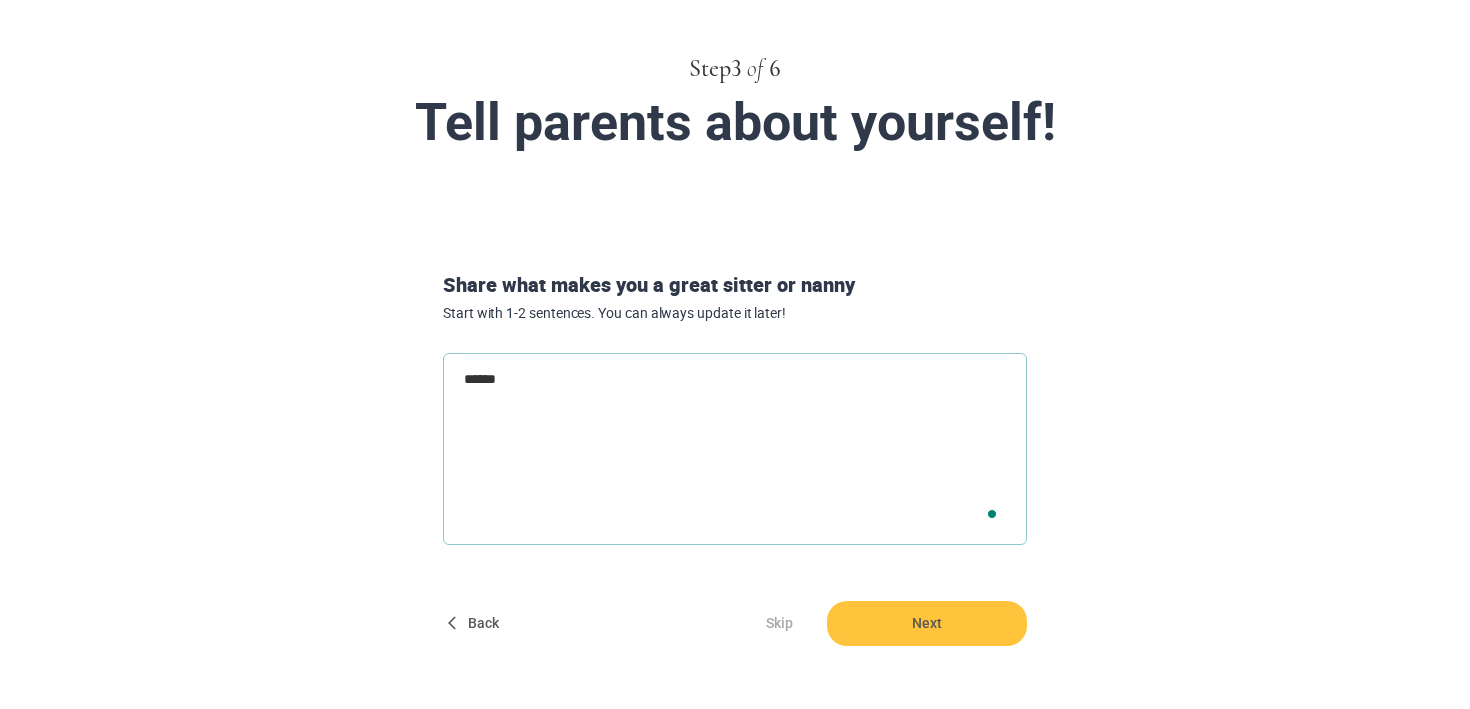 type on "*******" 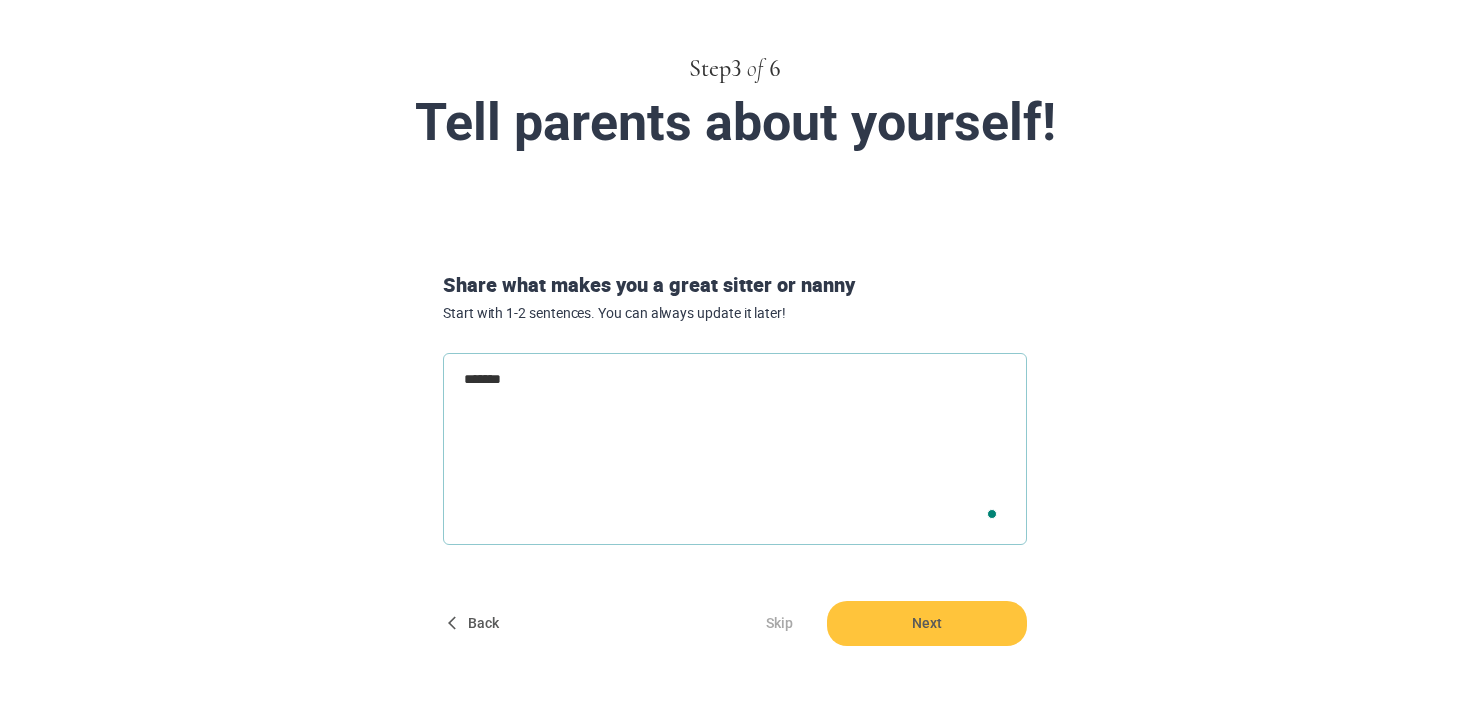 type on "********" 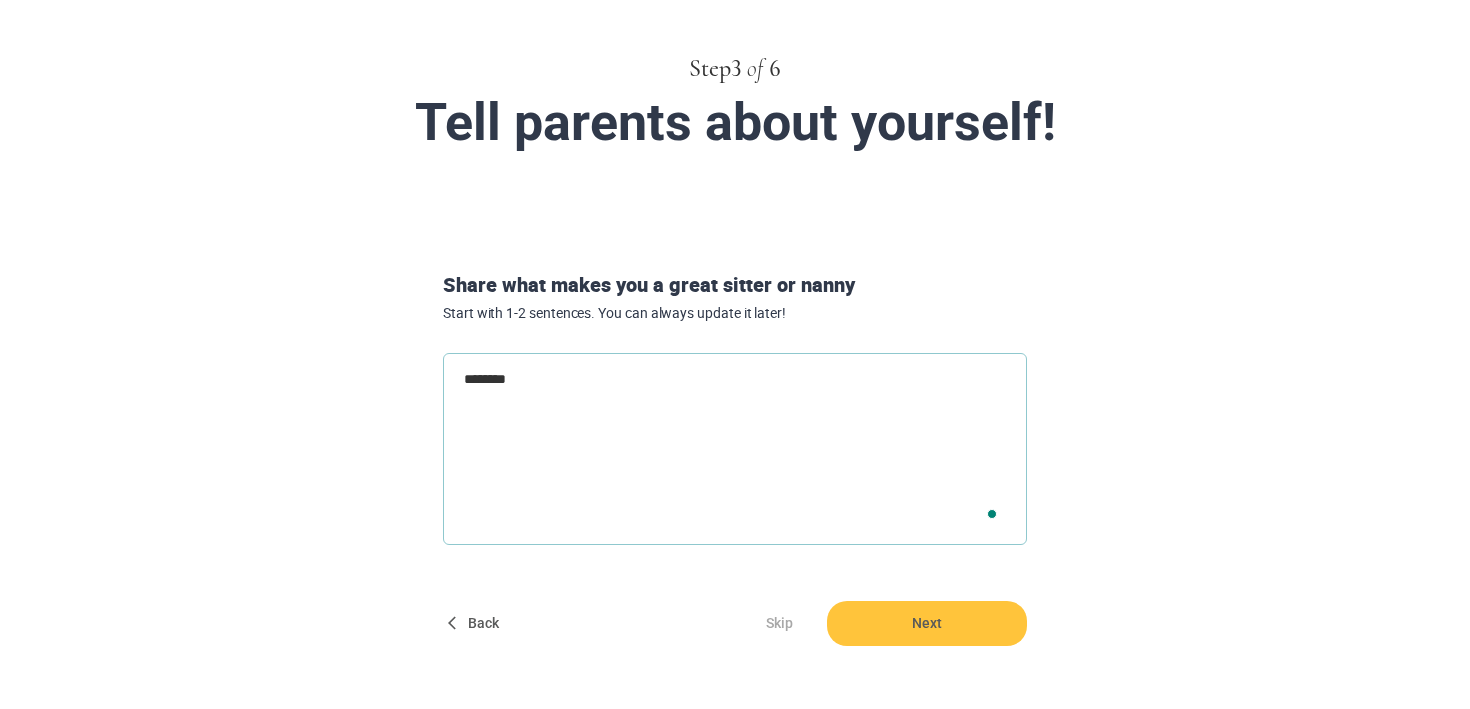 type on "*********" 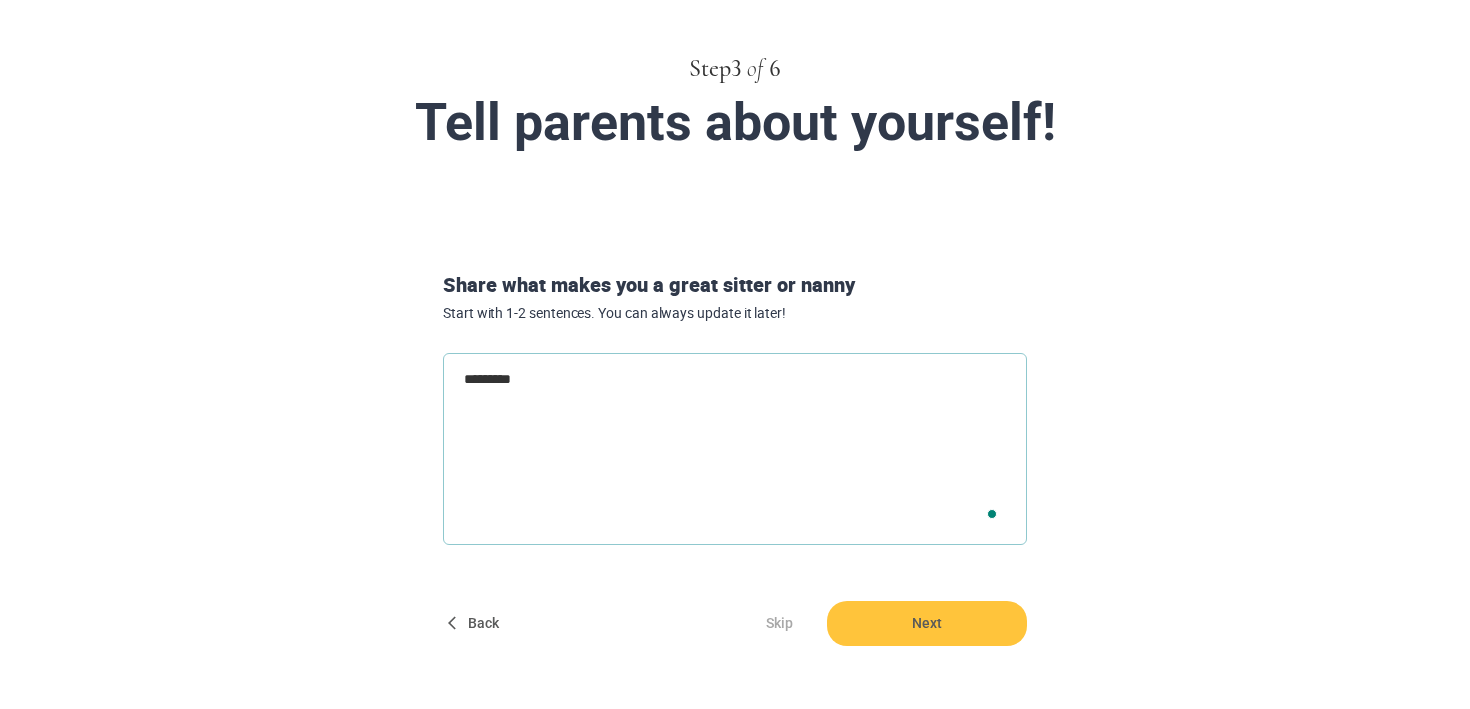 type on "**********" 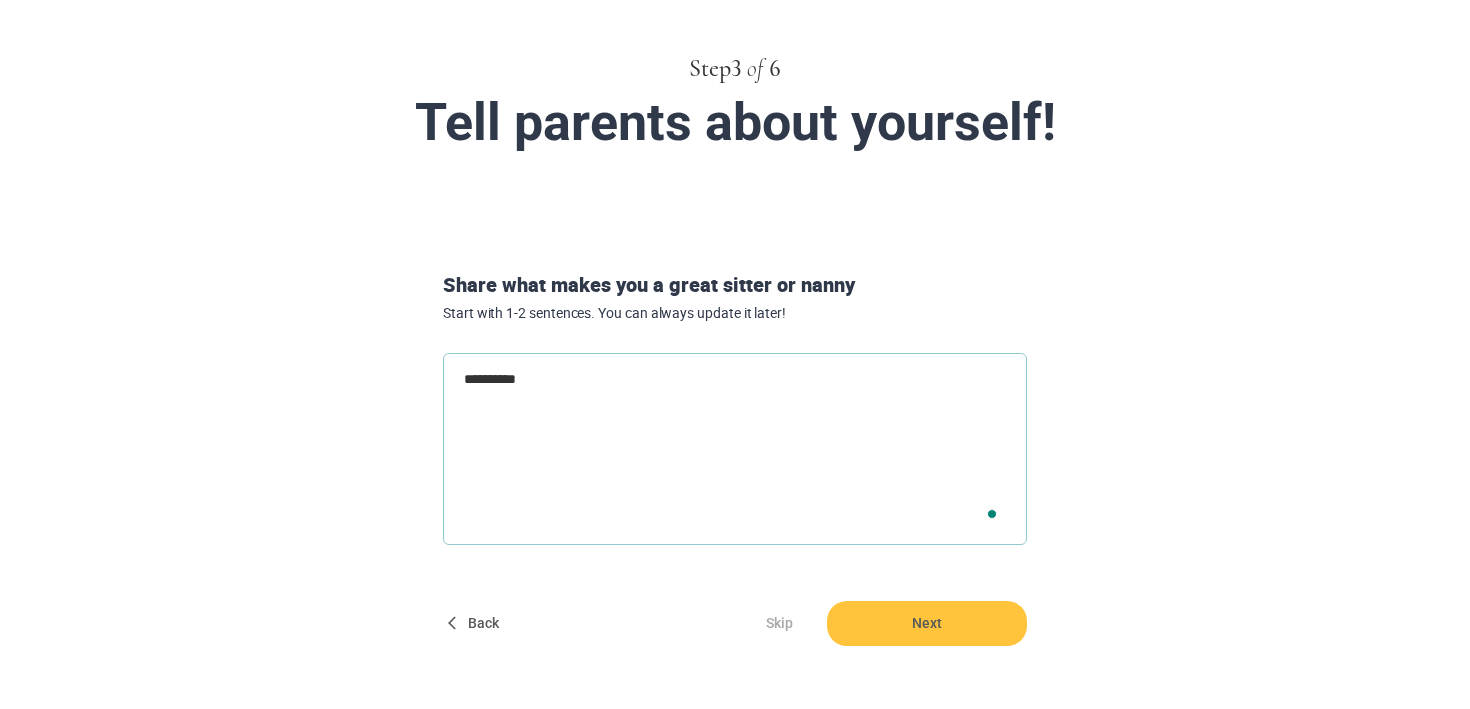type on "**********" 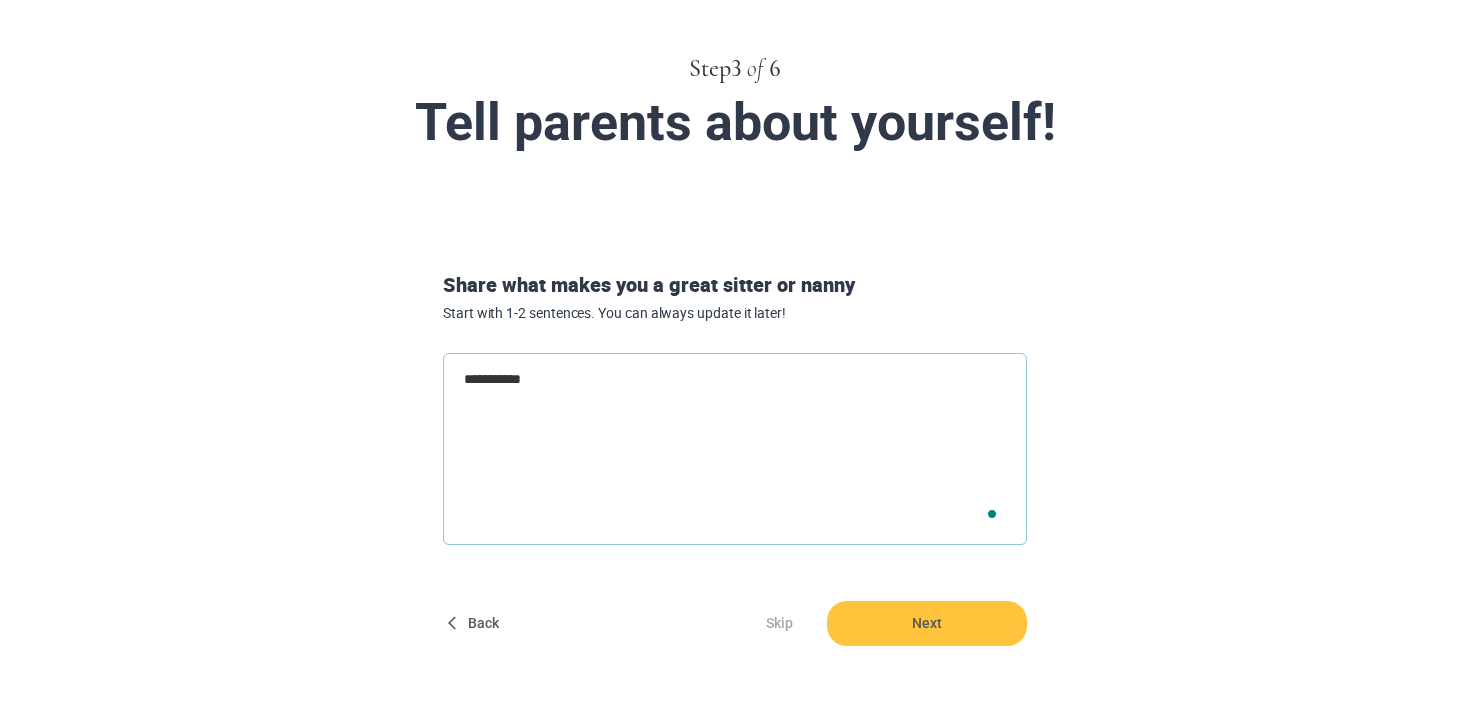 type on "**********" 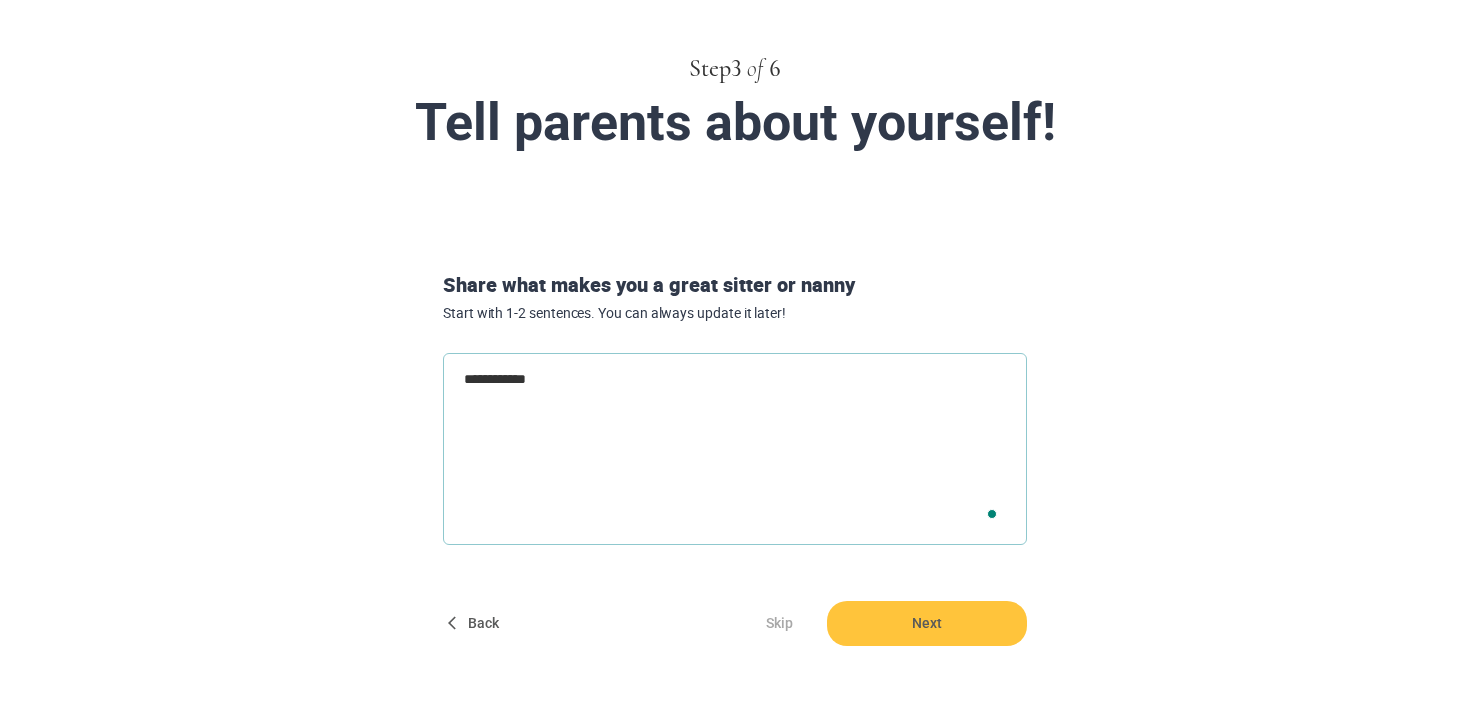 type on "**********" 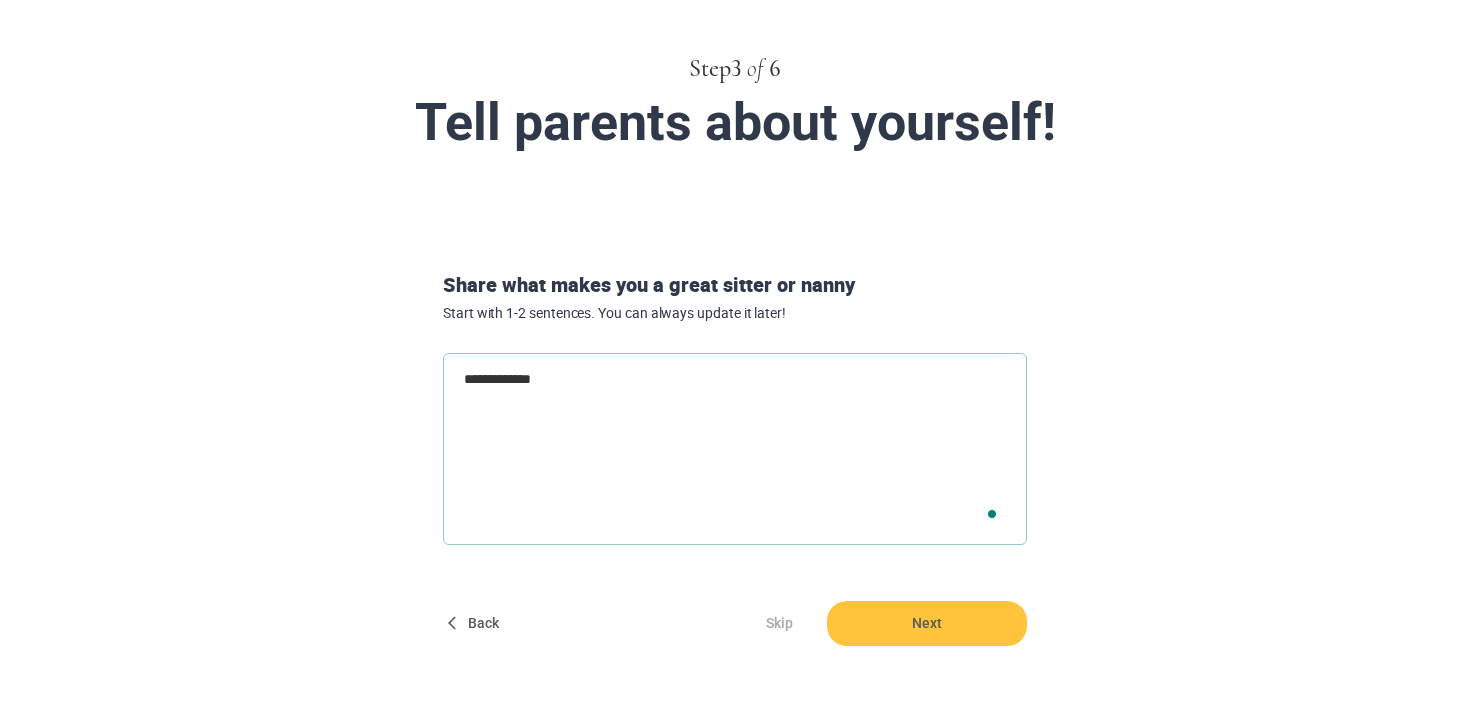 type on "**********" 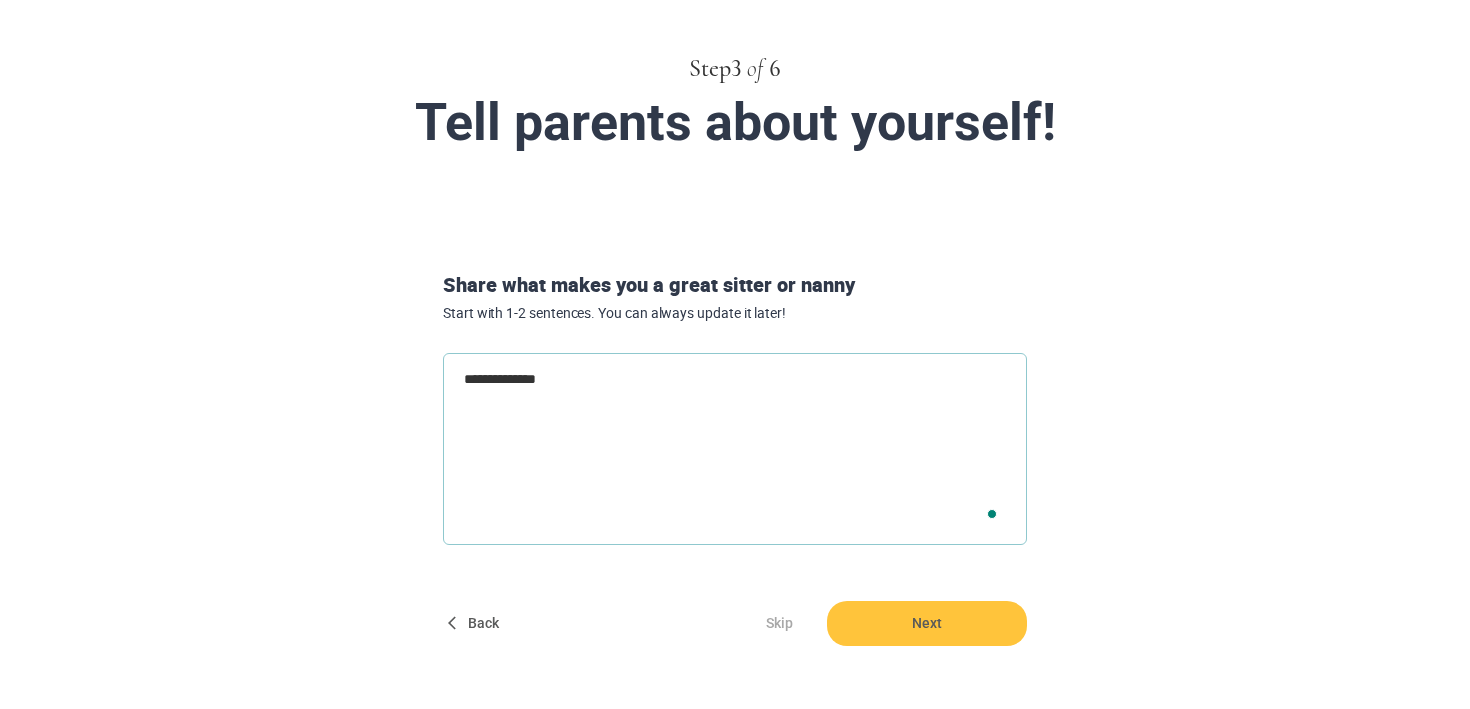 type on "**********" 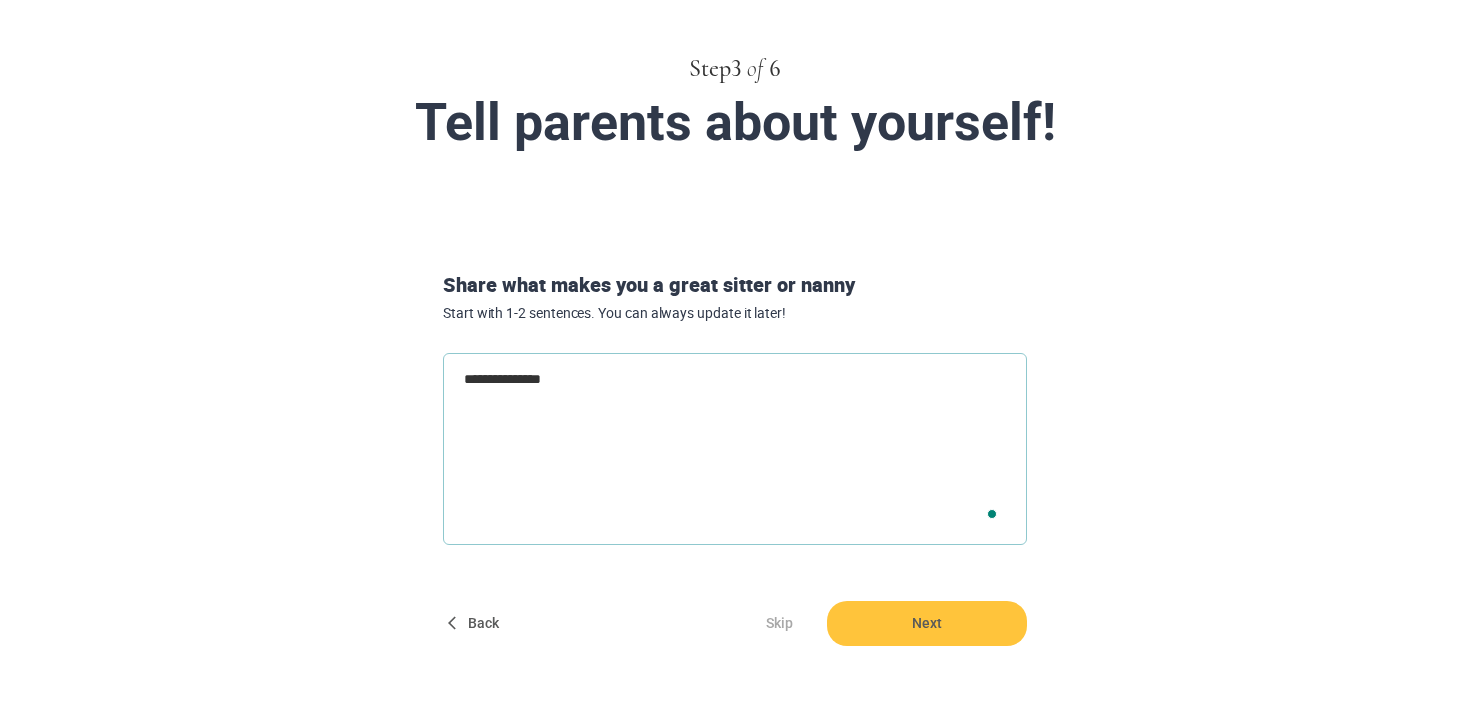 type on "**********" 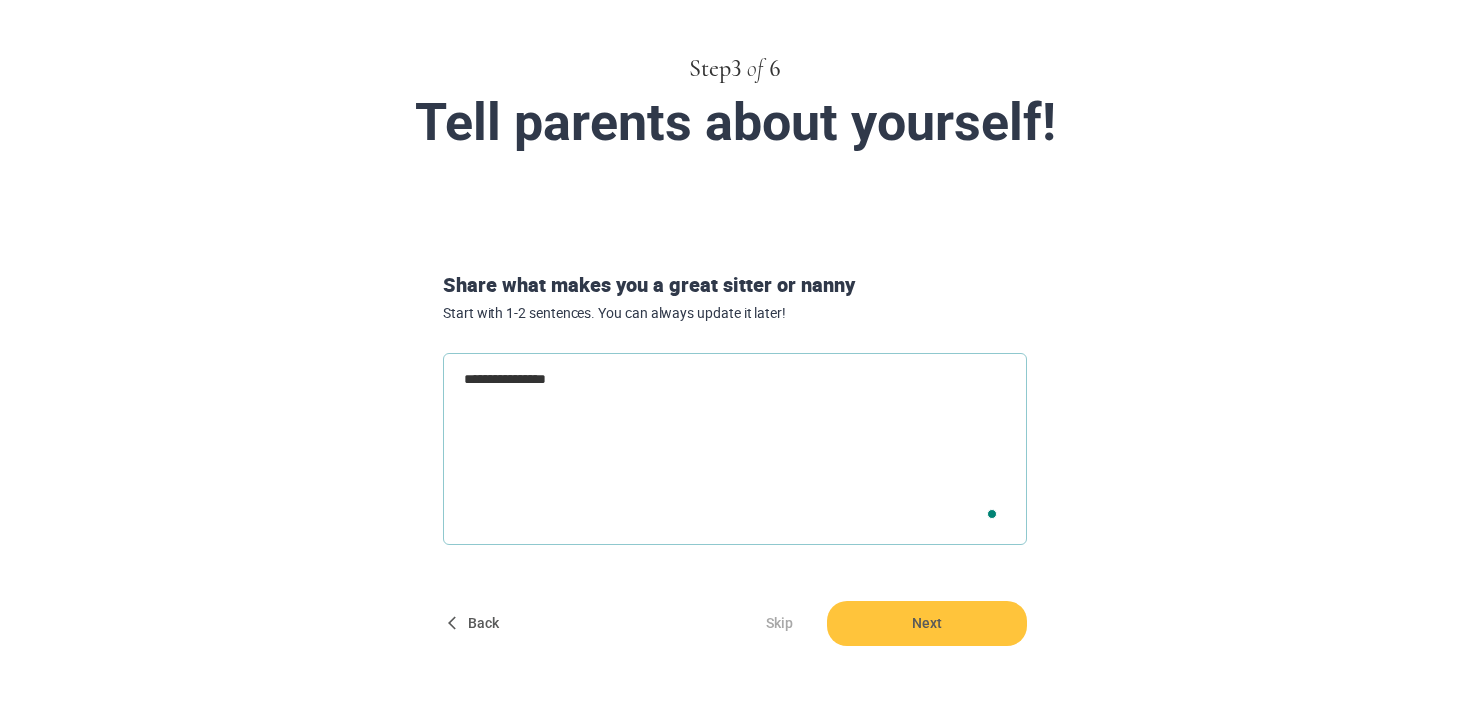 type on "**********" 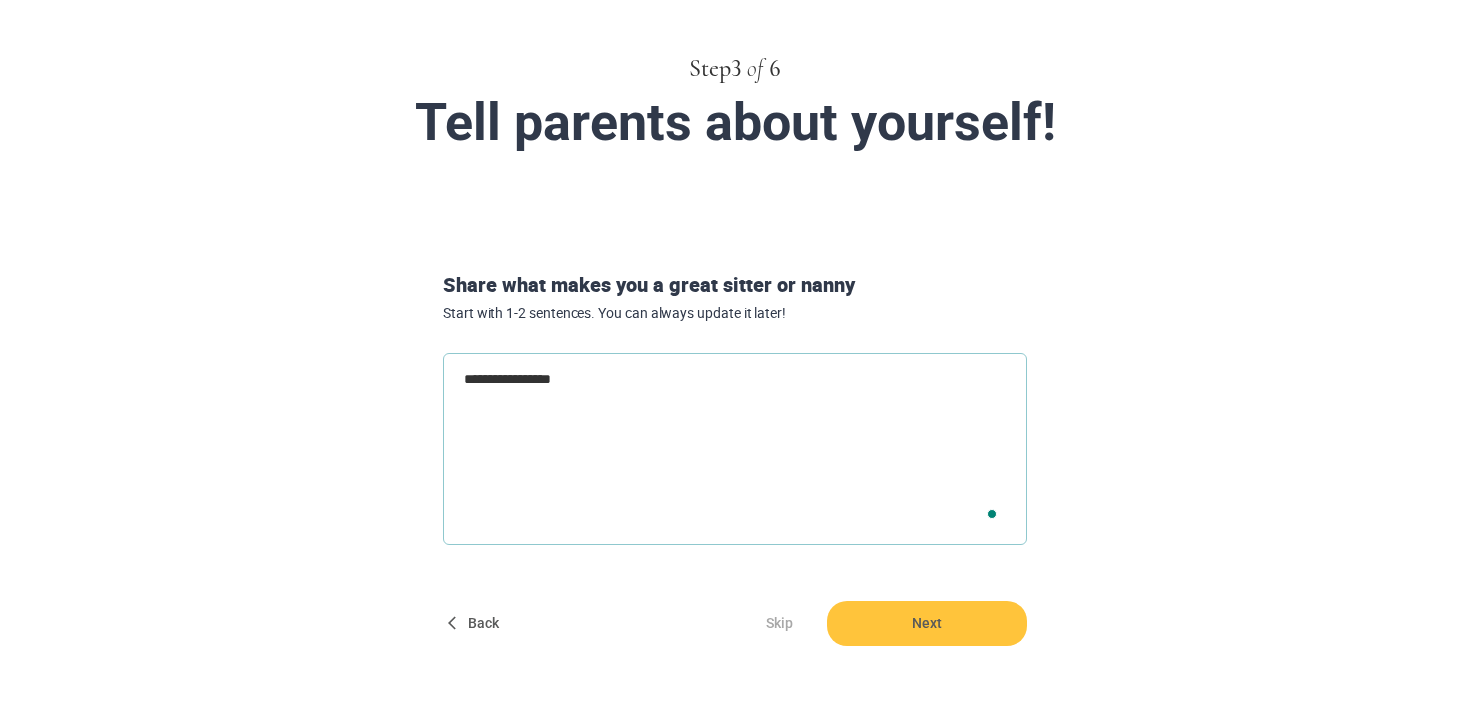 type on "**********" 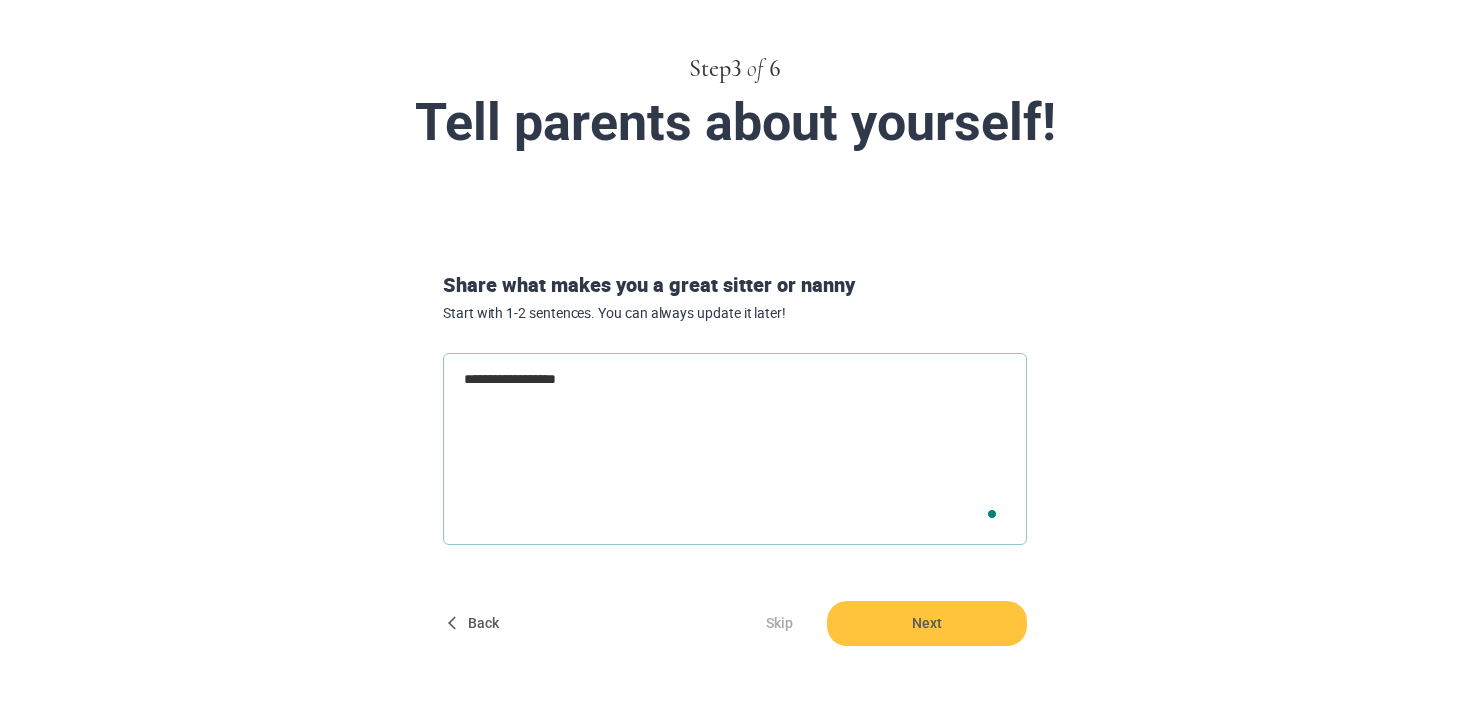 type on "**********" 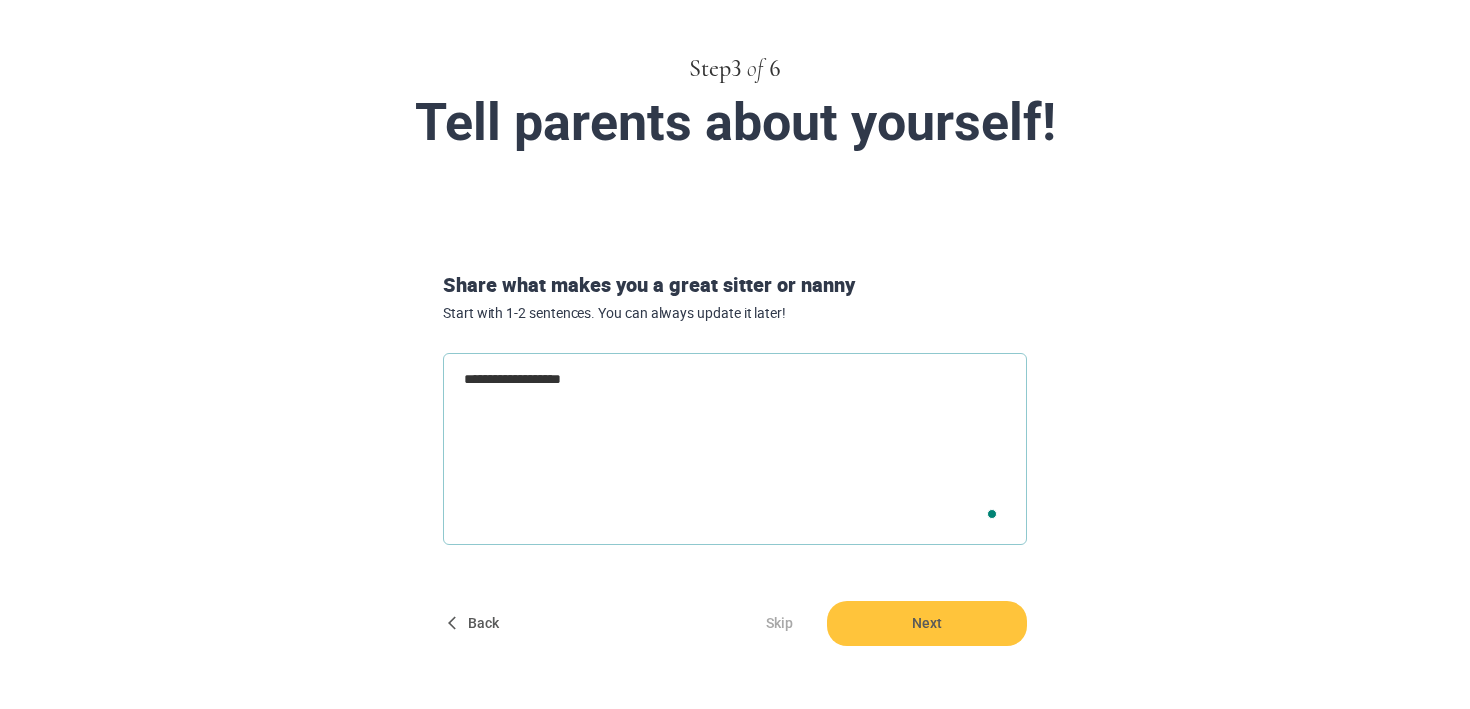 type on "**********" 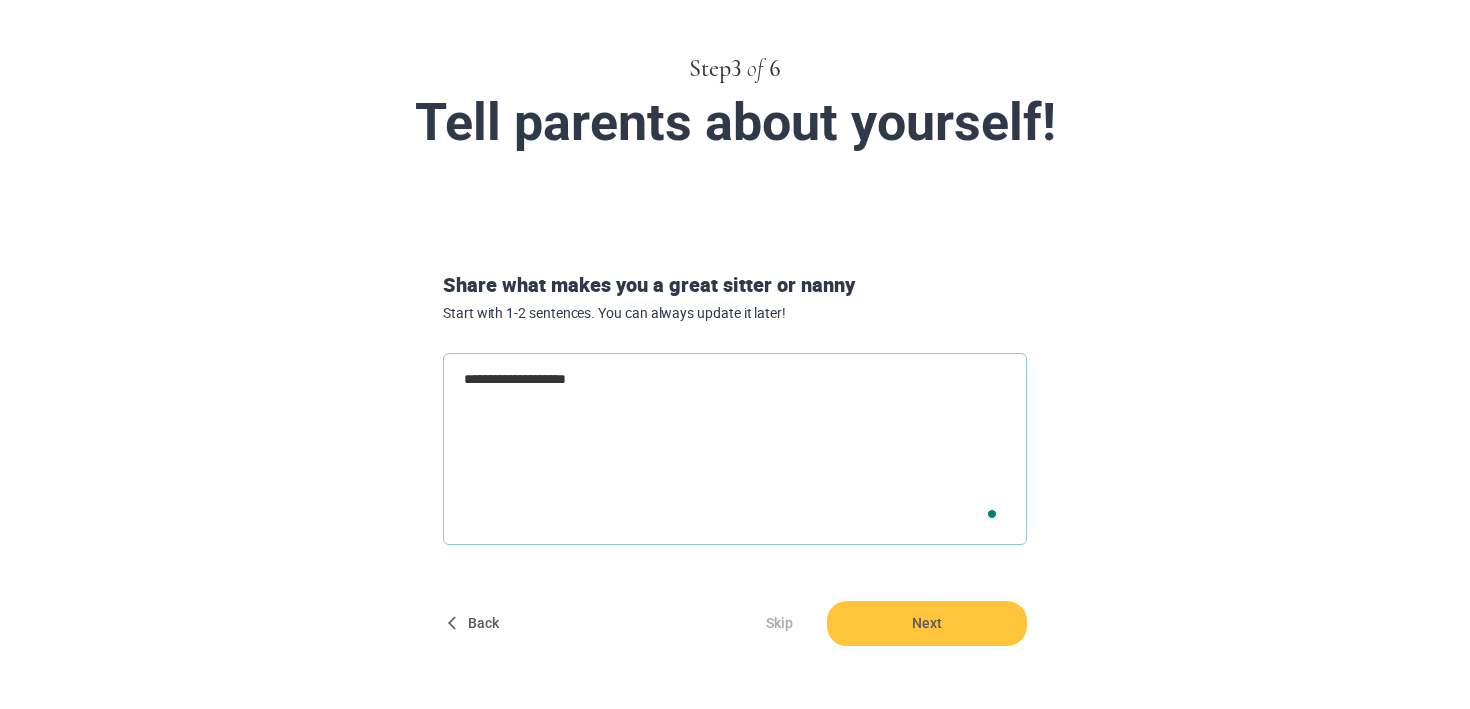 type on "**********" 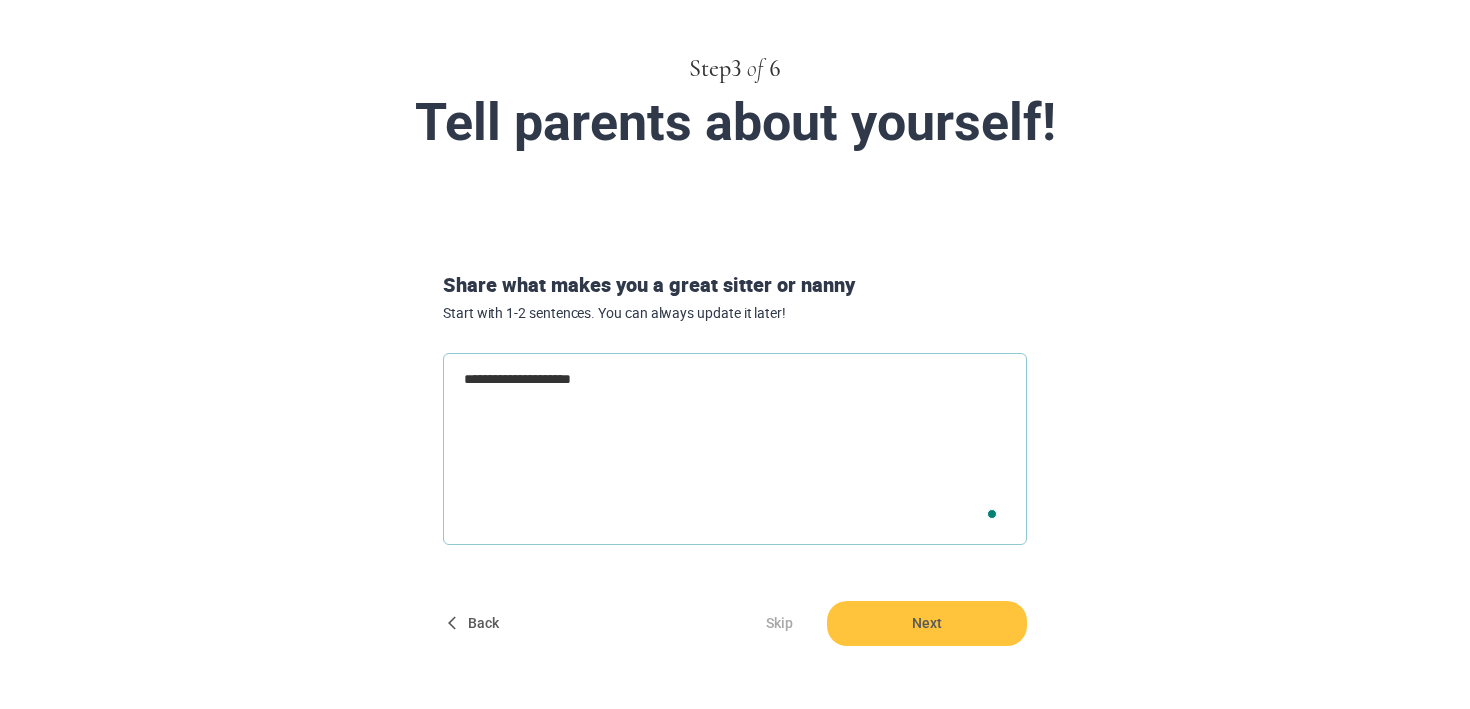 type on "**********" 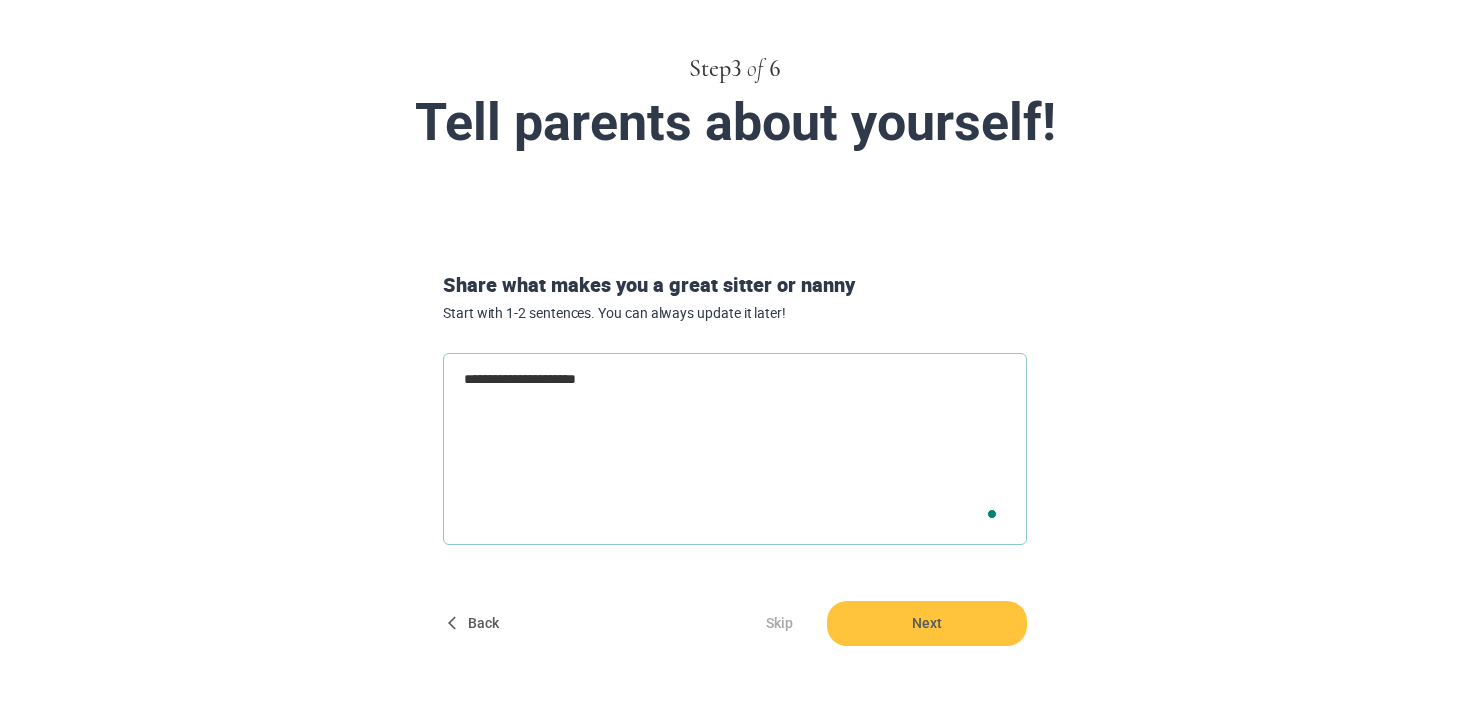 type on "**********" 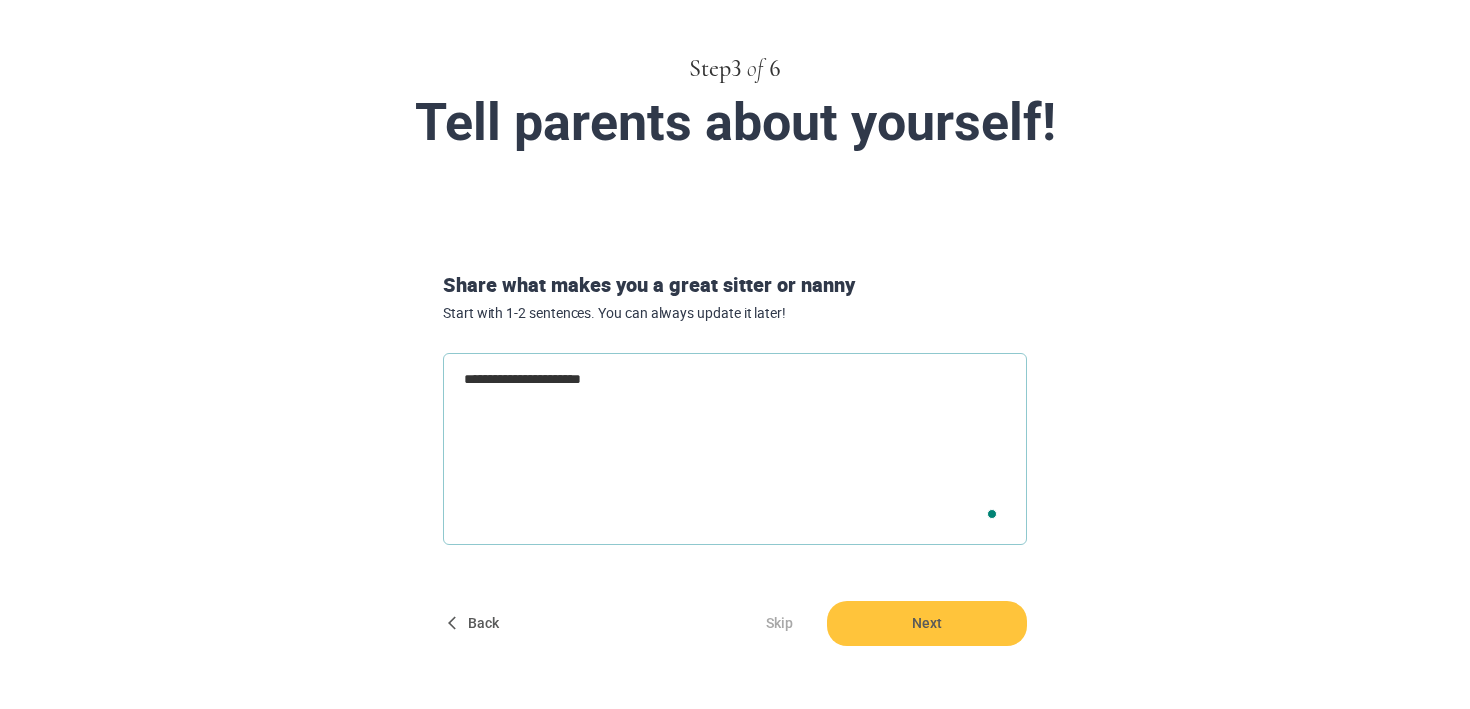 type on "**********" 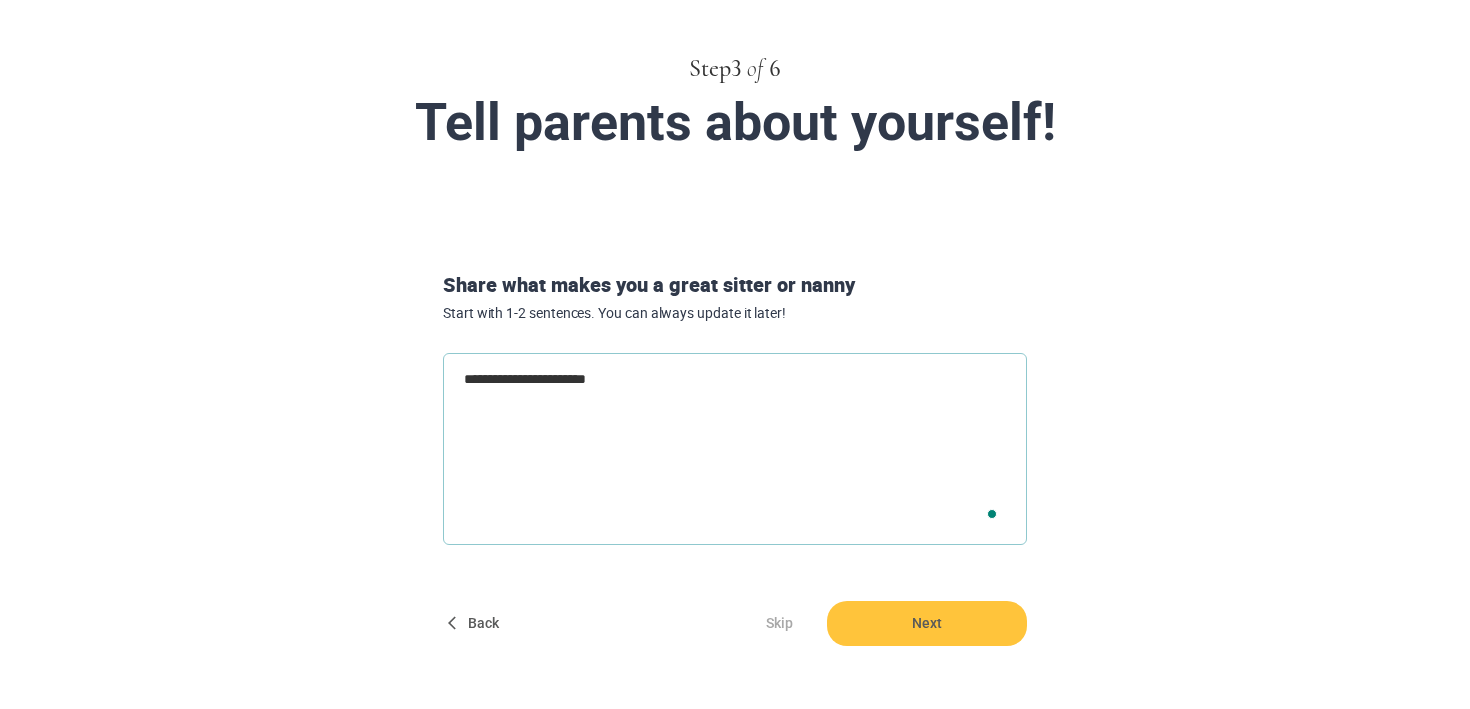 type on "**********" 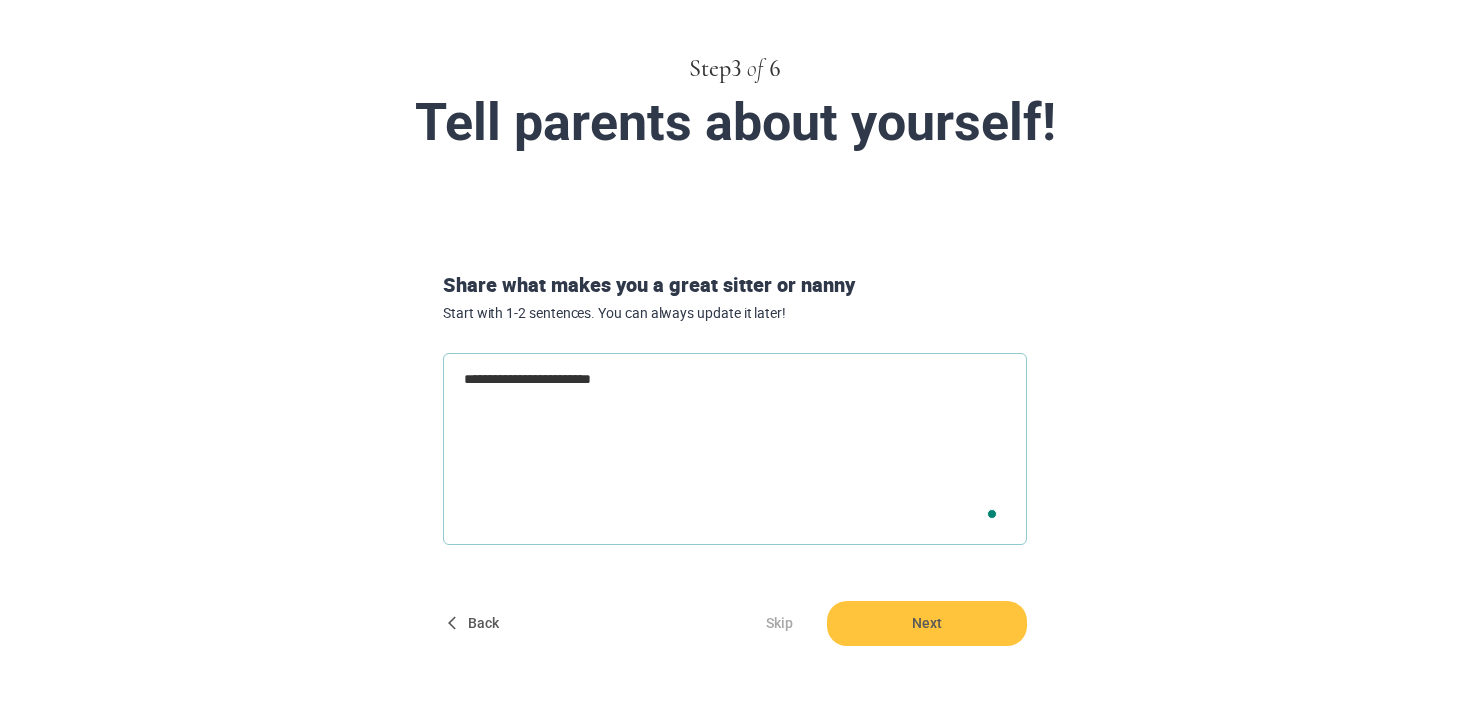 type on "**********" 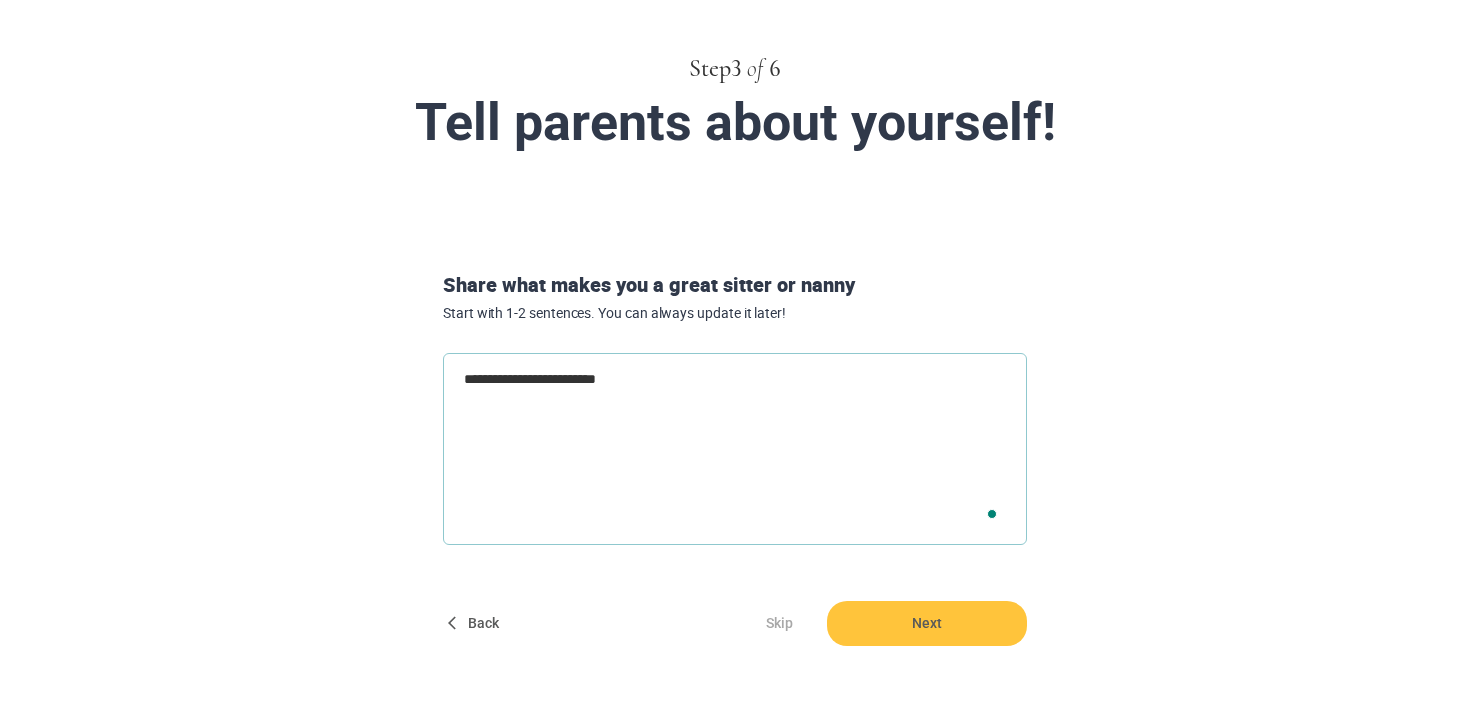type on "**********" 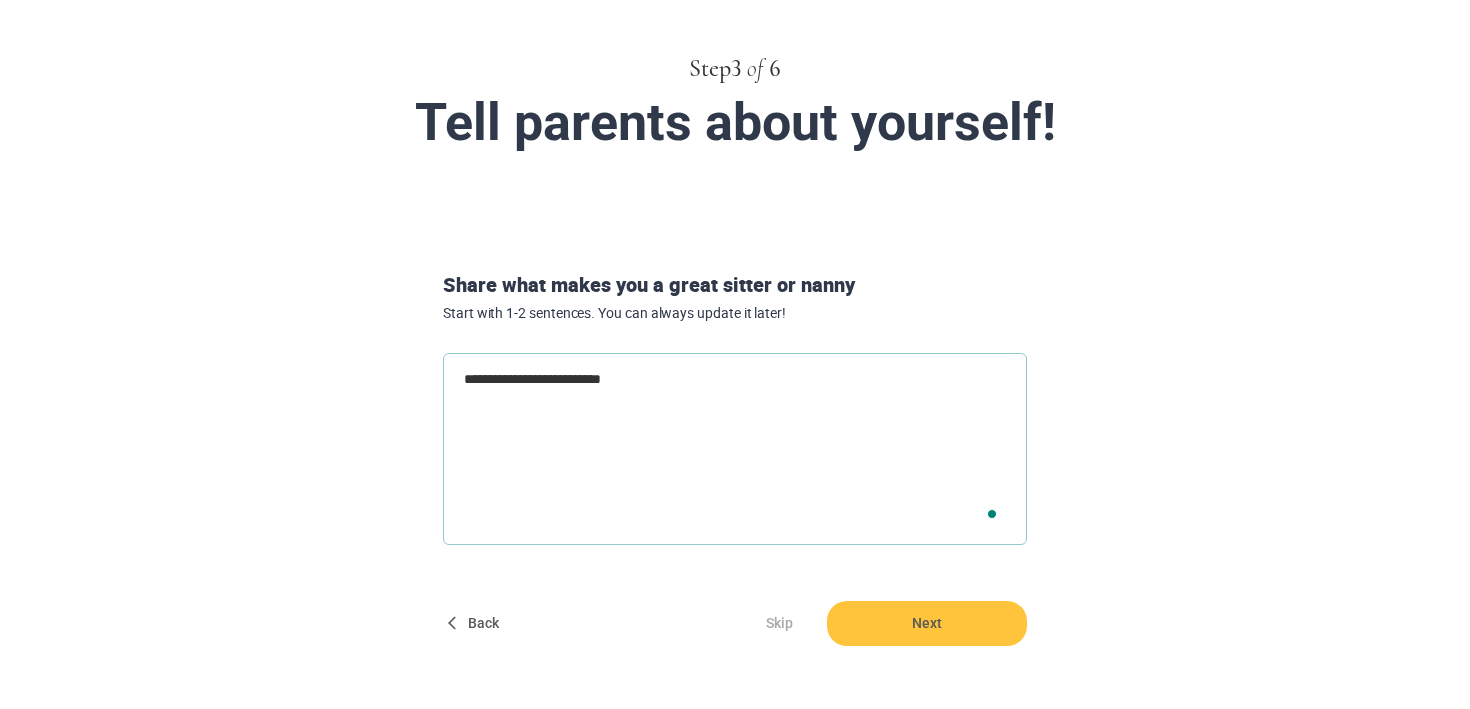 type on "**********" 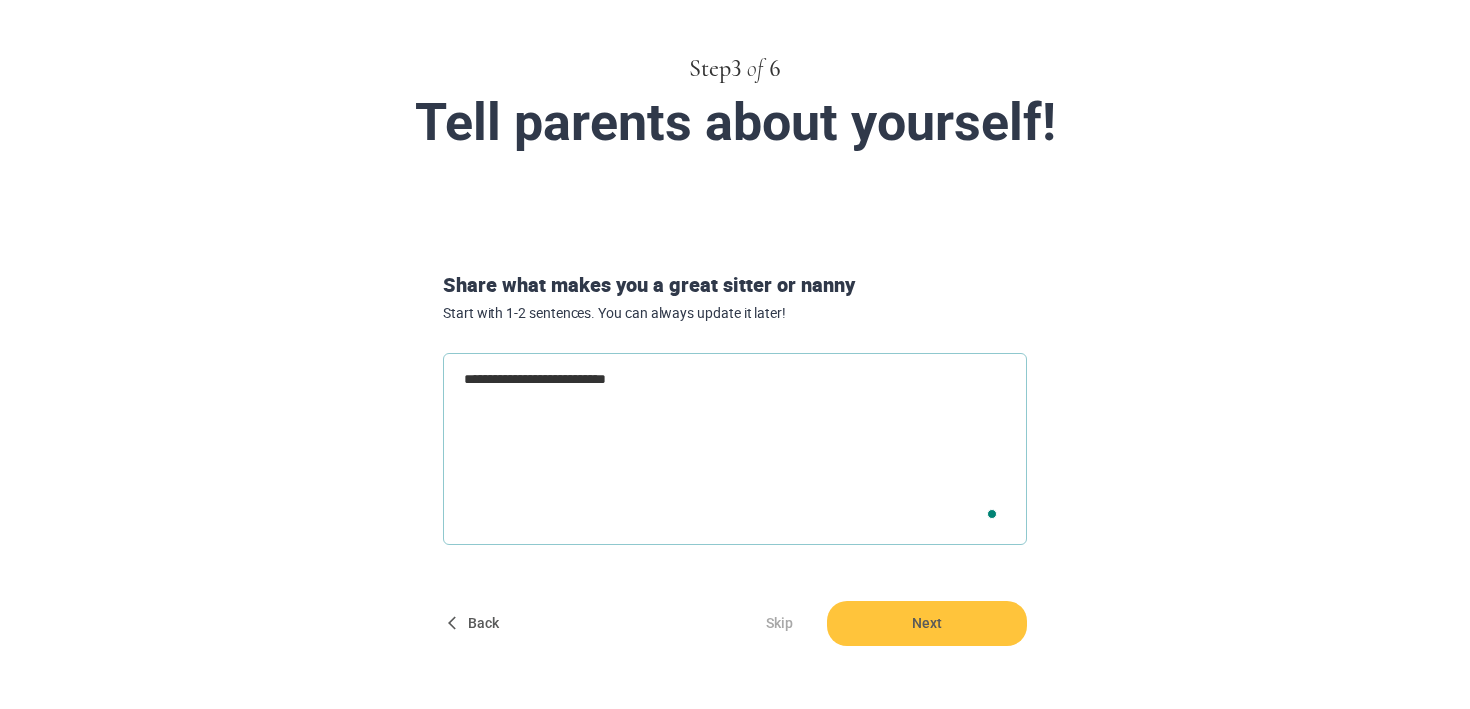 type on "**********" 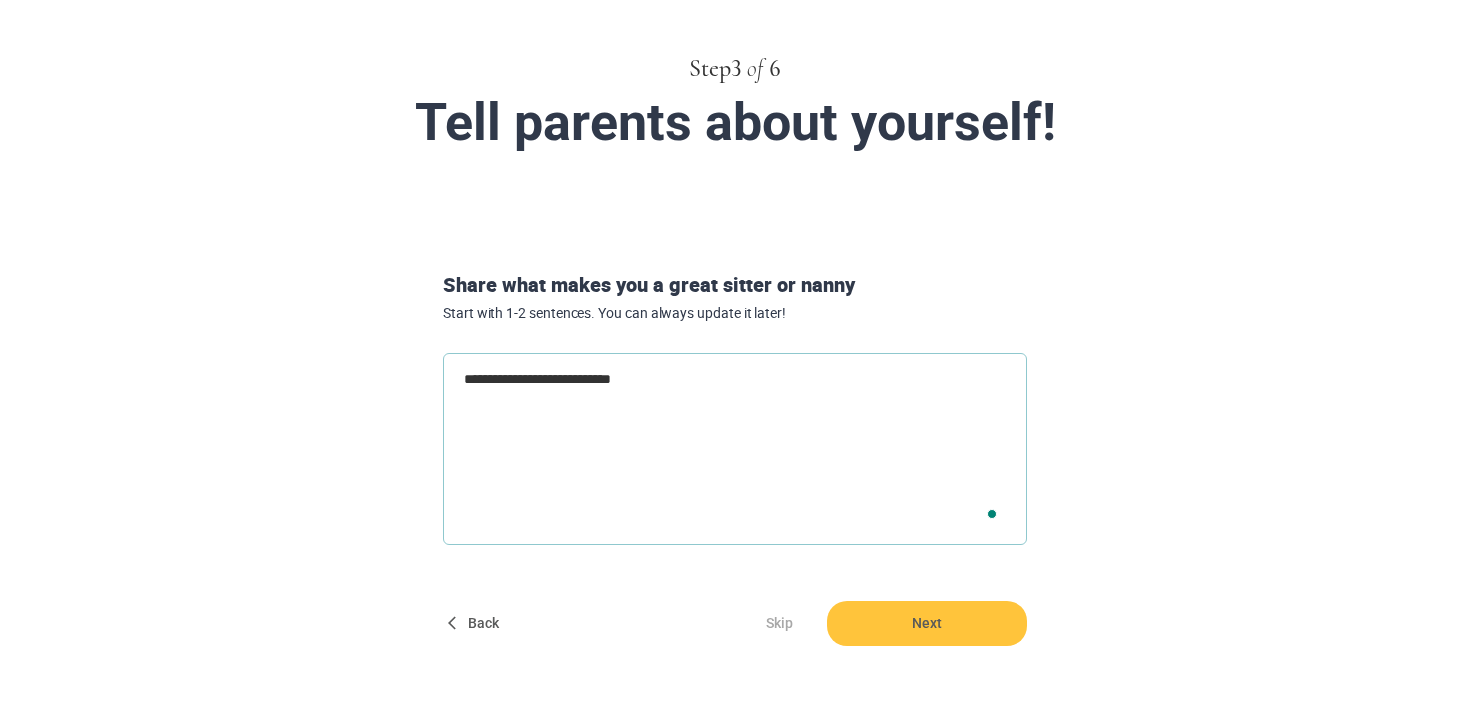 type on "**********" 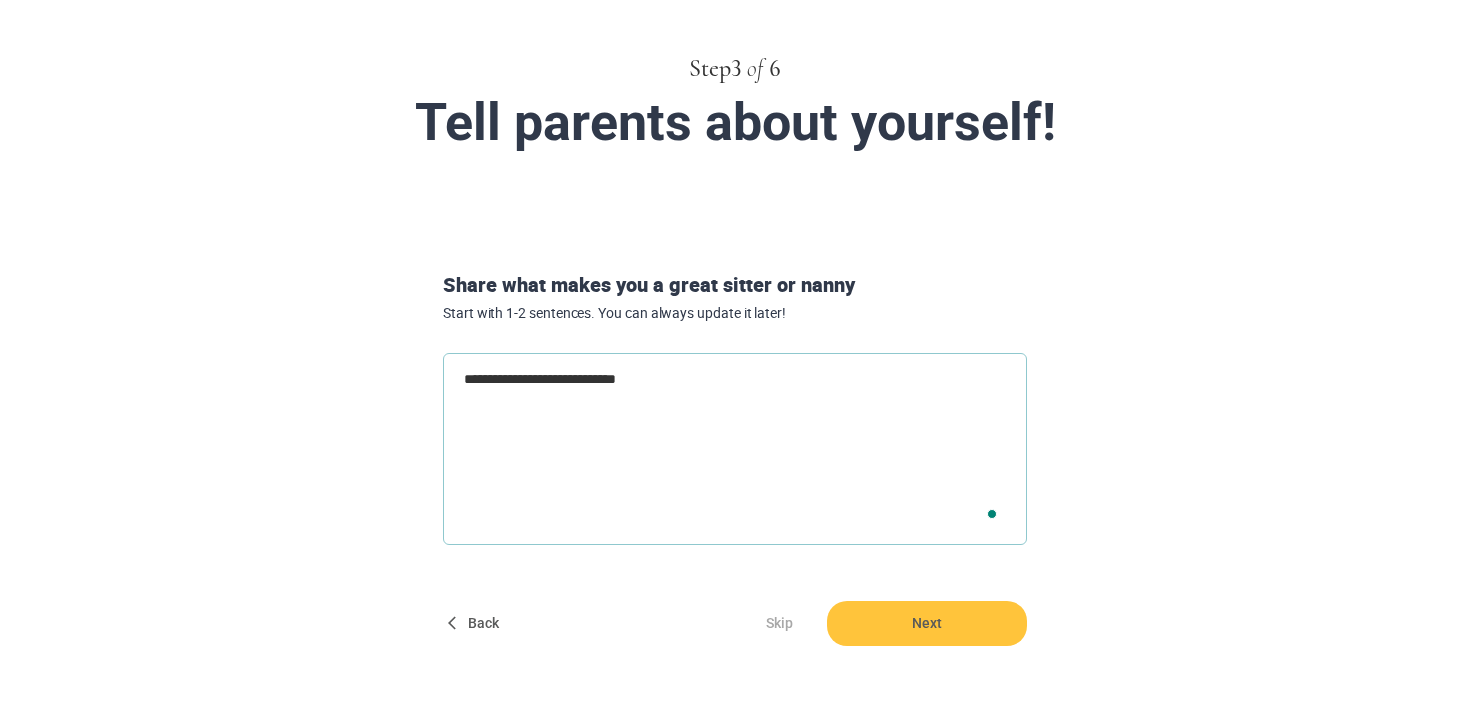 type on "**********" 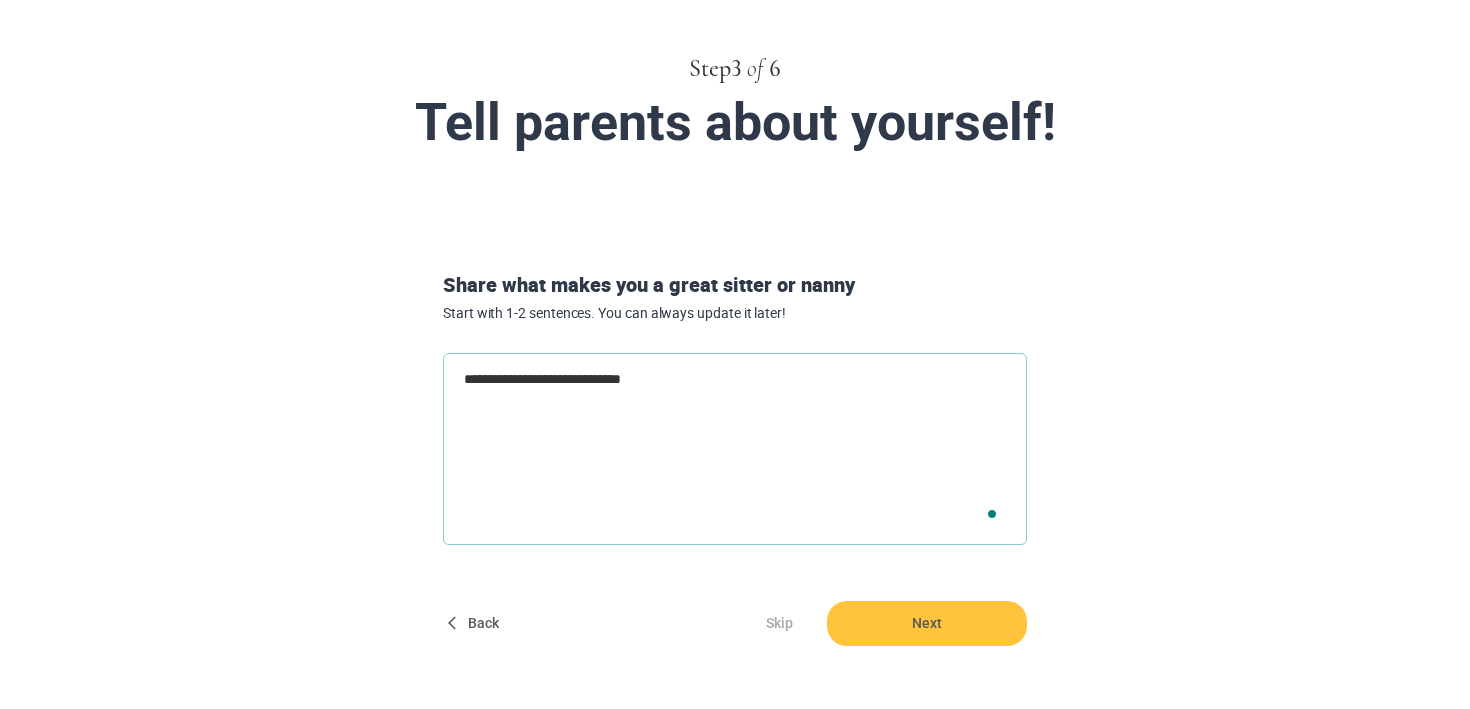 type on "**********" 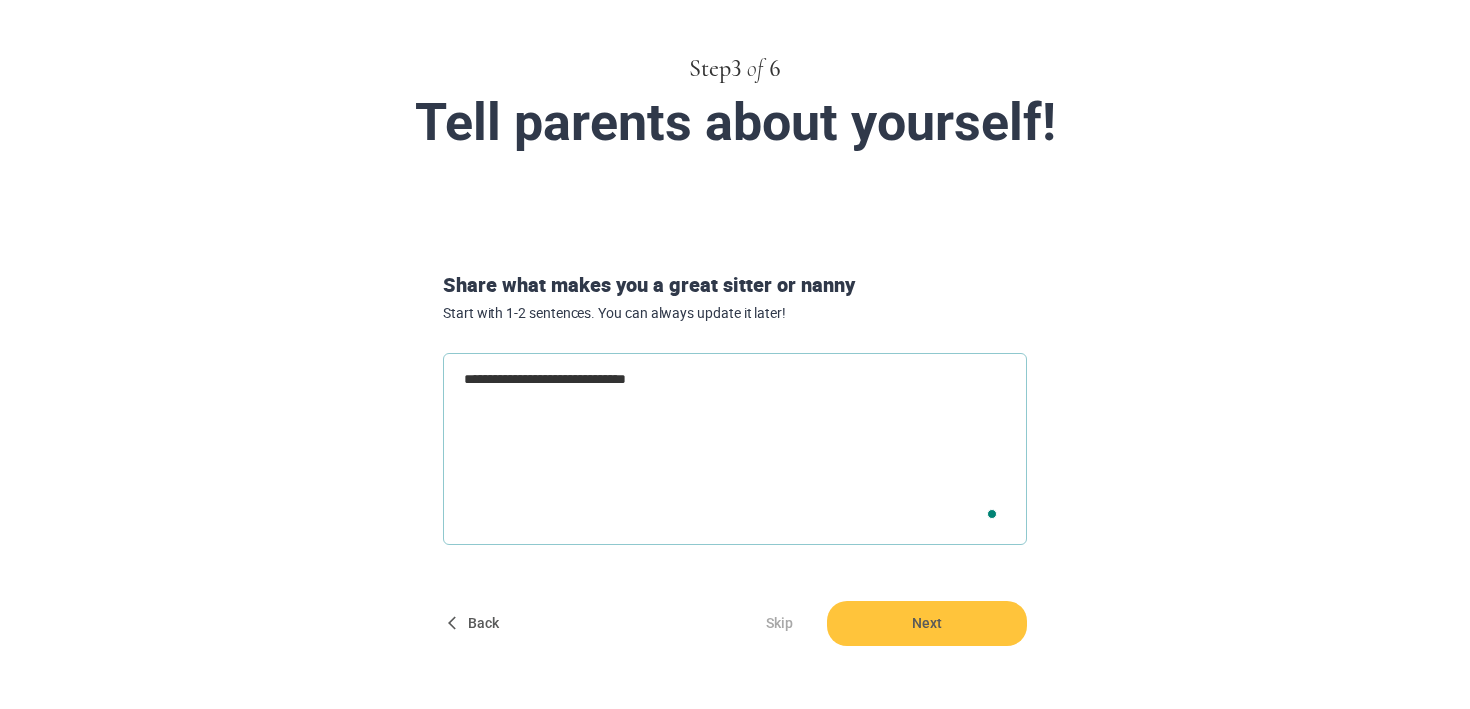 type on "**********" 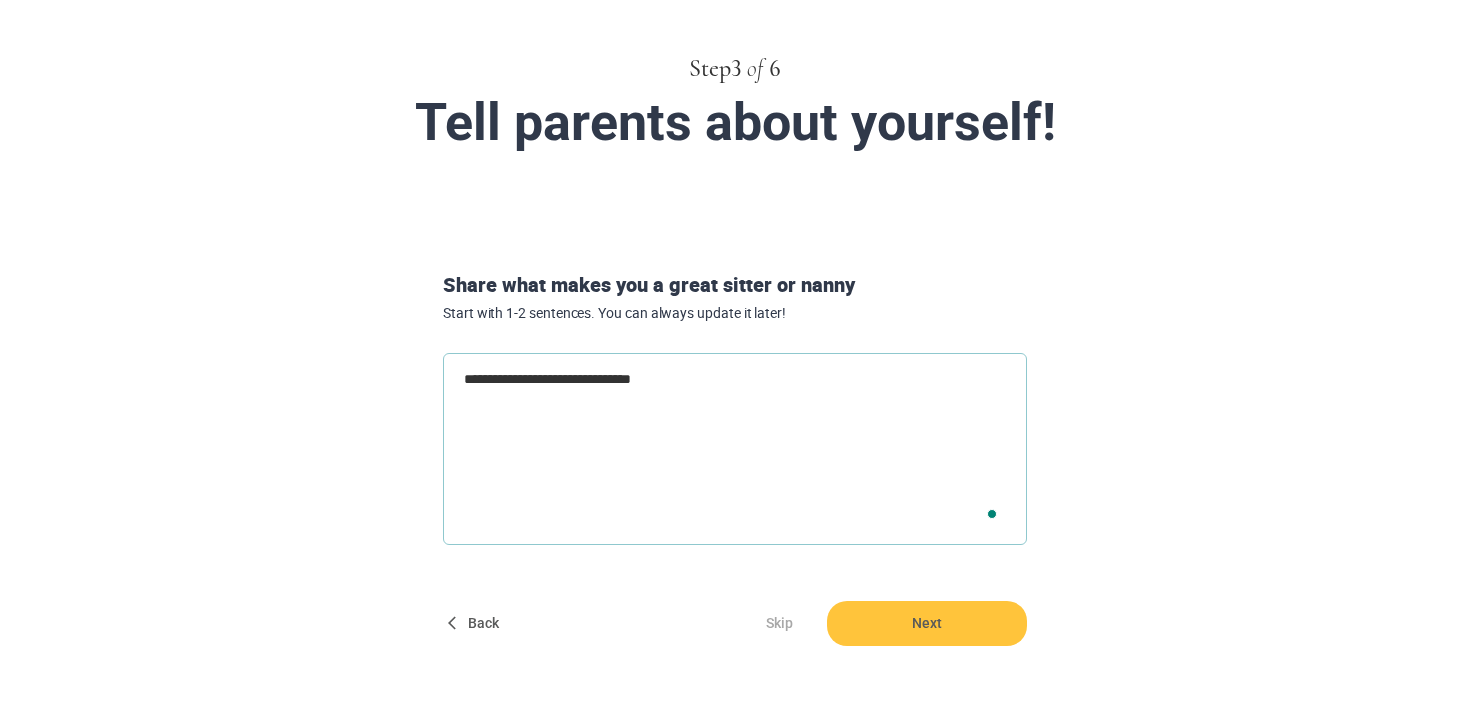 type on "**********" 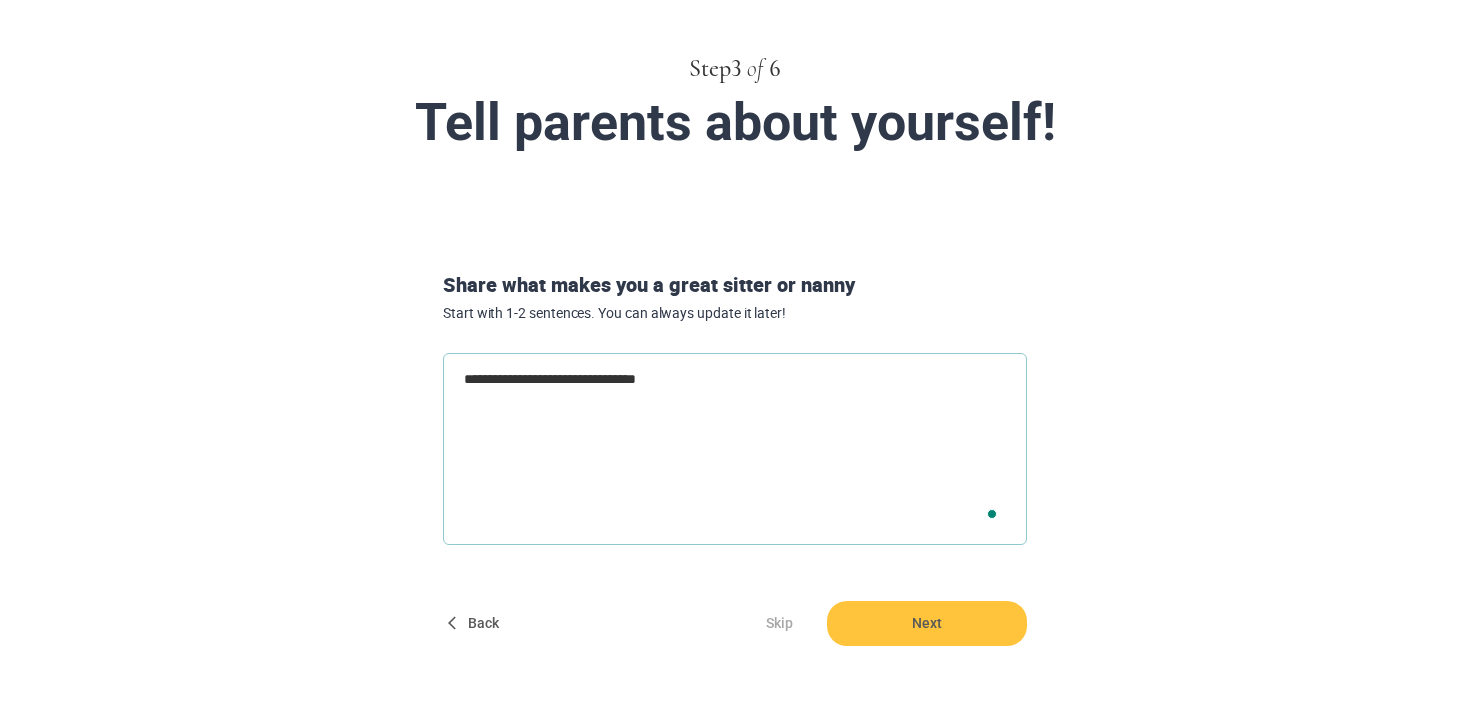type on "**********" 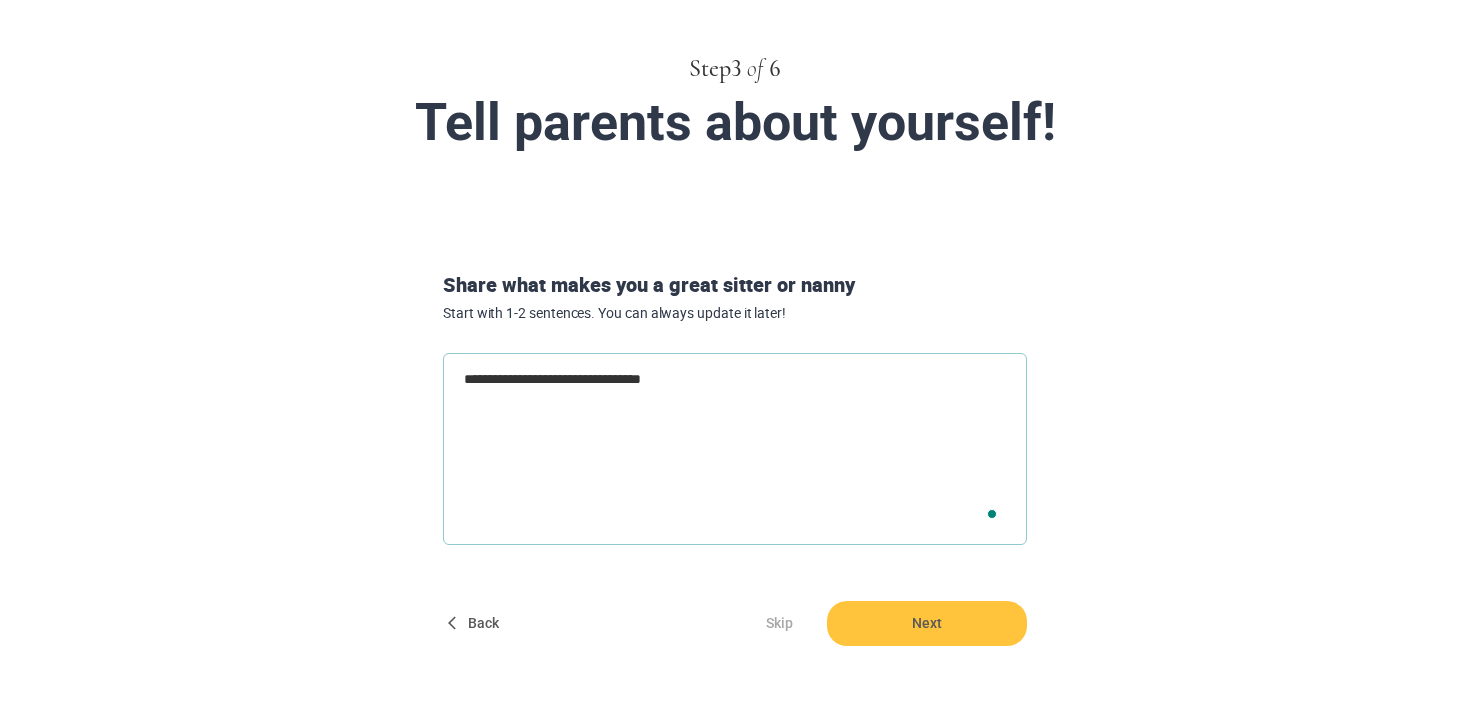 type on "**********" 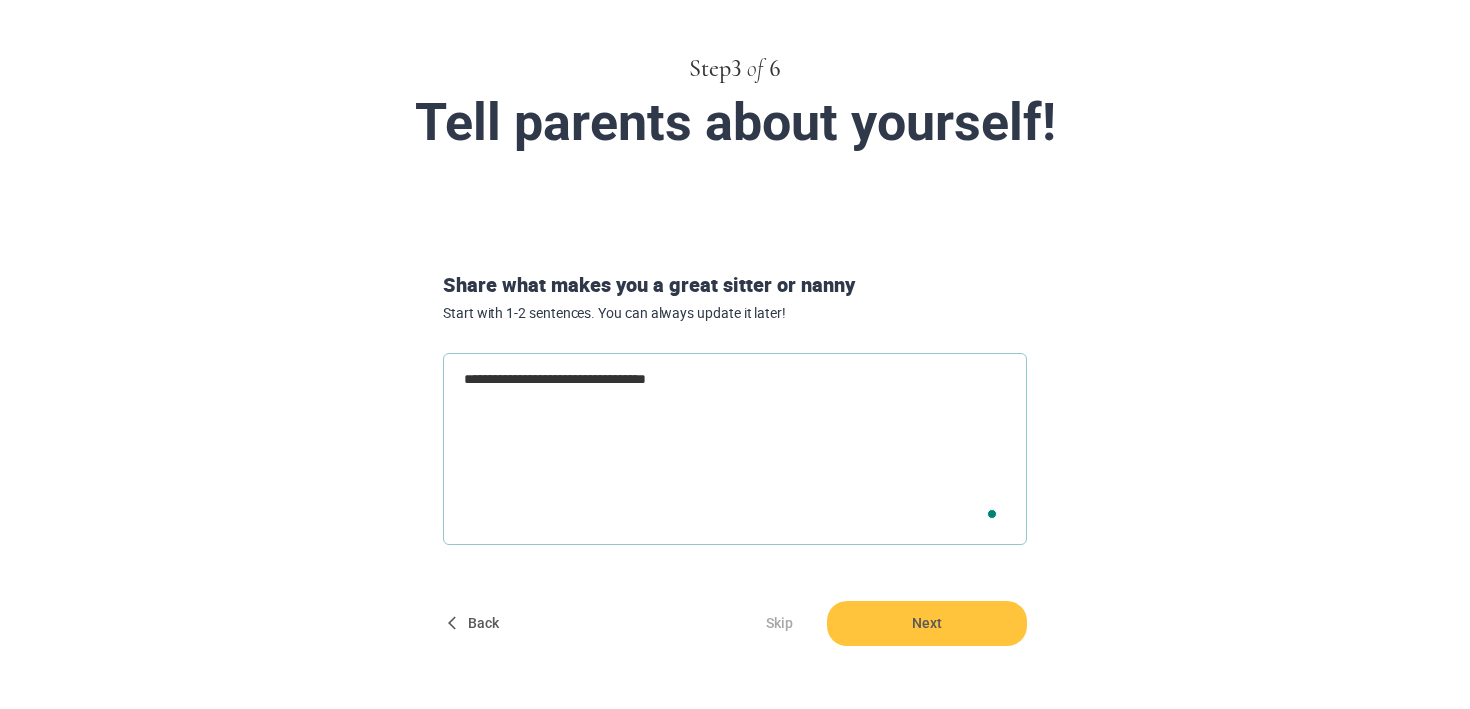type on "**********" 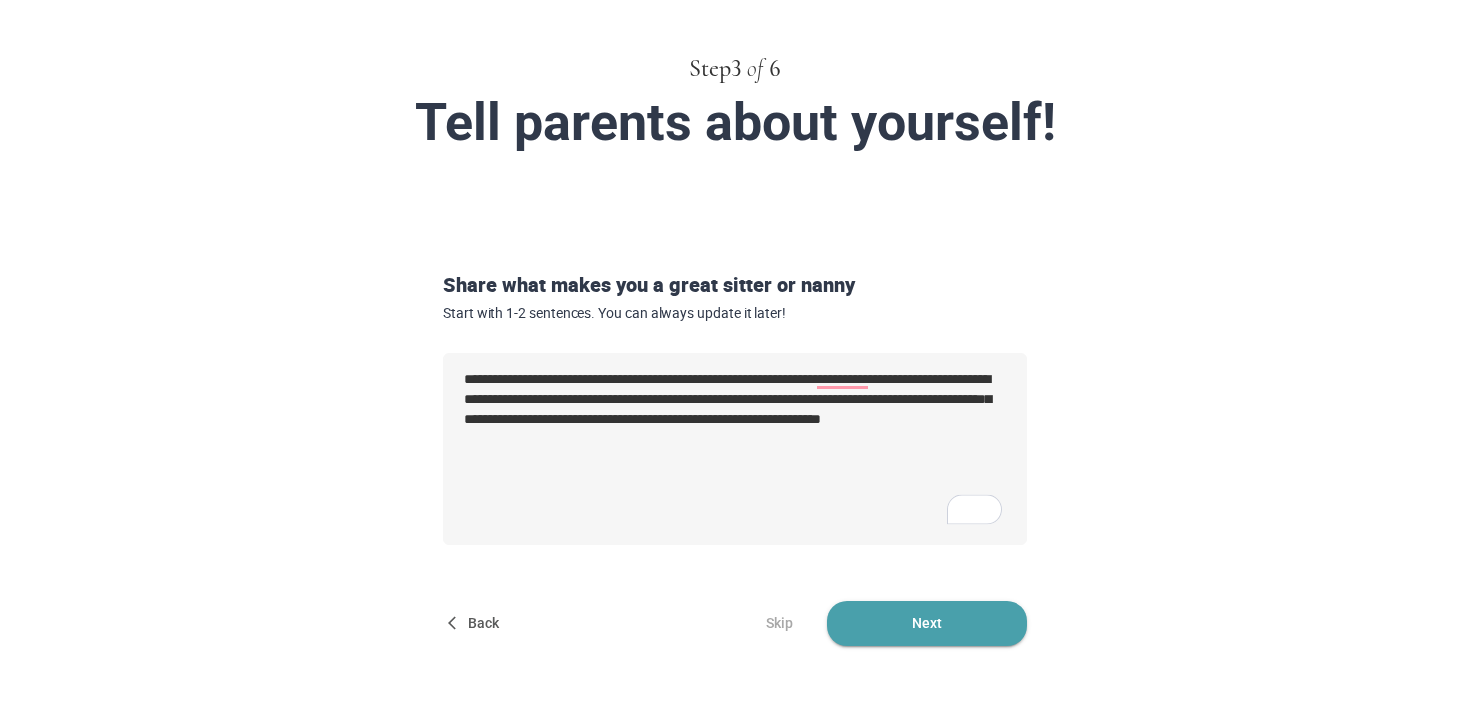 click on "Next" at bounding box center (927, 623) 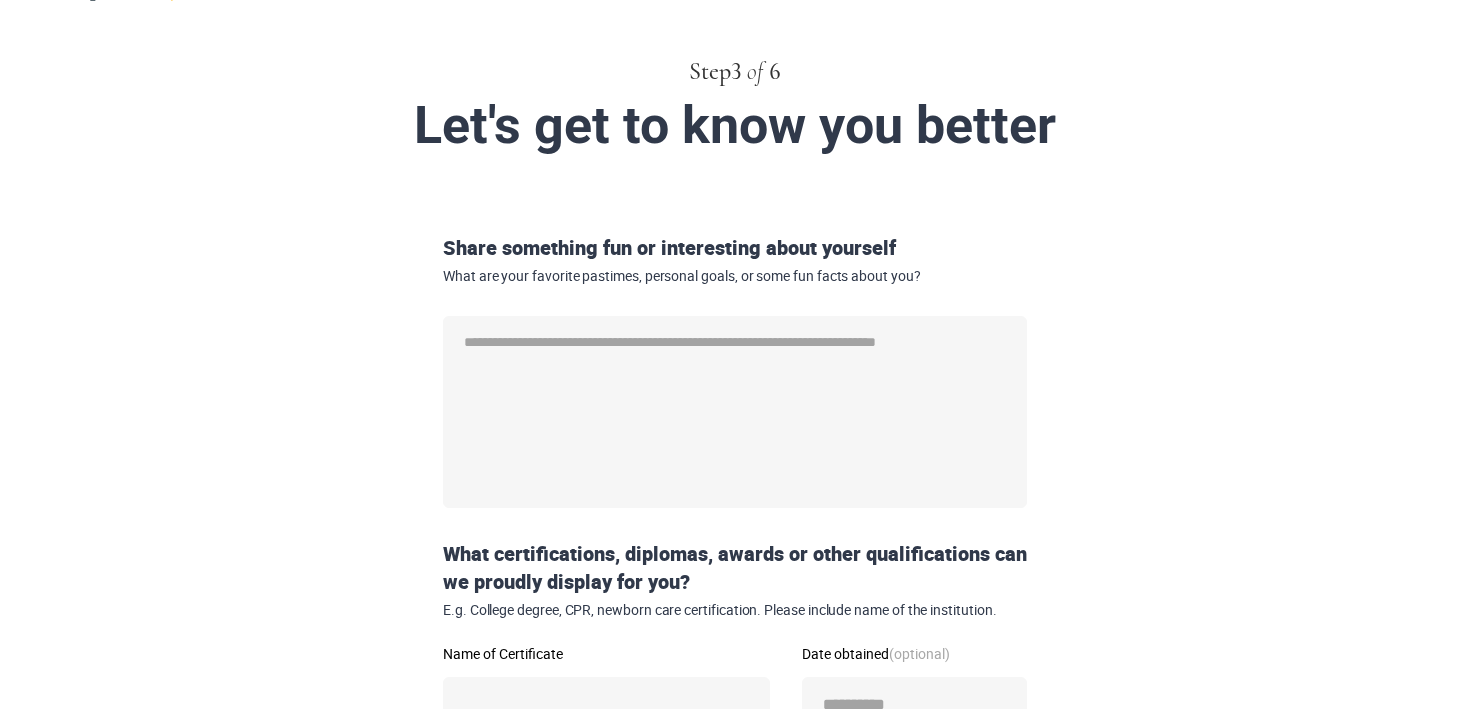 scroll, scrollTop: 86, scrollLeft: 0, axis: vertical 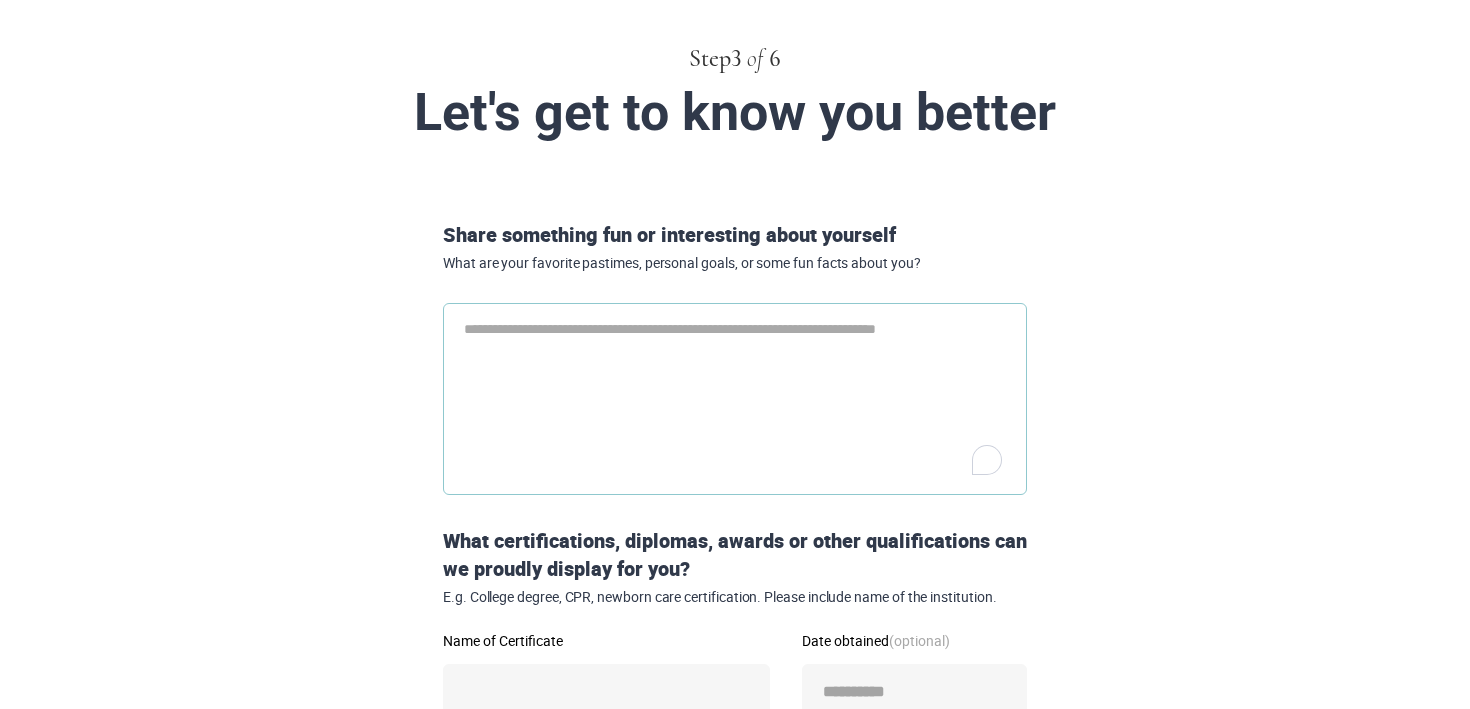 click at bounding box center [735, 399] 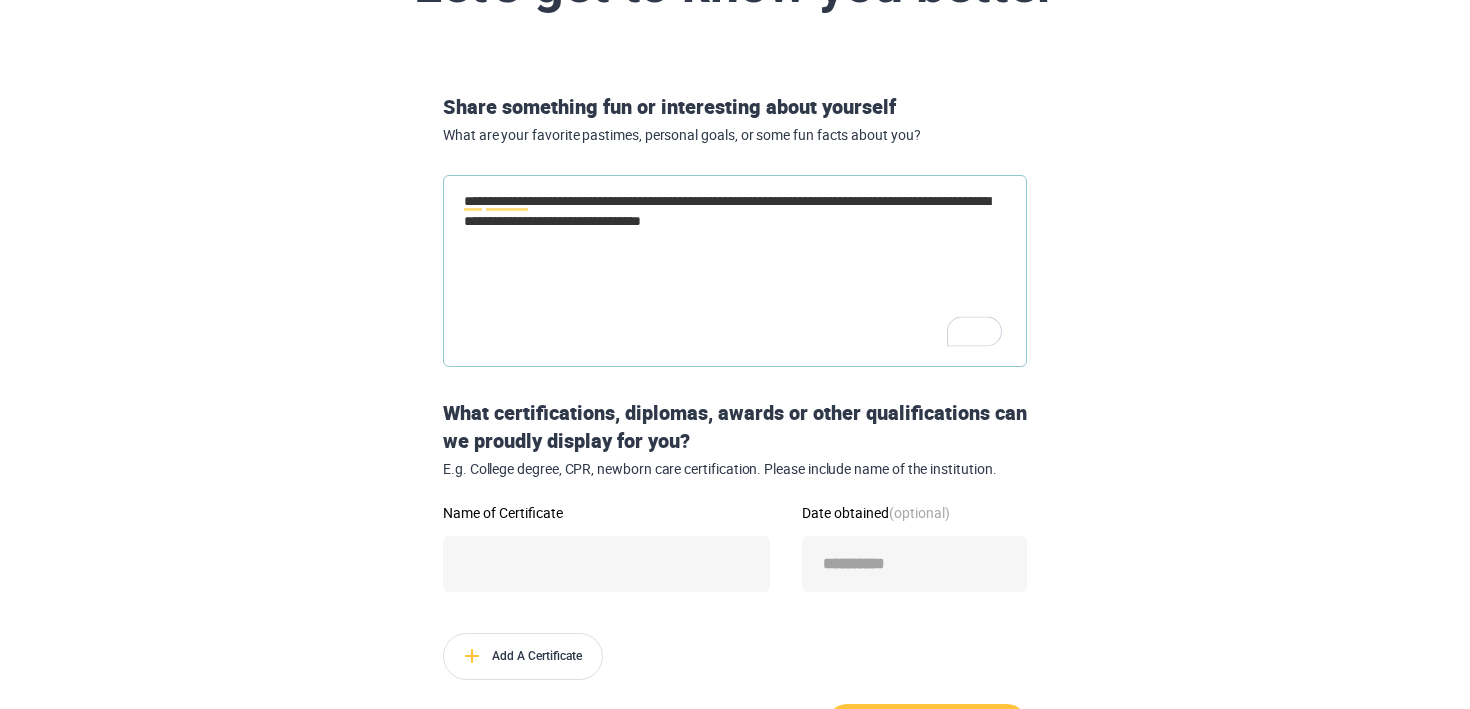 scroll, scrollTop: 331, scrollLeft: 0, axis: vertical 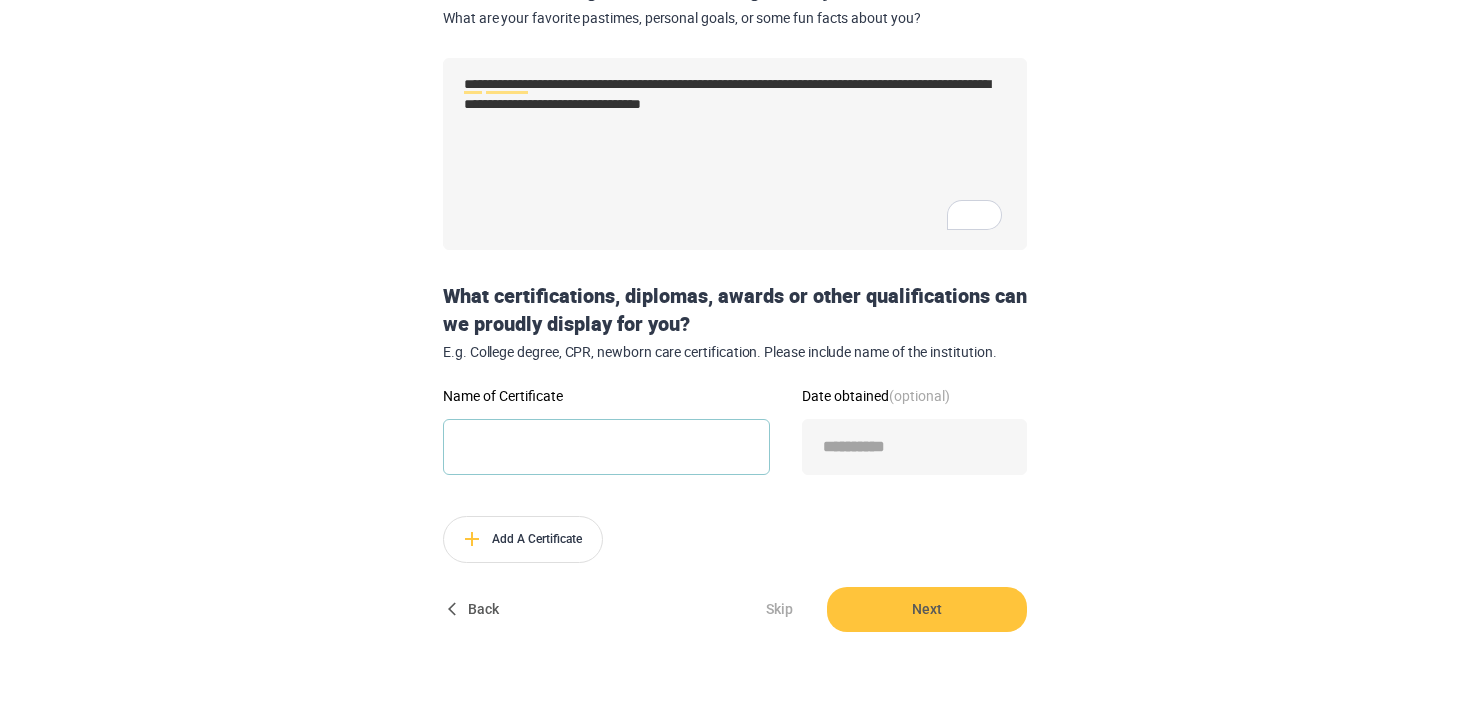 click on "Name of Certificate" at bounding box center (606, 447) 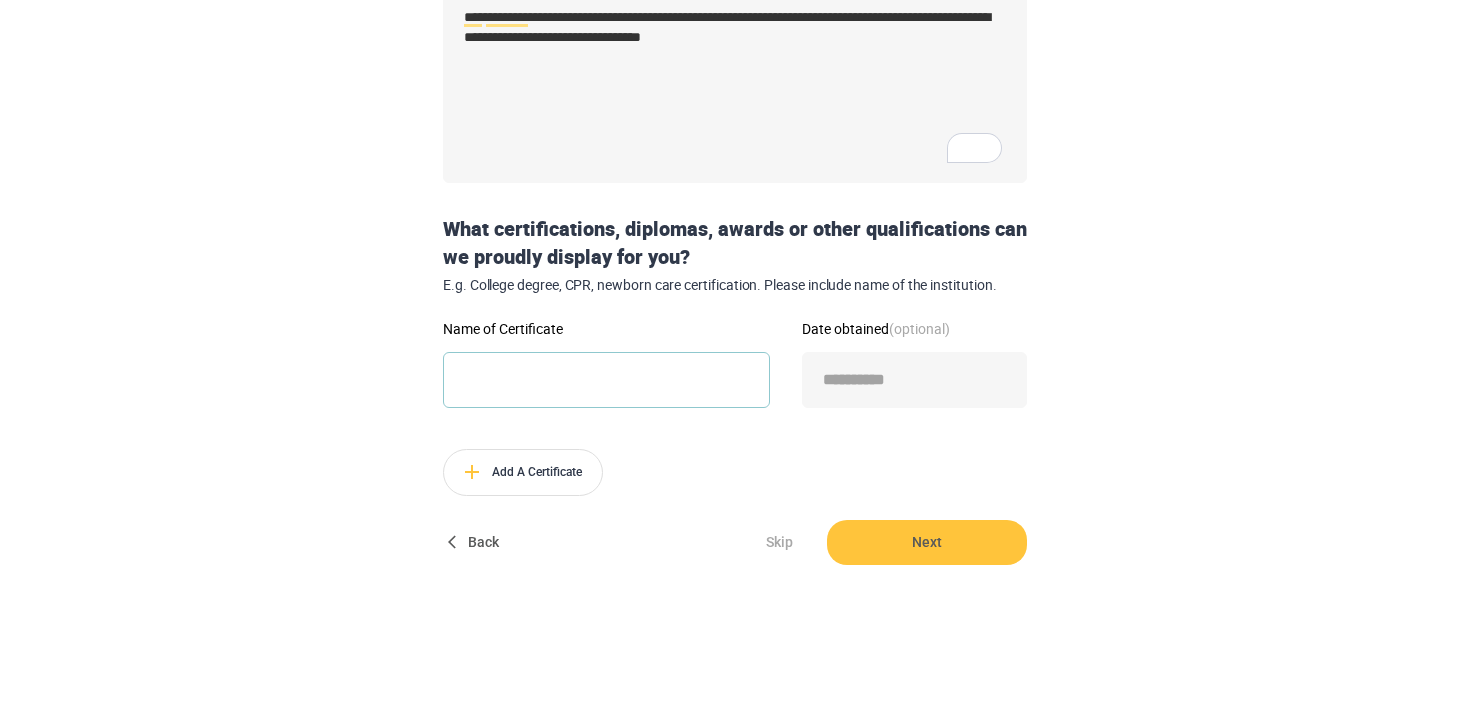 scroll, scrollTop: 415, scrollLeft: 0, axis: vertical 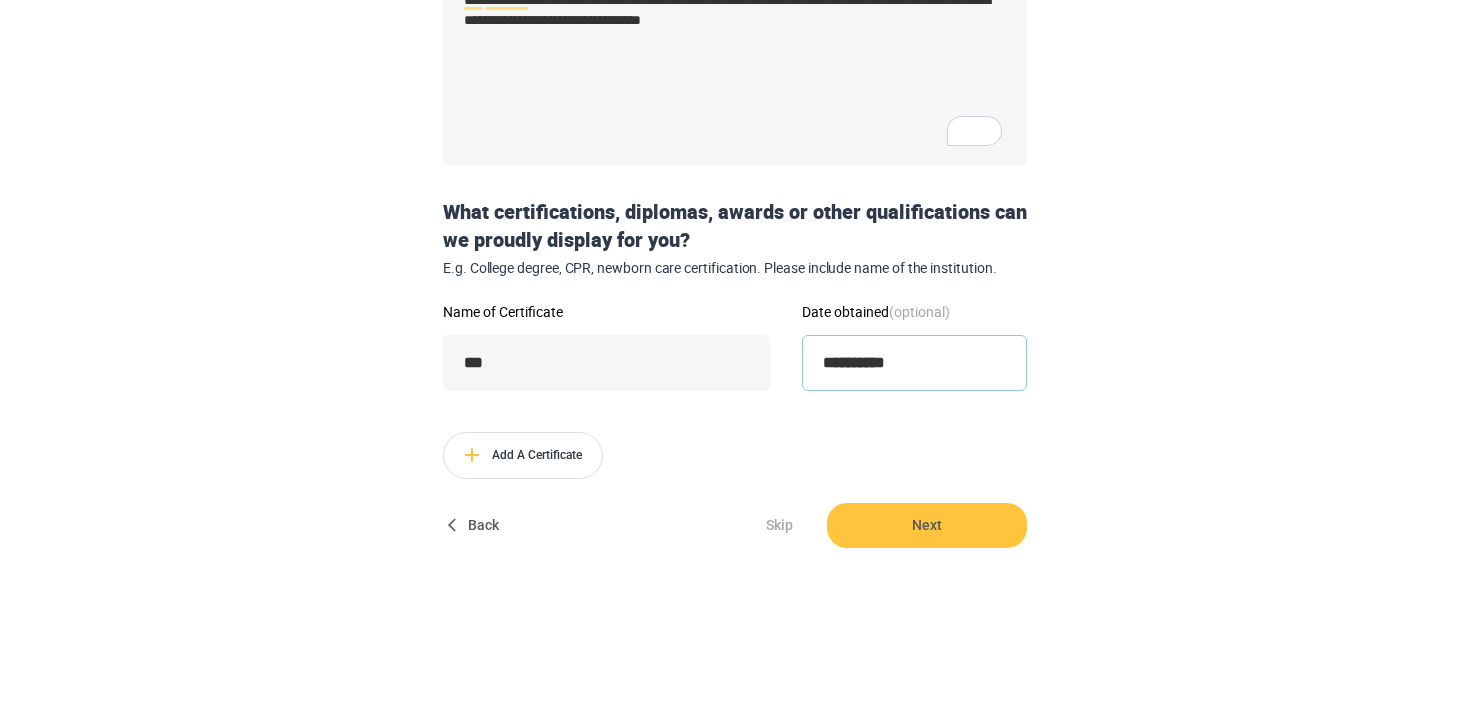 click on "**********" at bounding box center [914, 363] 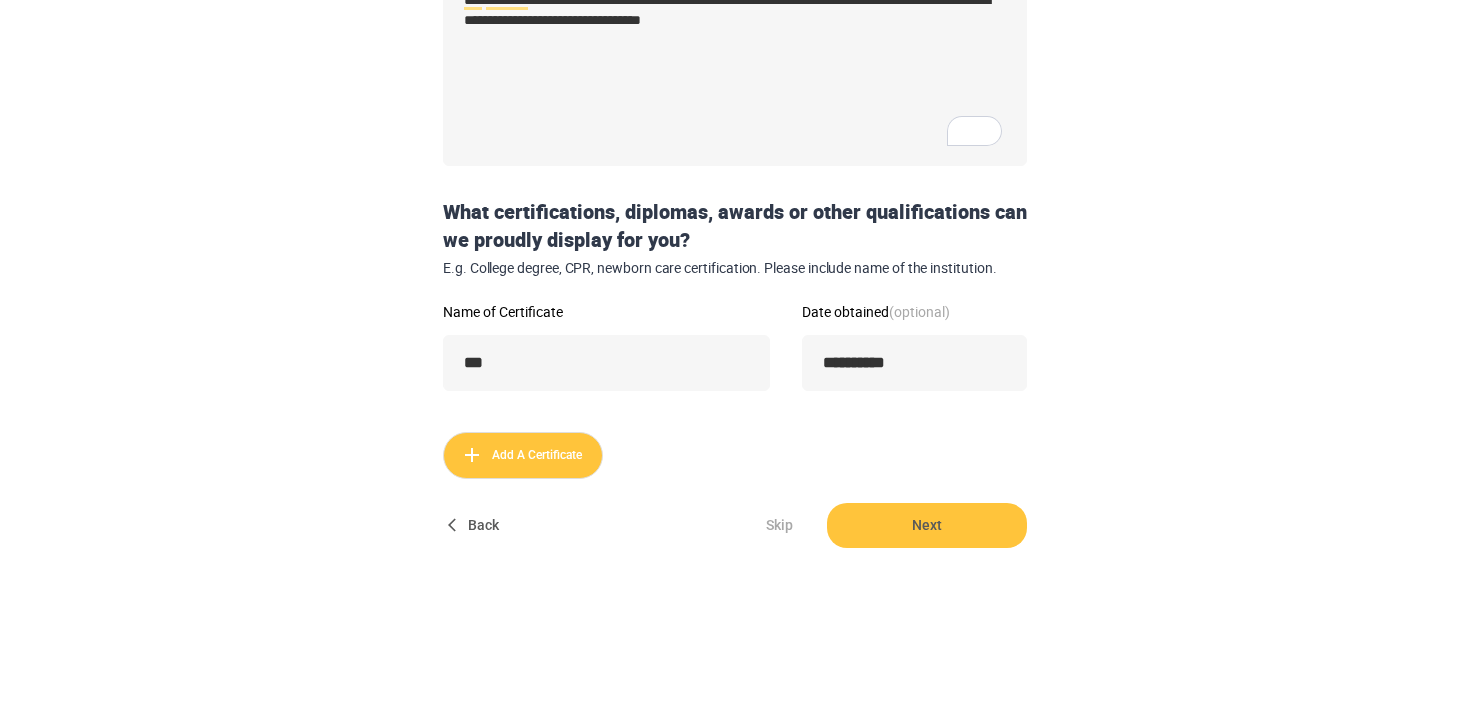 click on "Add A Certificate" at bounding box center (523, 455) 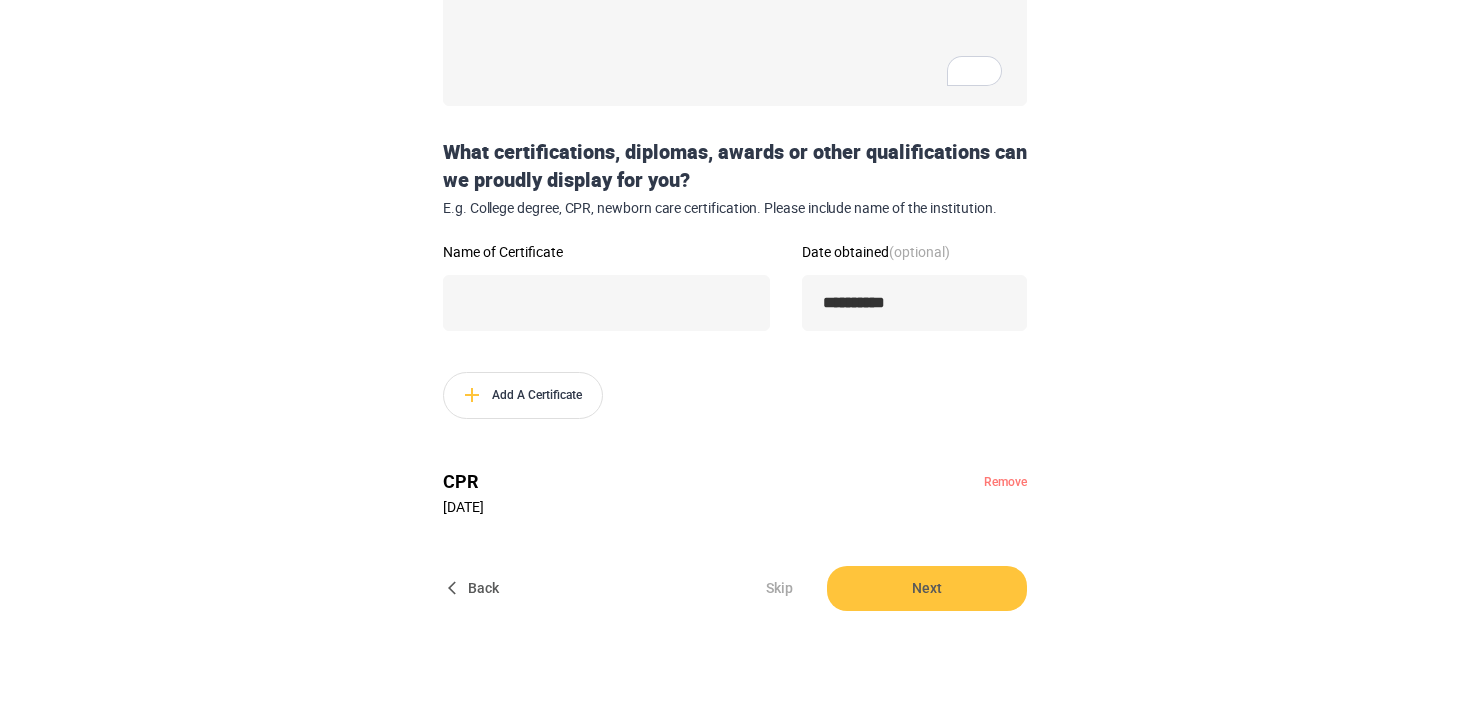 scroll, scrollTop: 482, scrollLeft: 0, axis: vertical 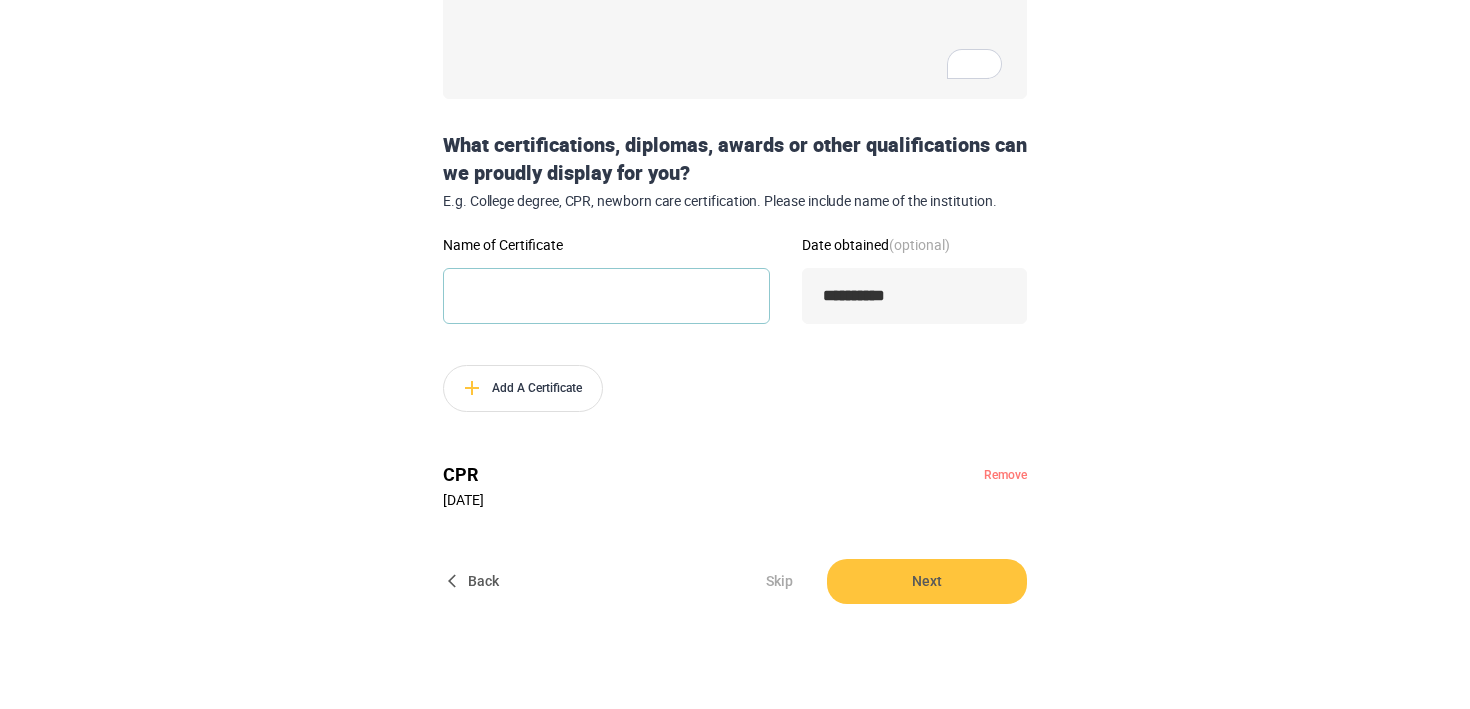click on "Name of Certificate" at bounding box center [606, 296] 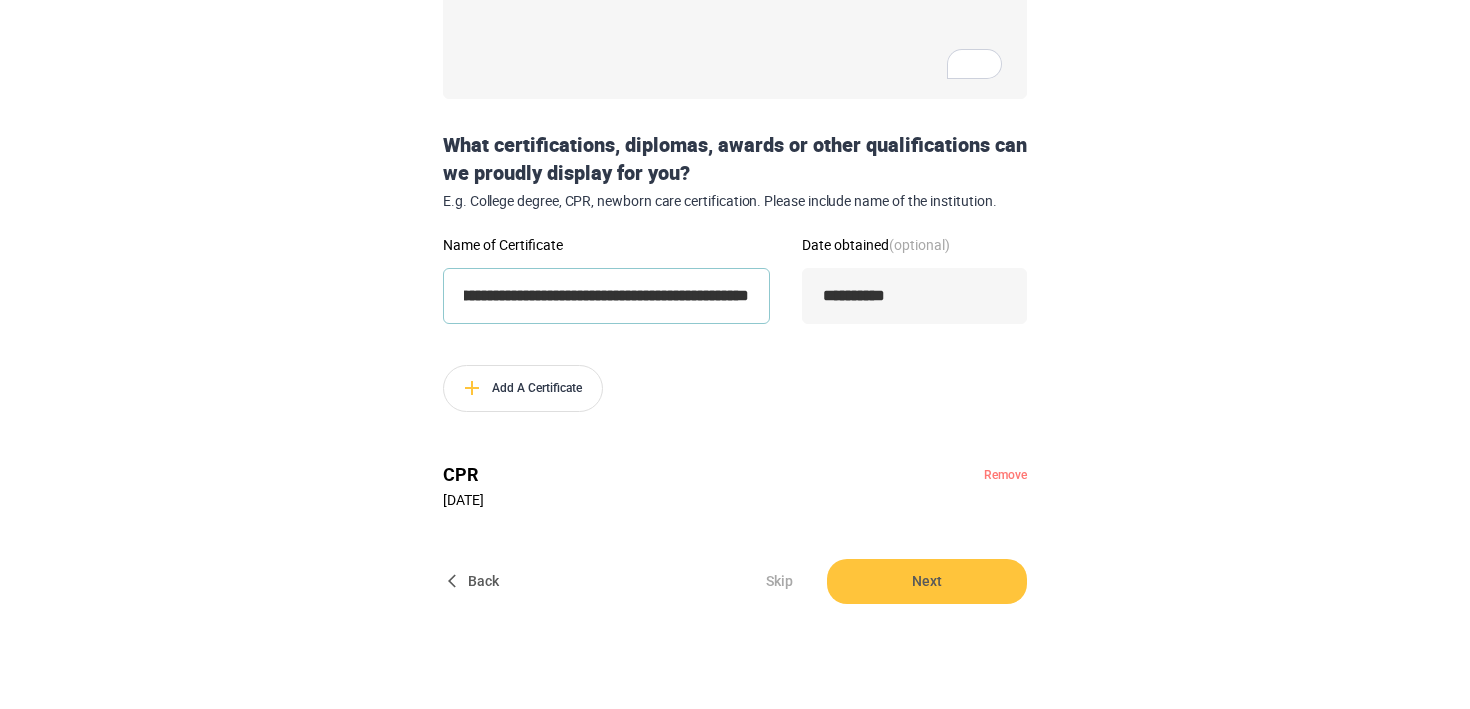 scroll, scrollTop: 0, scrollLeft: 122, axis: horizontal 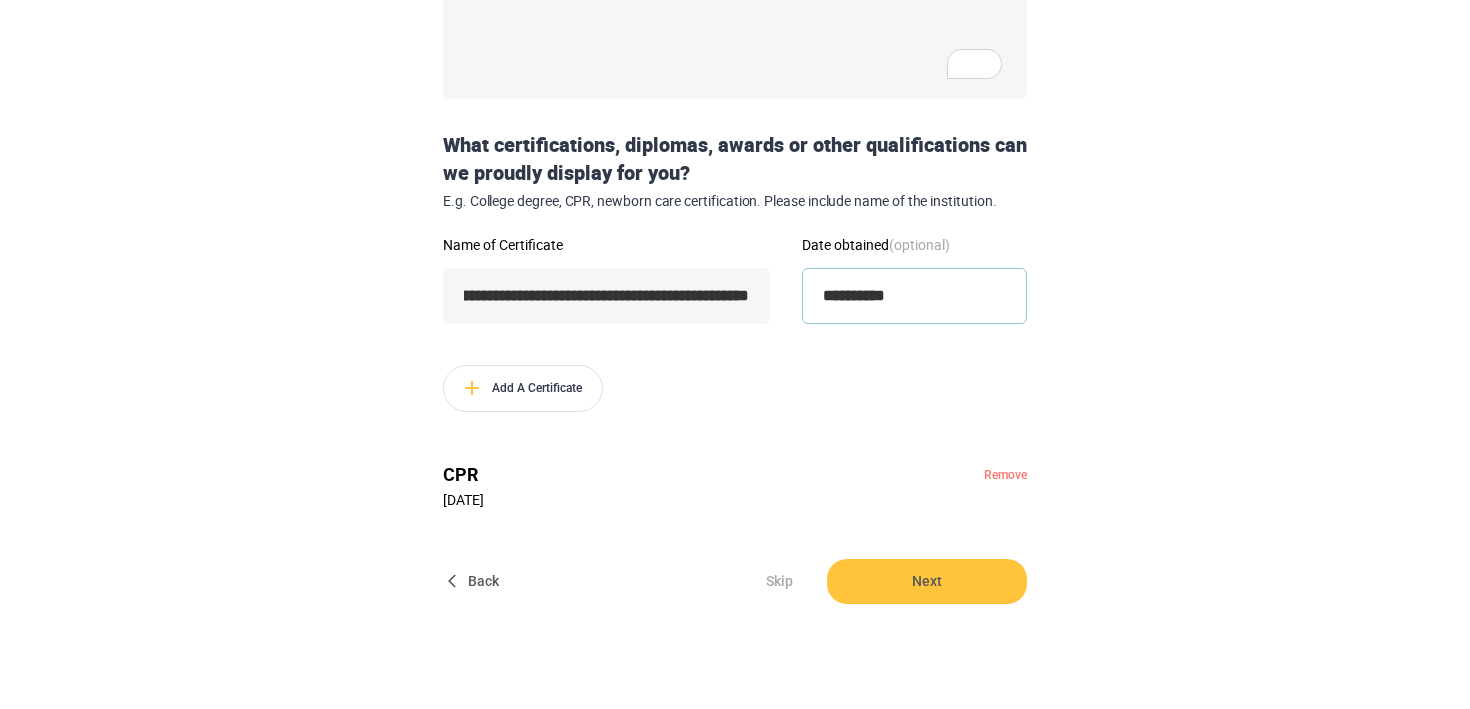 click on "**********" at bounding box center (914, 296) 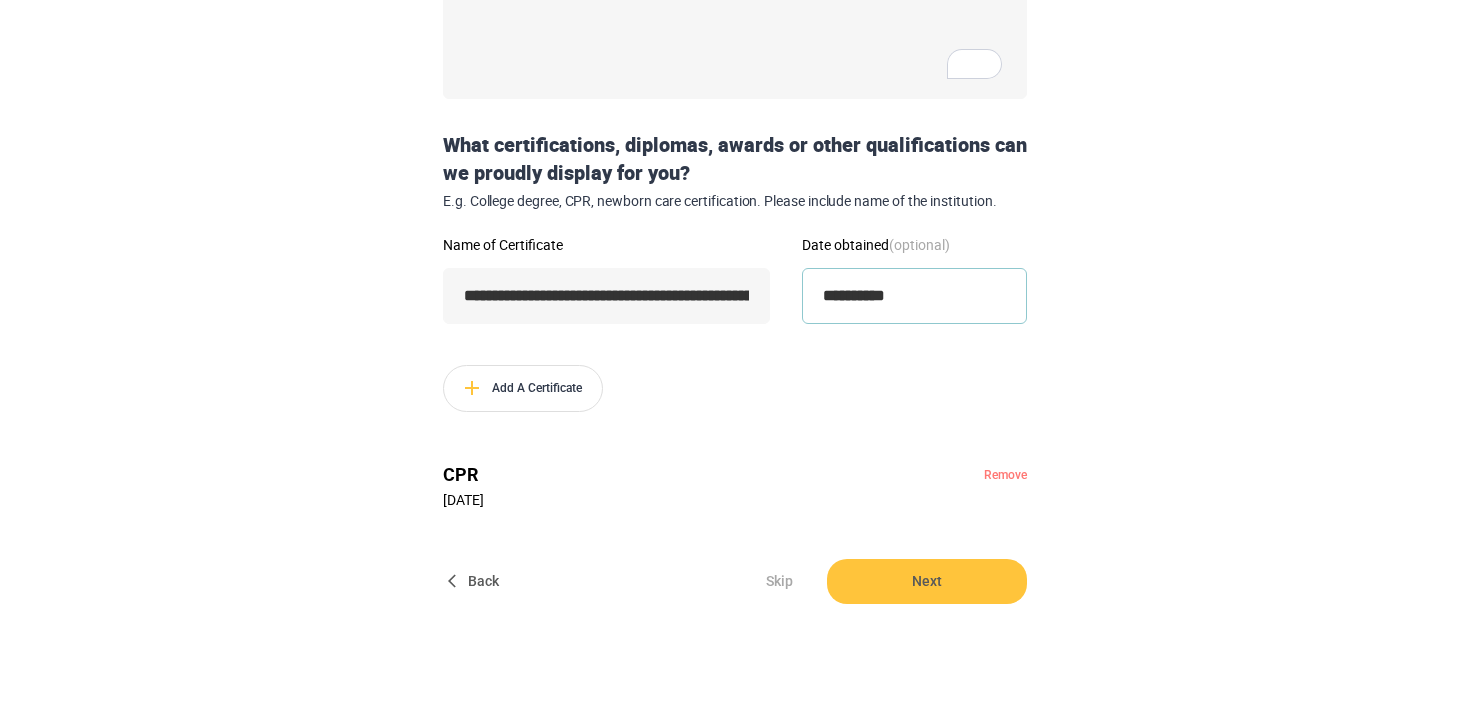click on "**********" at bounding box center [914, 296] 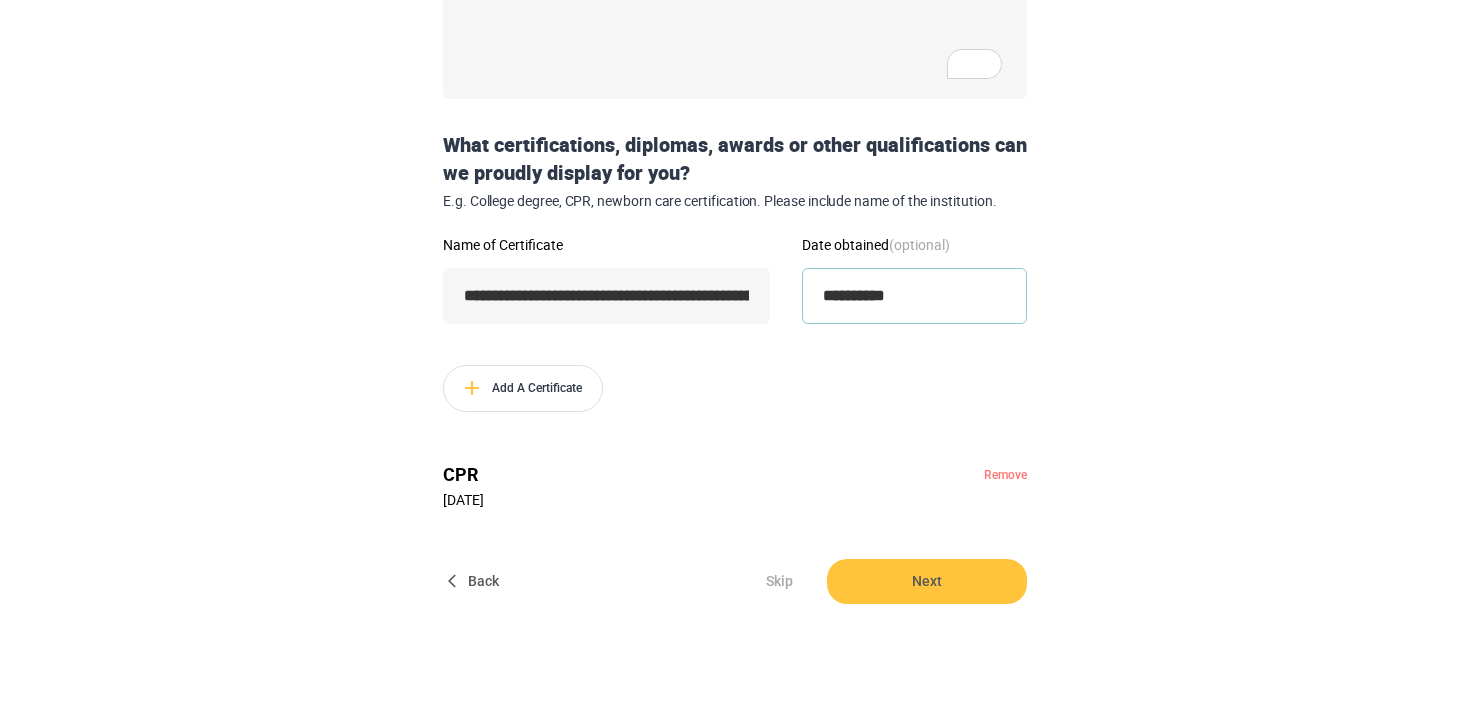 click on "**********" at bounding box center [914, 296] 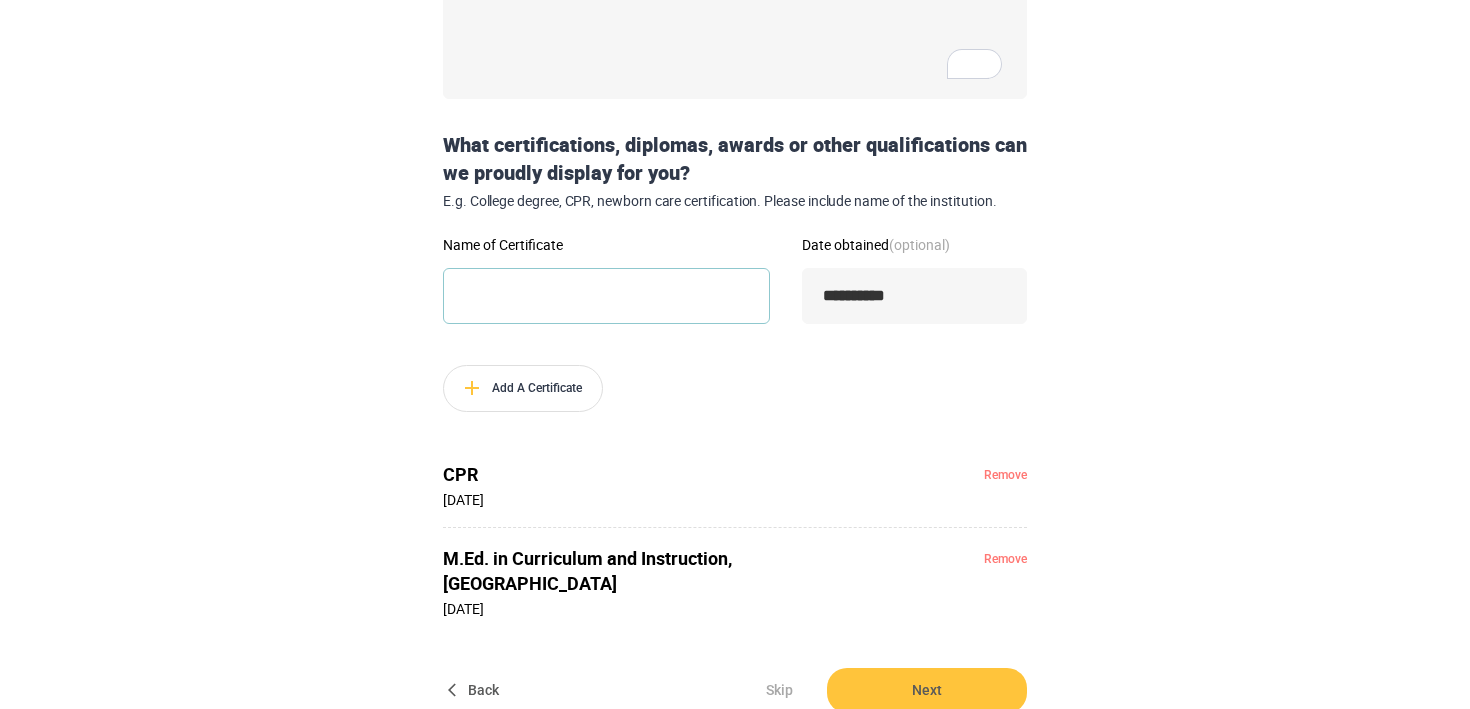 click on "Name of Certificate" at bounding box center (606, 296) 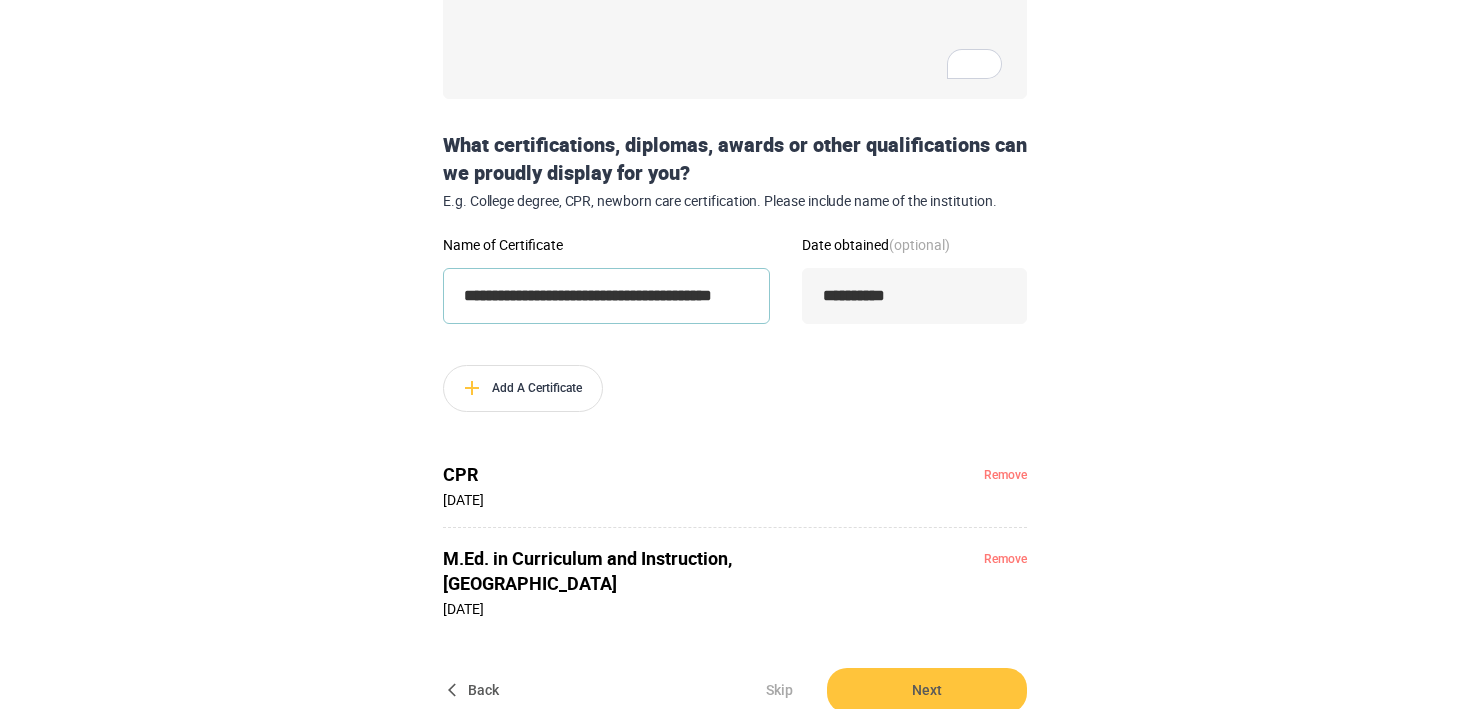 scroll, scrollTop: 0, scrollLeft: 50, axis: horizontal 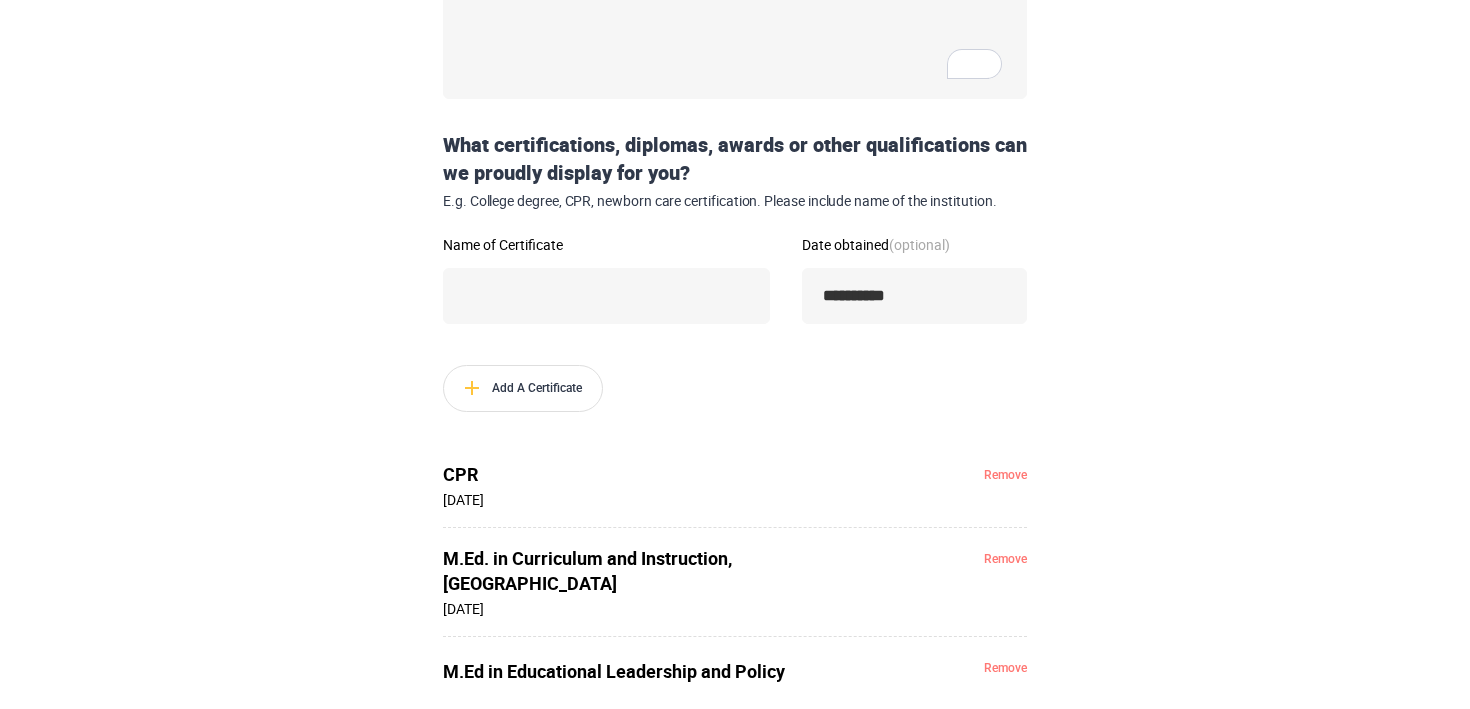 click on "M.Ed in Educational Leadership and Policy" at bounding box center (675, 671) 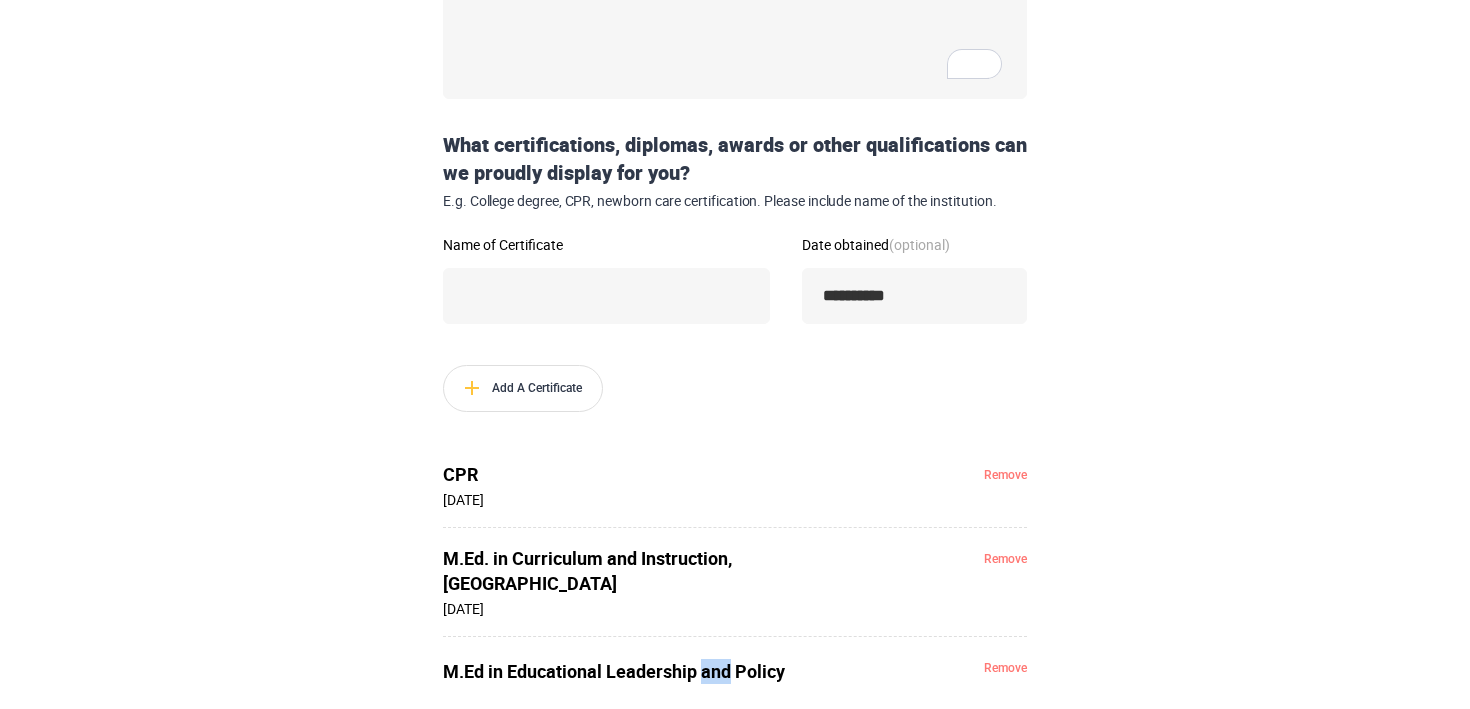click on "M.Ed in Educational Leadership and Policy" at bounding box center (675, 671) 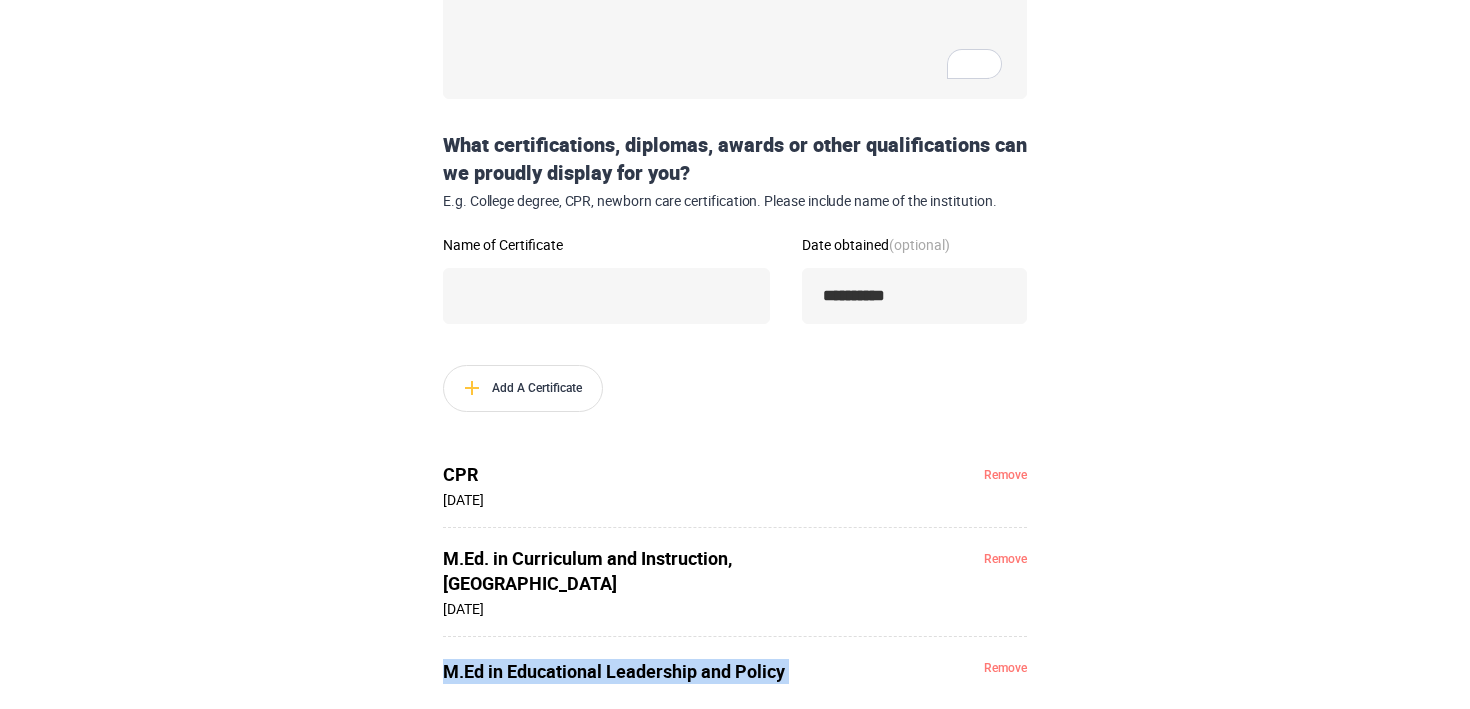 click on "M.Ed in Educational Leadership and Policy" at bounding box center [675, 671] 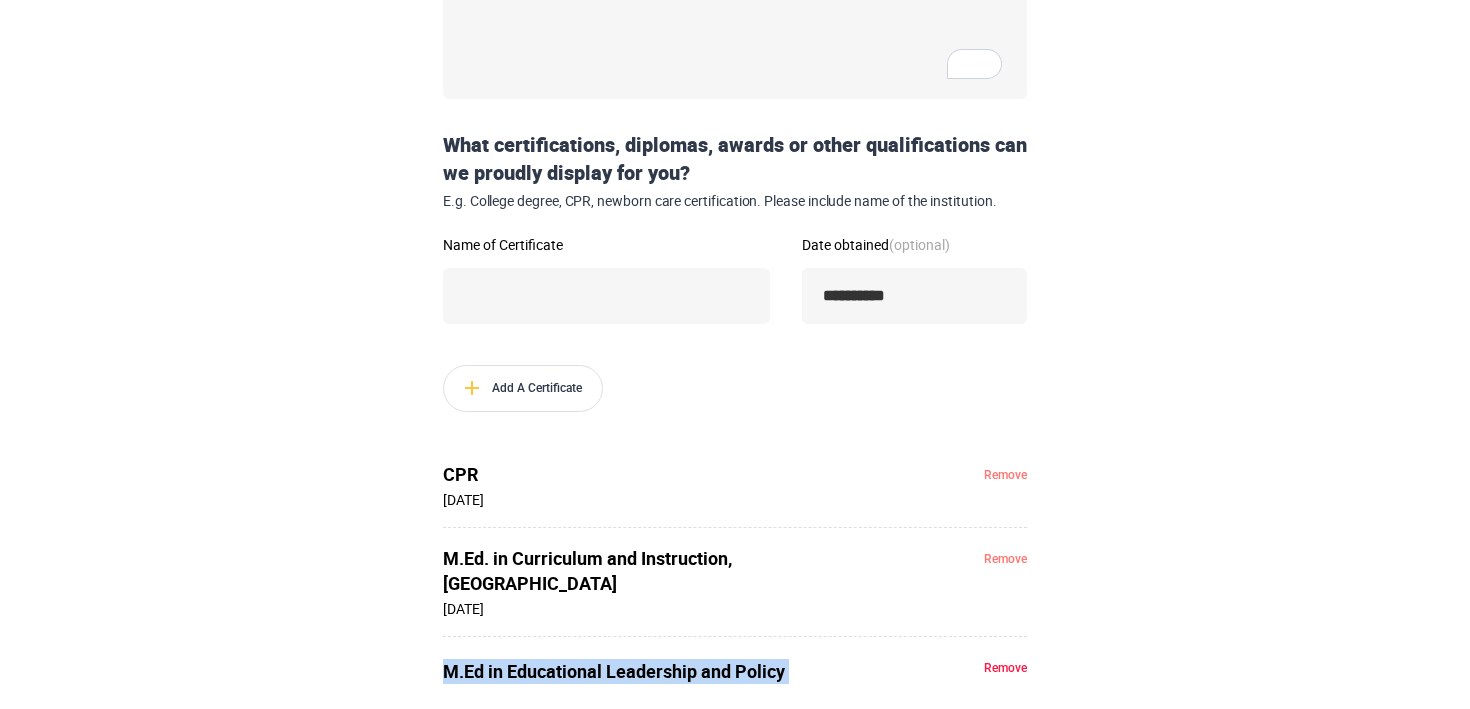 click on "Remove" at bounding box center (1005, 668) 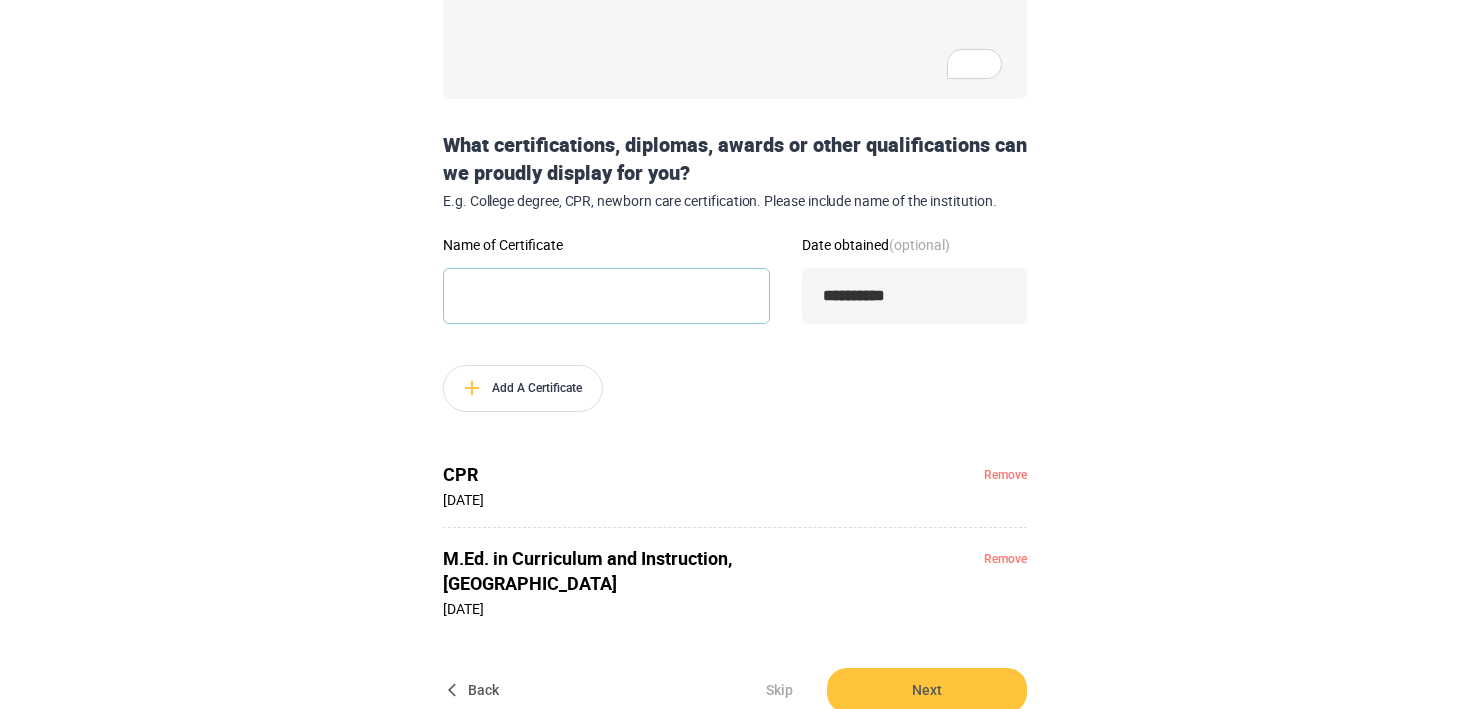 click on "Name of Certificate" at bounding box center (606, 296) 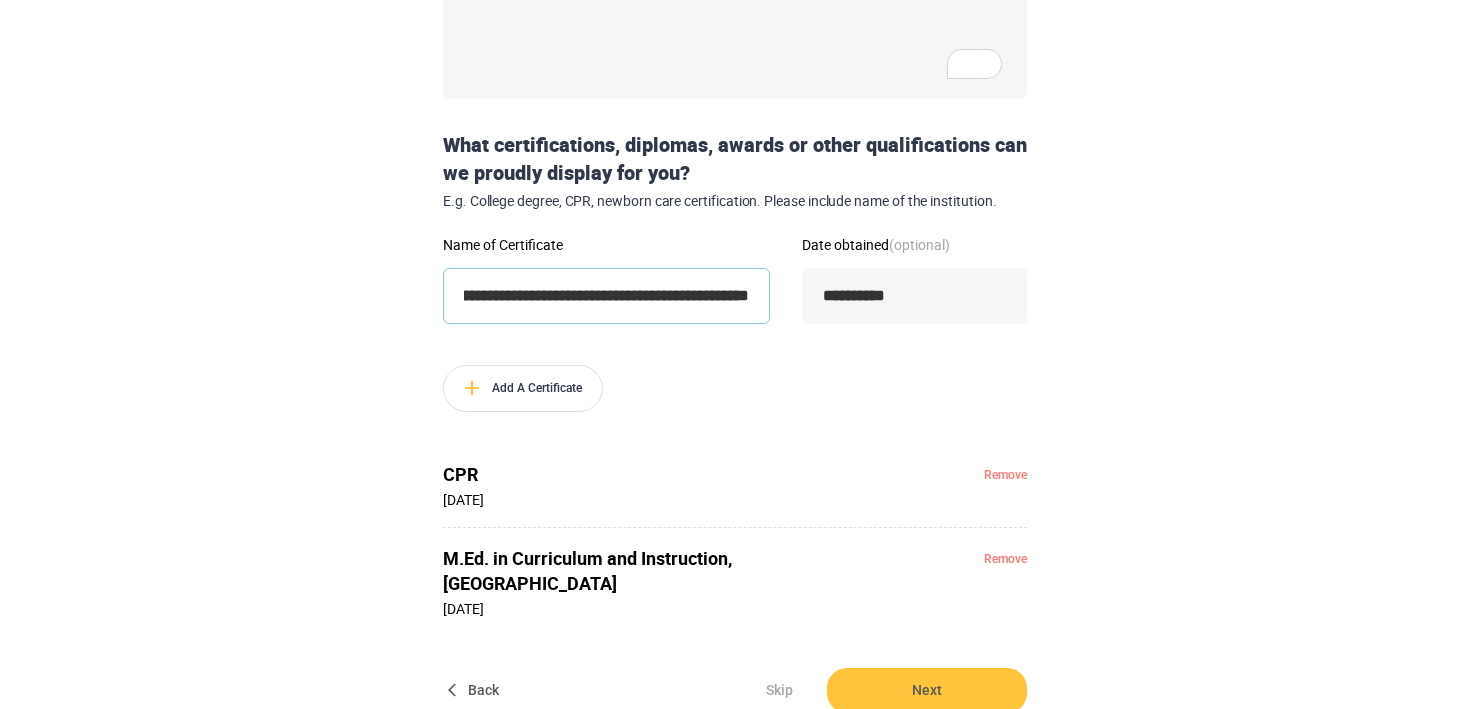 scroll, scrollTop: 0, scrollLeft: 178, axis: horizontal 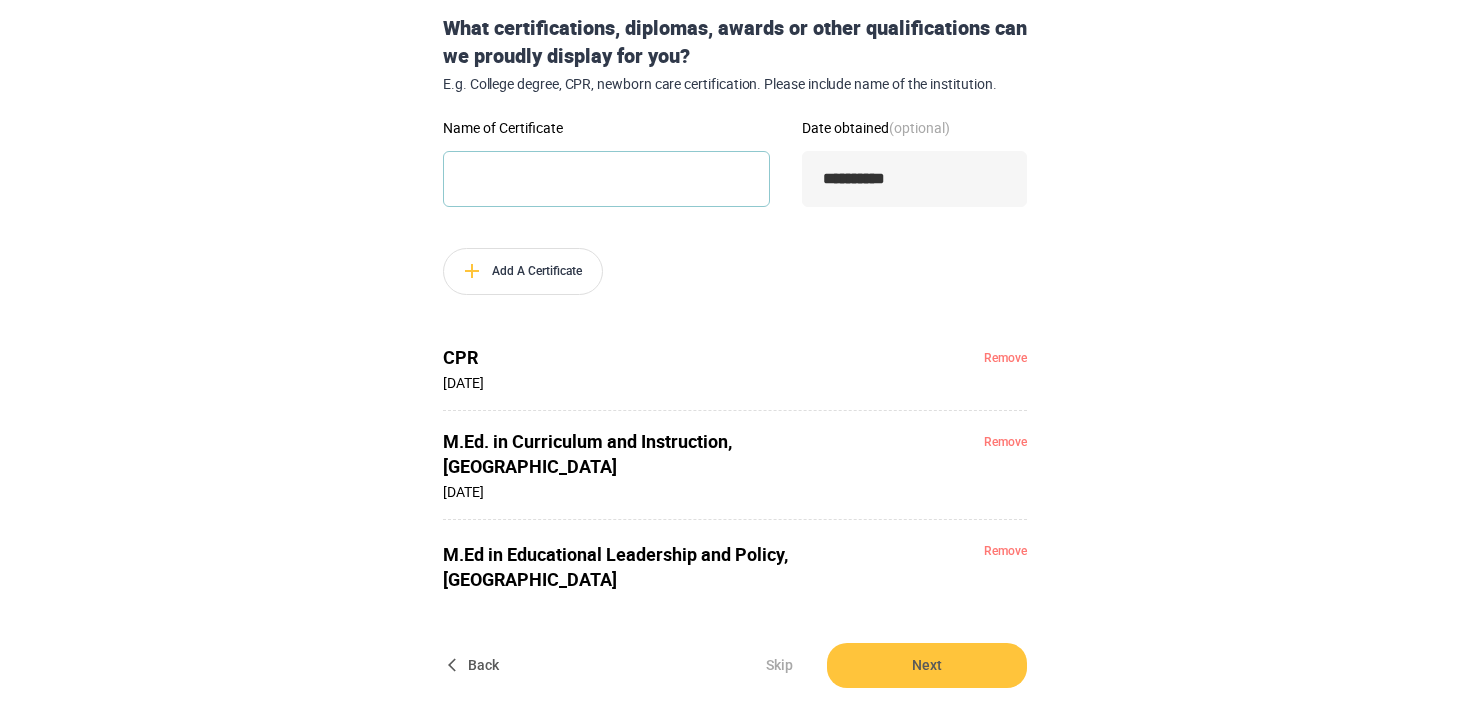 click on "Name of Certificate" at bounding box center [606, 179] 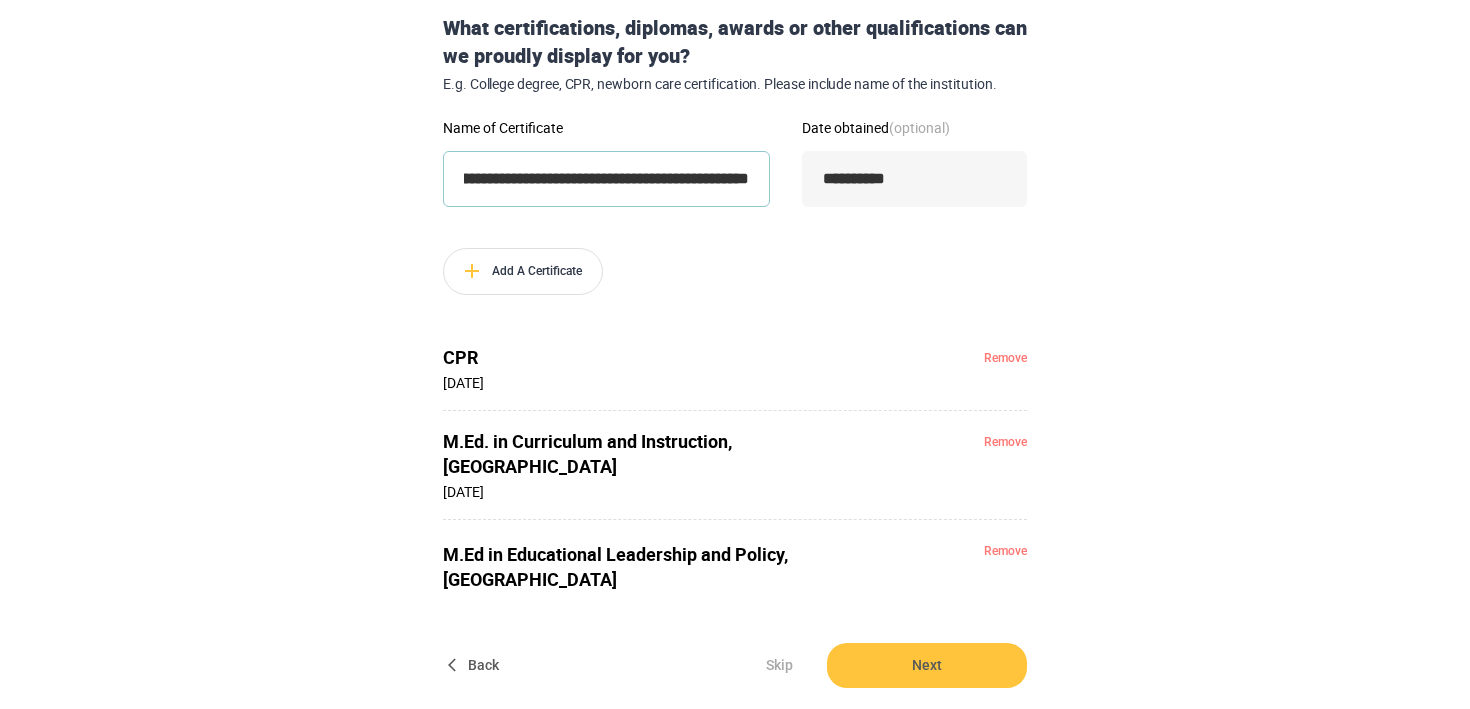 scroll, scrollTop: 0, scrollLeft: 137, axis: horizontal 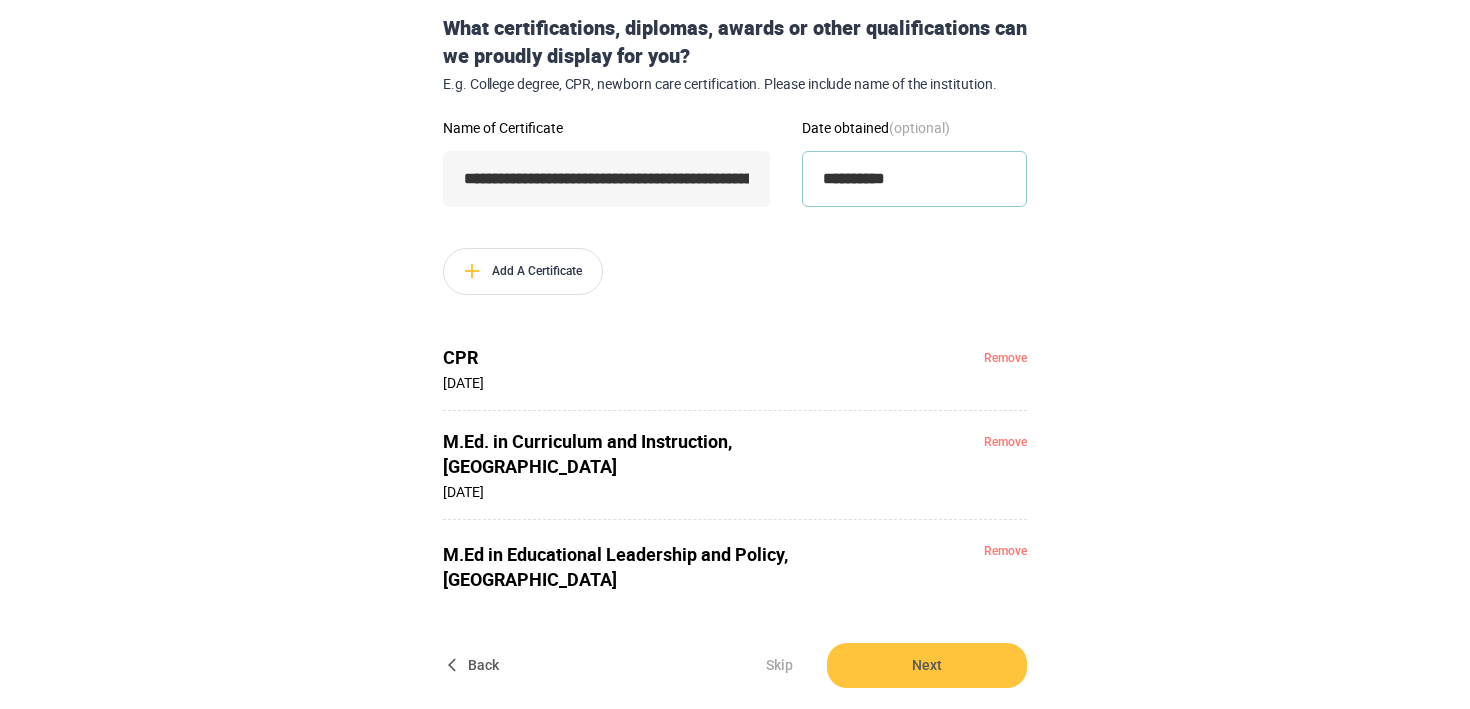 click on "**********" at bounding box center [914, 179] 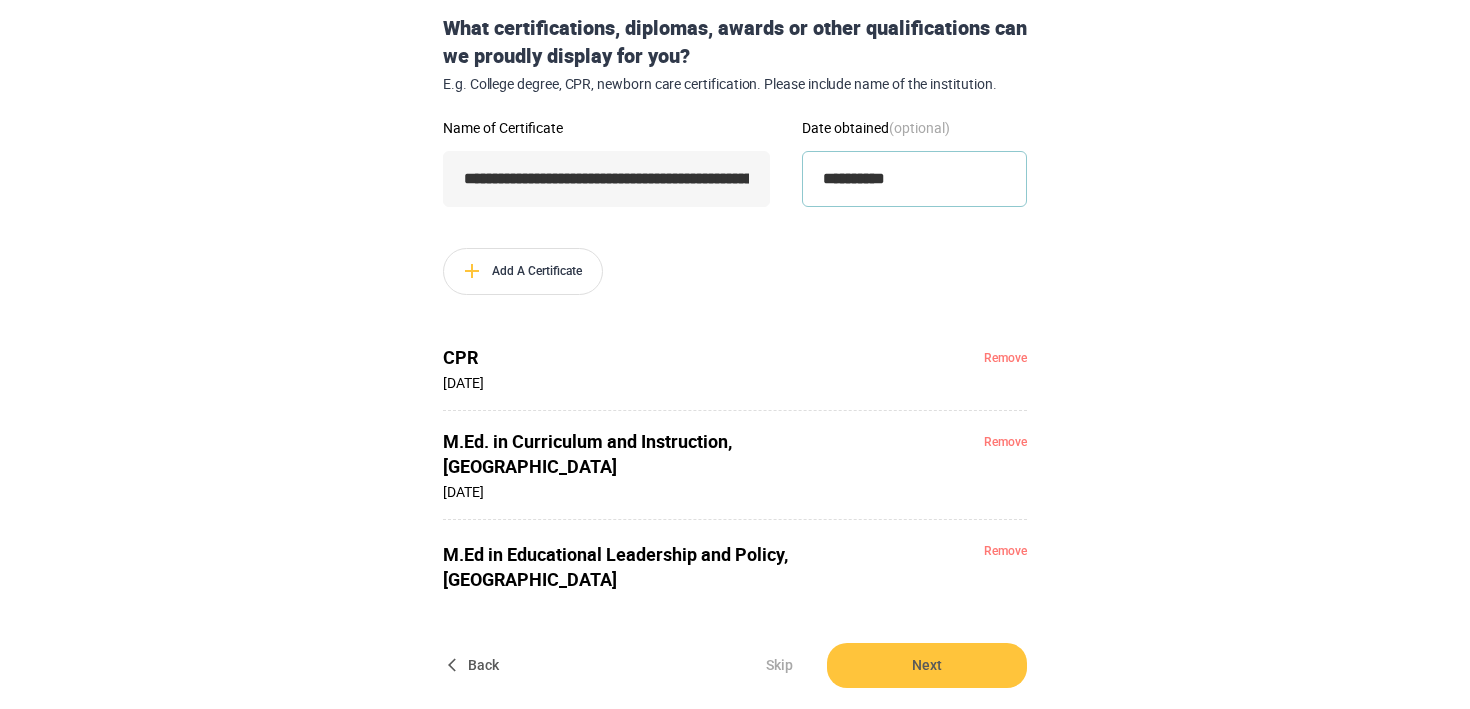 click on "**********" at bounding box center (914, 179) 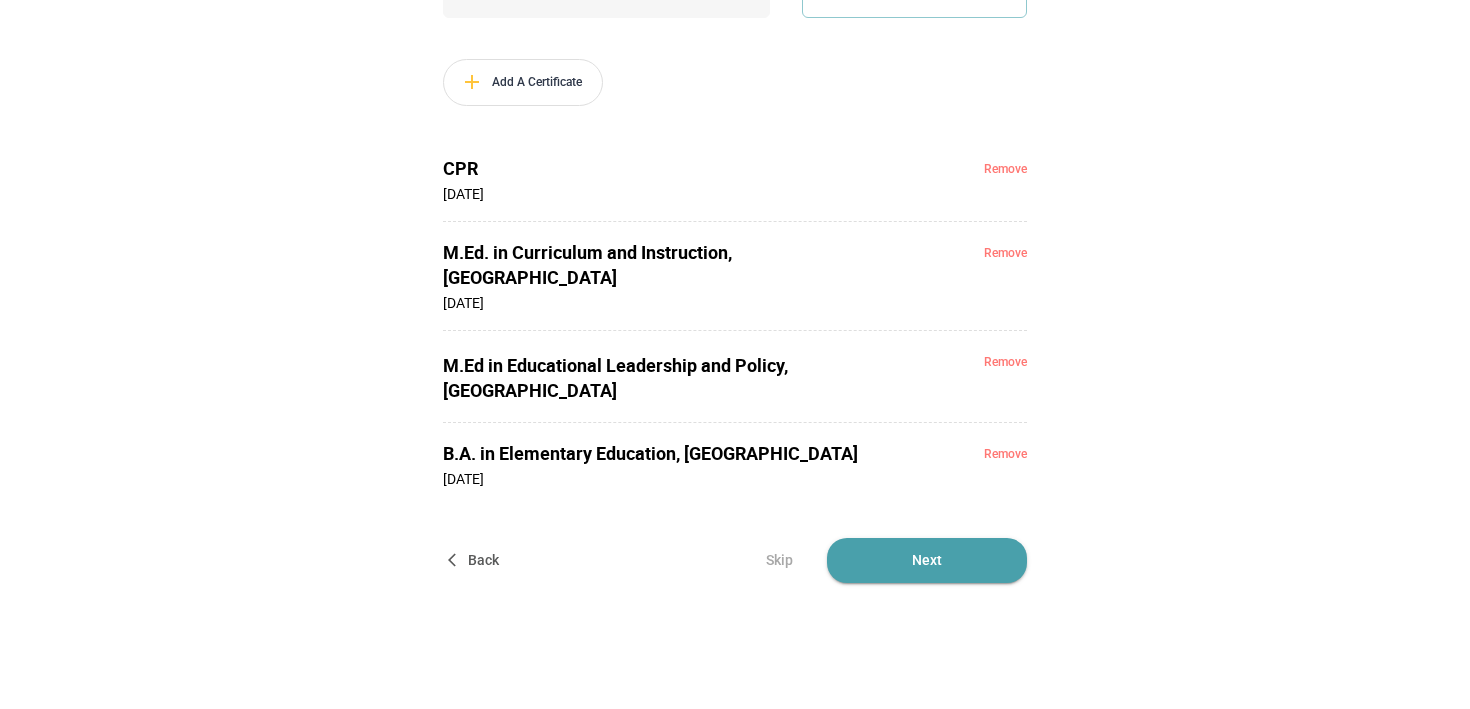 scroll, scrollTop: 798, scrollLeft: 0, axis: vertical 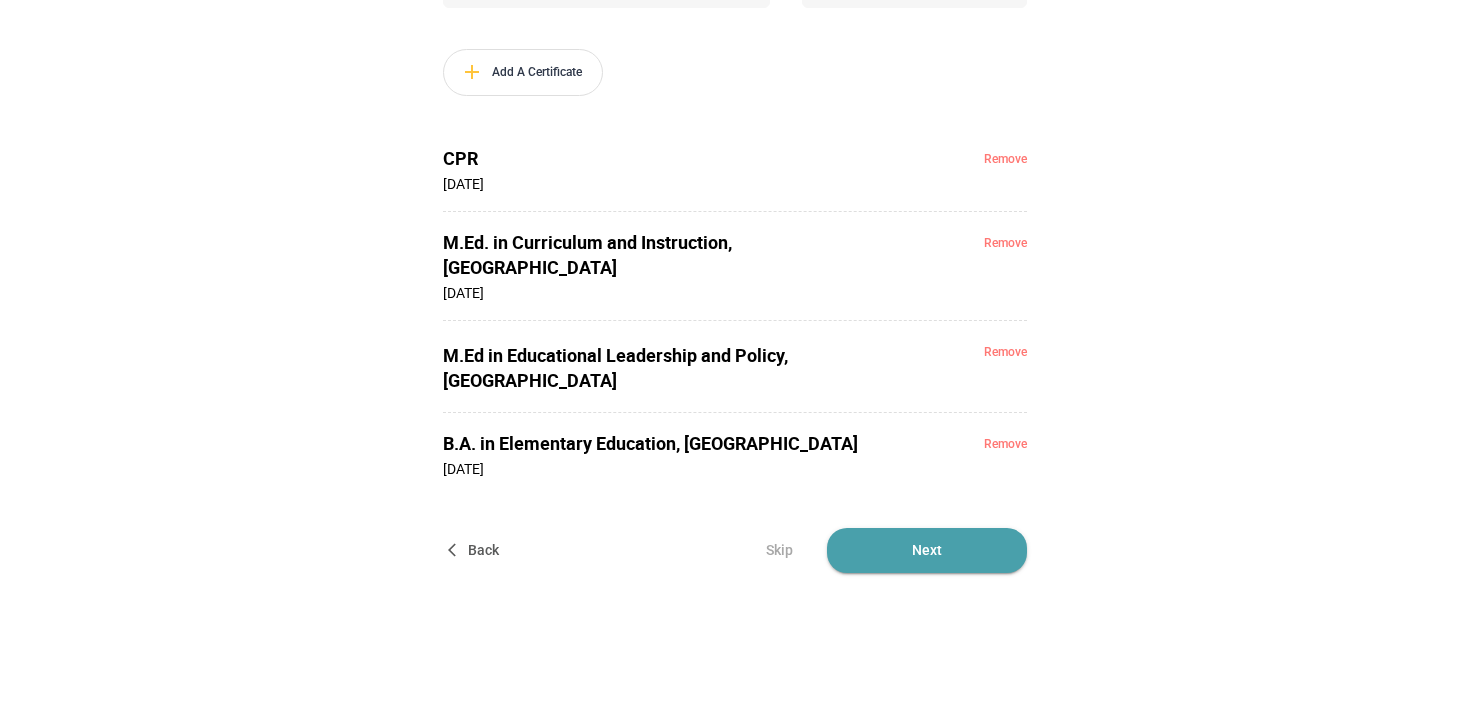 click on "Next" at bounding box center (927, 550) 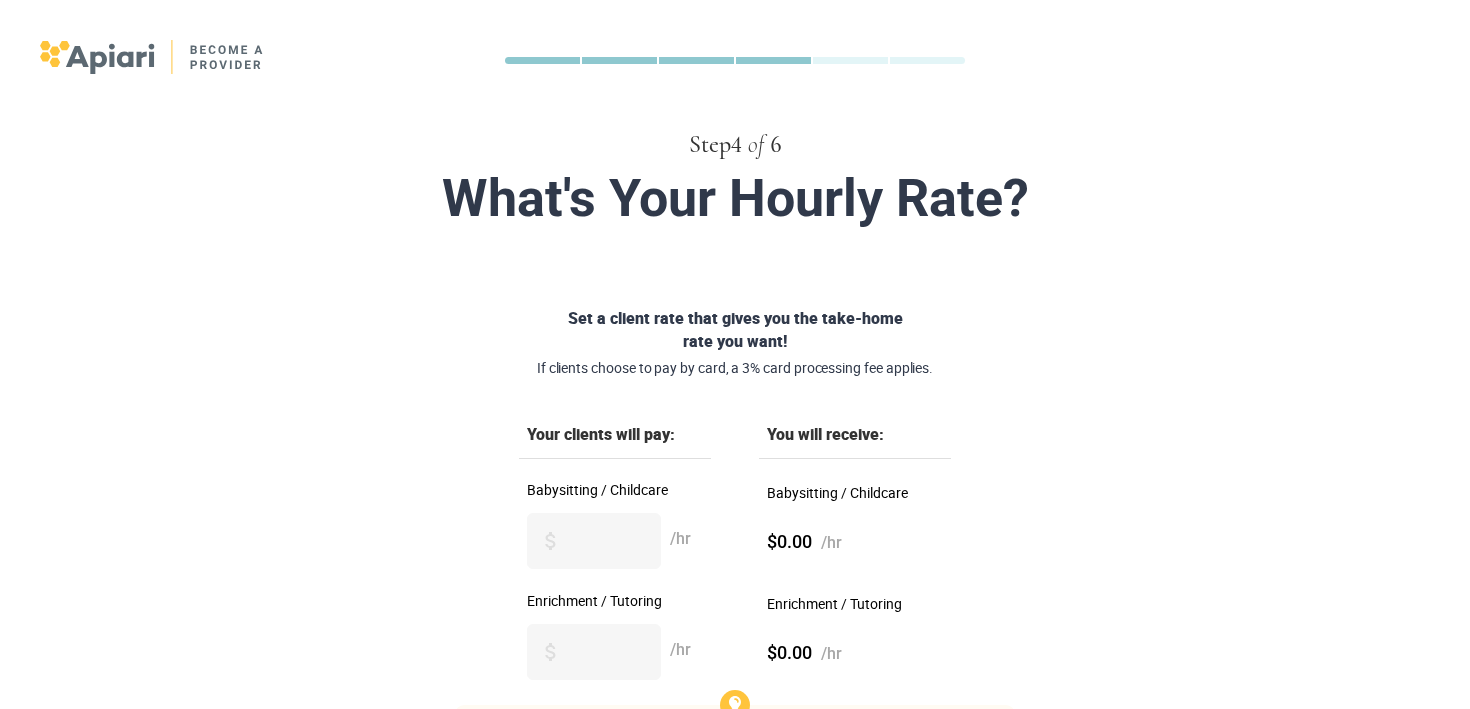scroll, scrollTop: 185, scrollLeft: 0, axis: vertical 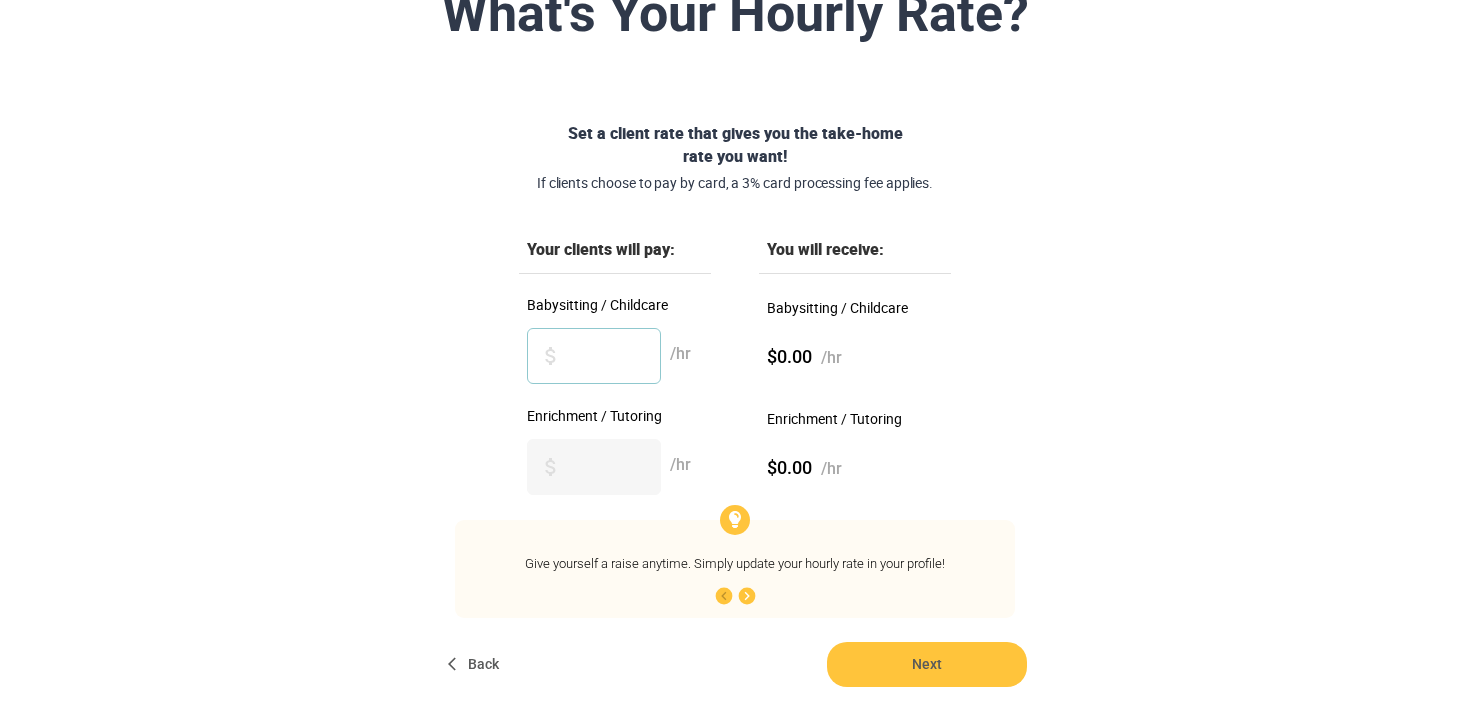 click on "Babysitting / Childcare" at bounding box center (594, 356) 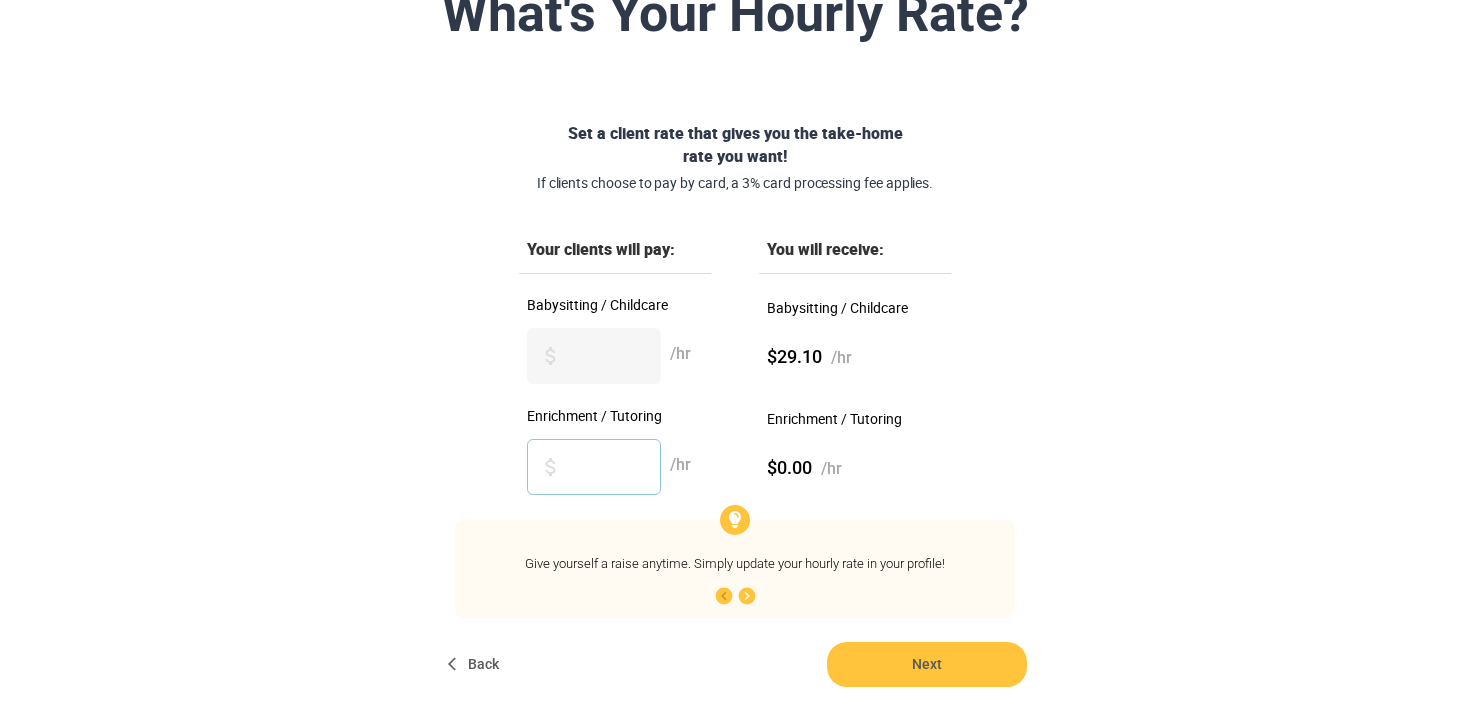 click on "Enrichment / Tutoring" at bounding box center [594, 467] 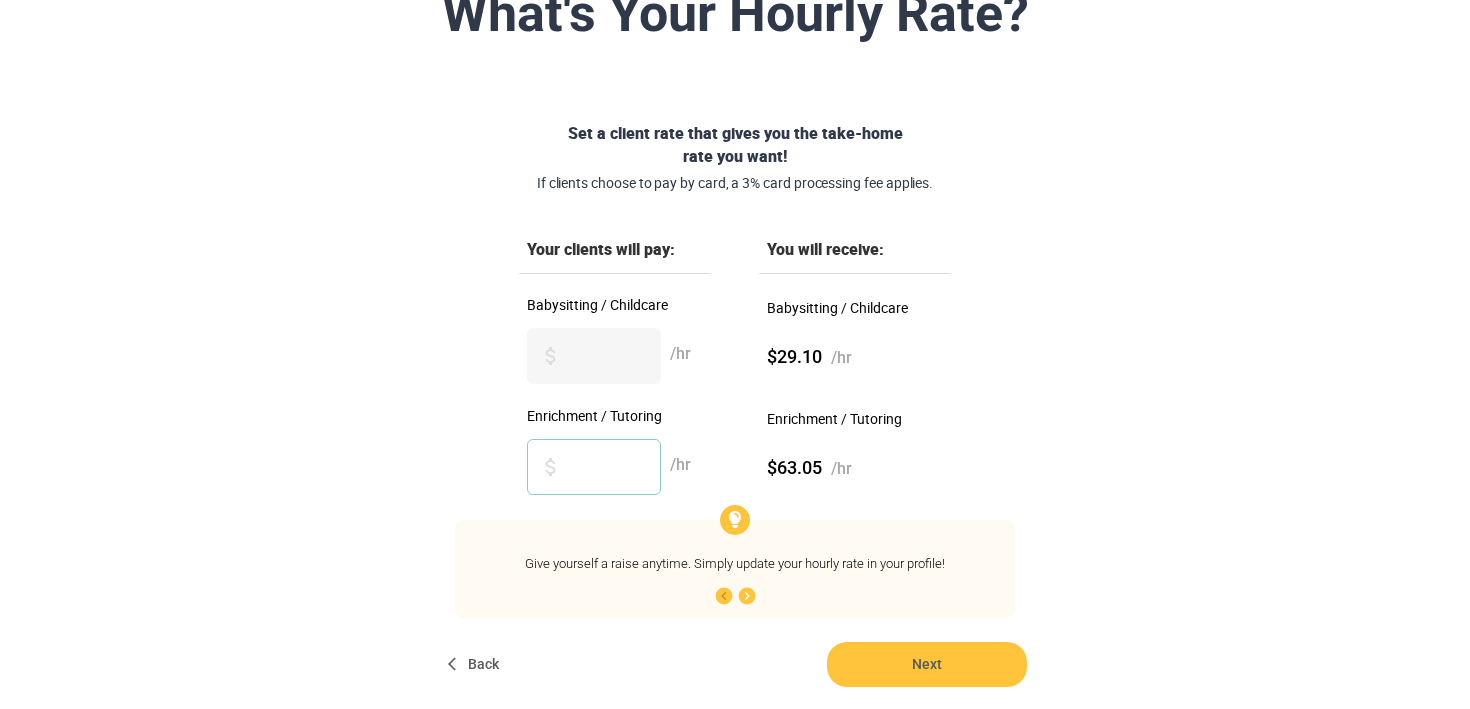scroll, scrollTop: 324, scrollLeft: 0, axis: vertical 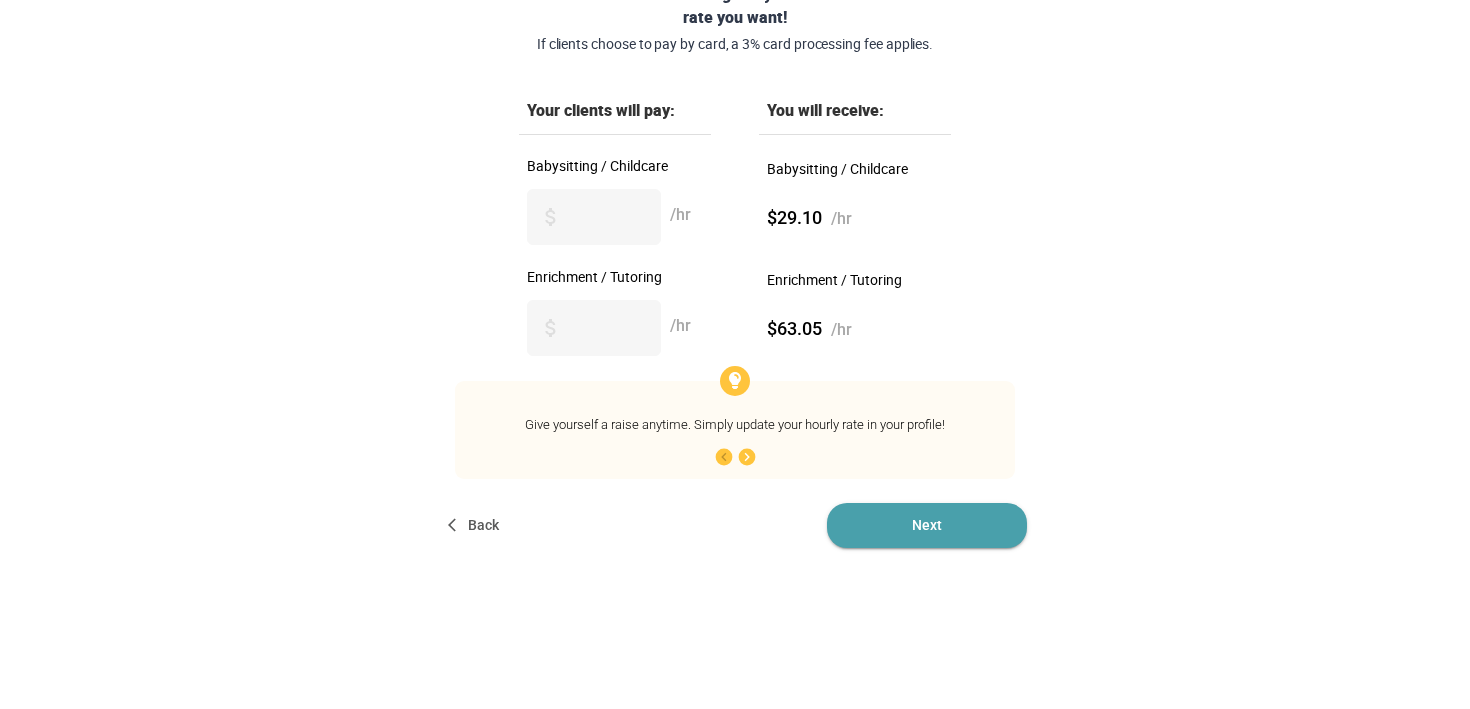 click on "Next" at bounding box center (927, 525) 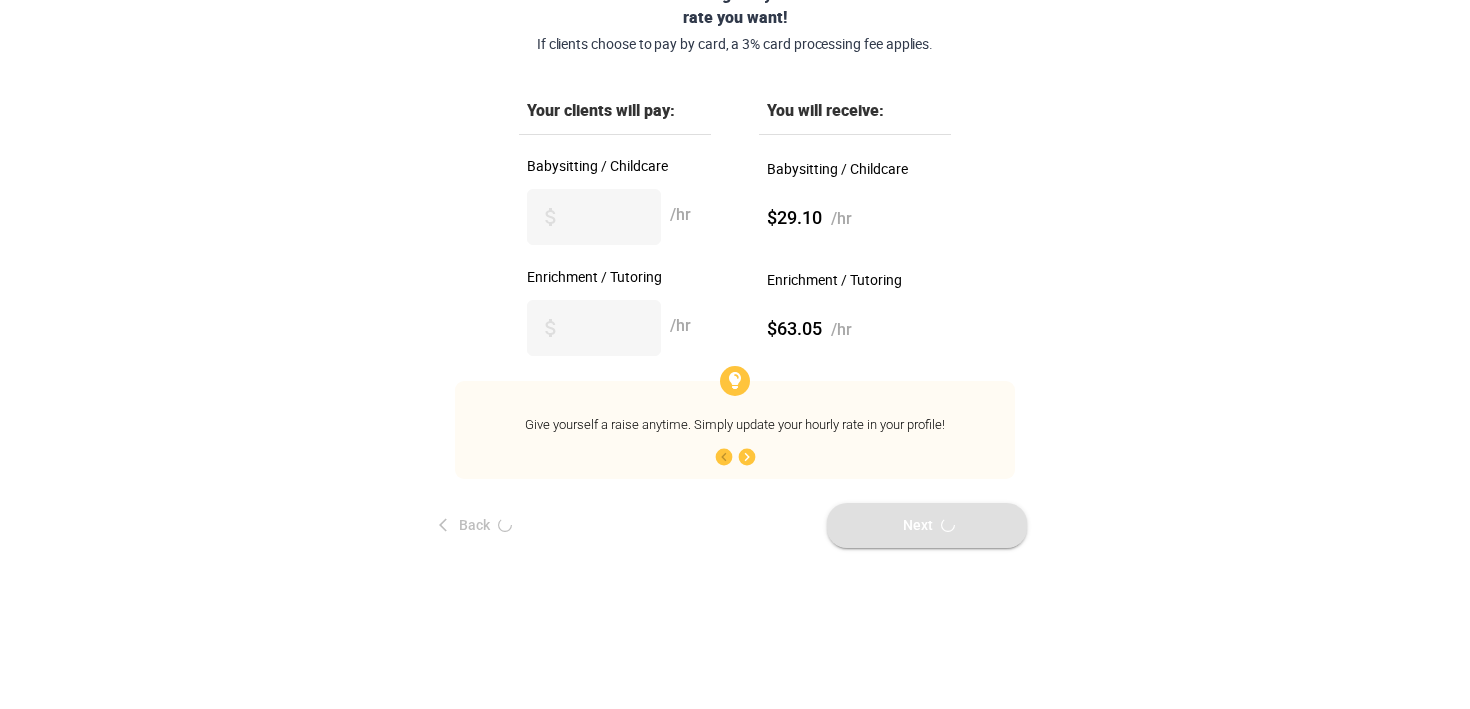scroll, scrollTop: 0, scrollLeft: 0, axis: both 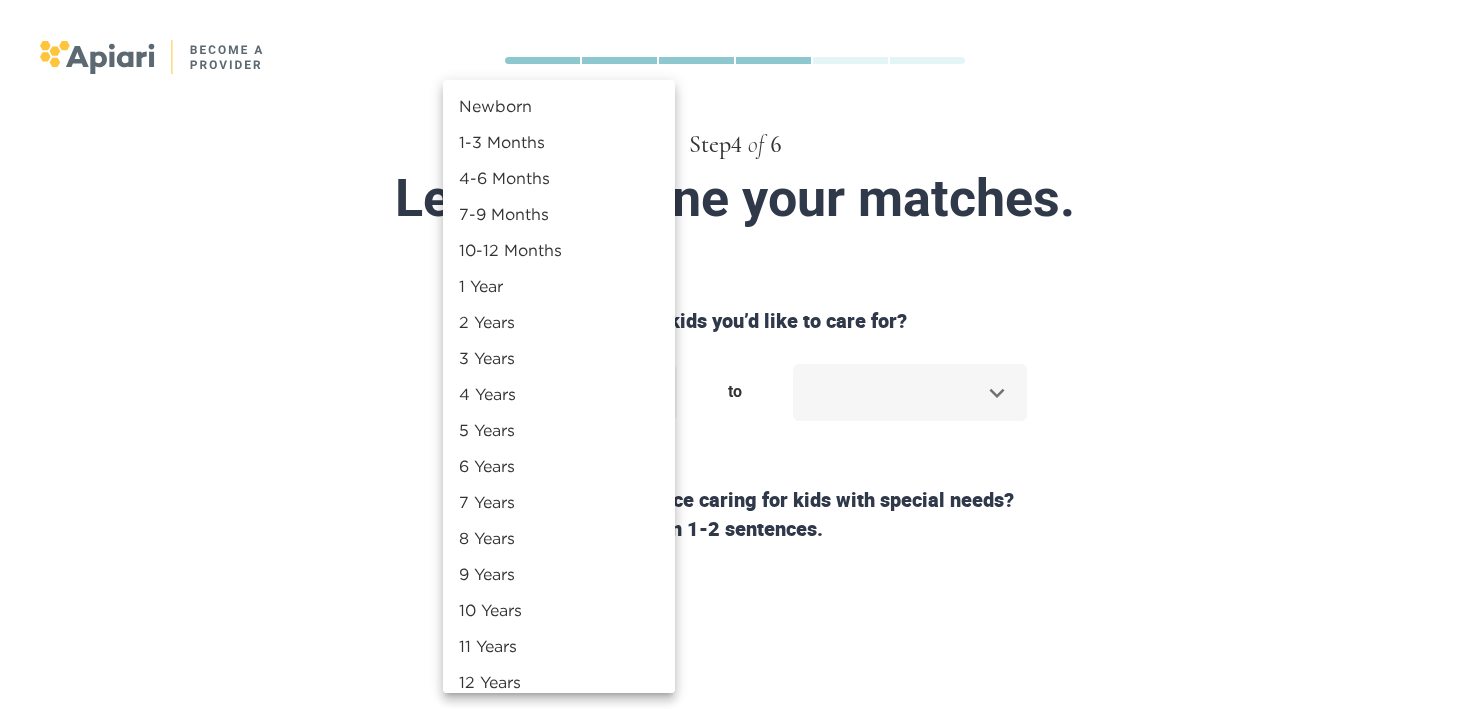 click on "Step  4   of   6 Let’s fine-tune your matches. What is the age range of kids you’d like to care for? ​ to ​ Do you have any experience caring for kids with special needs? If so please tell us more in 1-2 sentences. Yes No Are you willing to work in home with dogs and cats? I am a-ok with both! No dogs for me No cats for me No dogs or cats Do you speak another language besides English? Yes No Back Next Copyright  2025 [EMAIL_ADDRESS][DOMAIN_NAME] [PHONE_NUMBER] Jobs Signup Terms of service Privacy The Sweet Life Newborn 1-3 Months 4-6 Months 7-9 Months 10-12 Months 1 Year 2 Years 3 Years 4 Years 5 Years 6 Years 7 Years 8 Years 9 Years 10 Years 11 Years 12 Years 13 Years 14 Years 15 Years 16 Years 17 Years 18 Years" at bounding box center (735, 354) 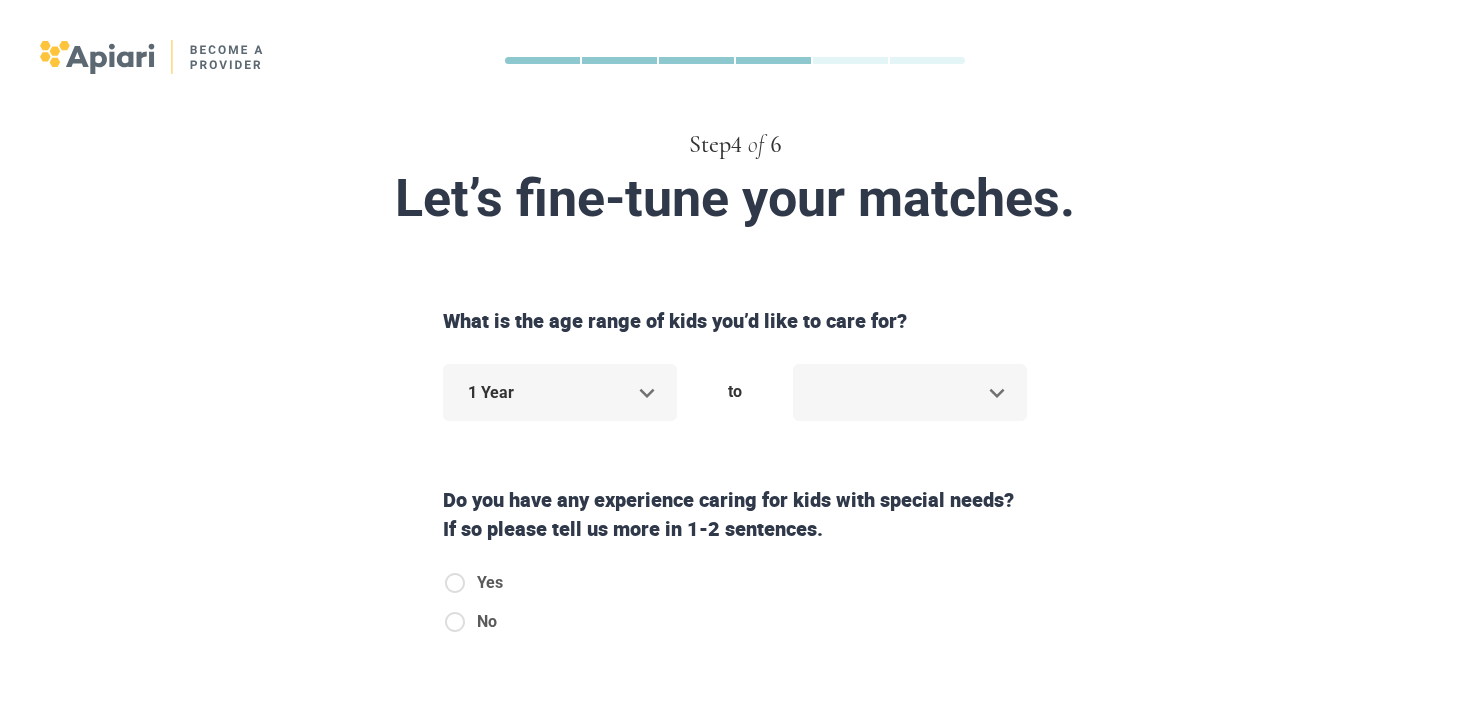 click on "Step  4   of   6 Let’s fine-tune your matches. What is the age range of kids you’d like to care for? 1 Year * to ​ Do you have any experience caring for kids with special needs? If so please tell us more in 1-2 sentences. Yes No Are you willing to work in home with dogs and cats? I am a-ok with both! No dogs for me No cats for me No dogs or cats Do you speak another language besides English? Yes No Back Next Copyright  2025 [EMAIL_ADDRESS][DOMAIN_NAME] [PHONE_NUMBER] Jobs Signup Terms of service Privacy The Sweet Life" at bounding box center [735, 354] 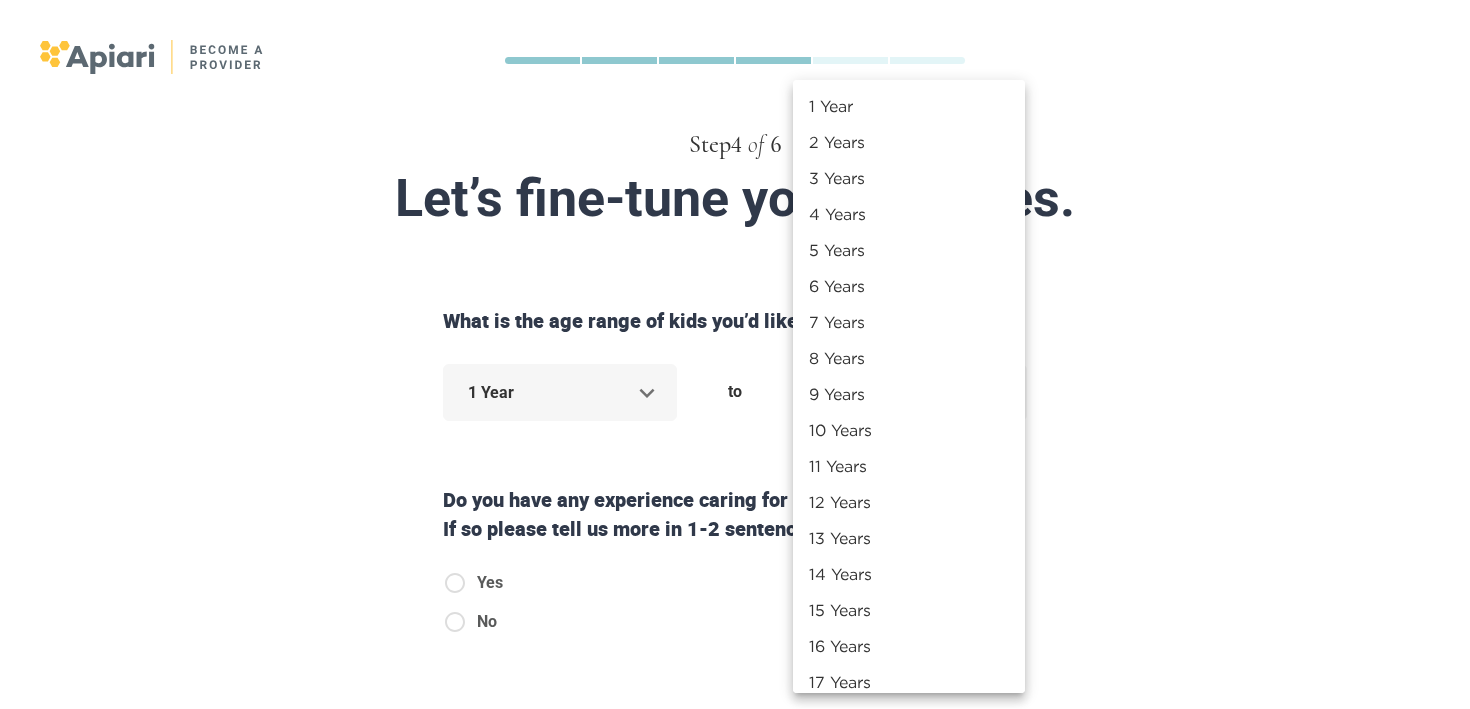 scroll, scrollTop: 51, scrollLeft: 0, axis: vertical 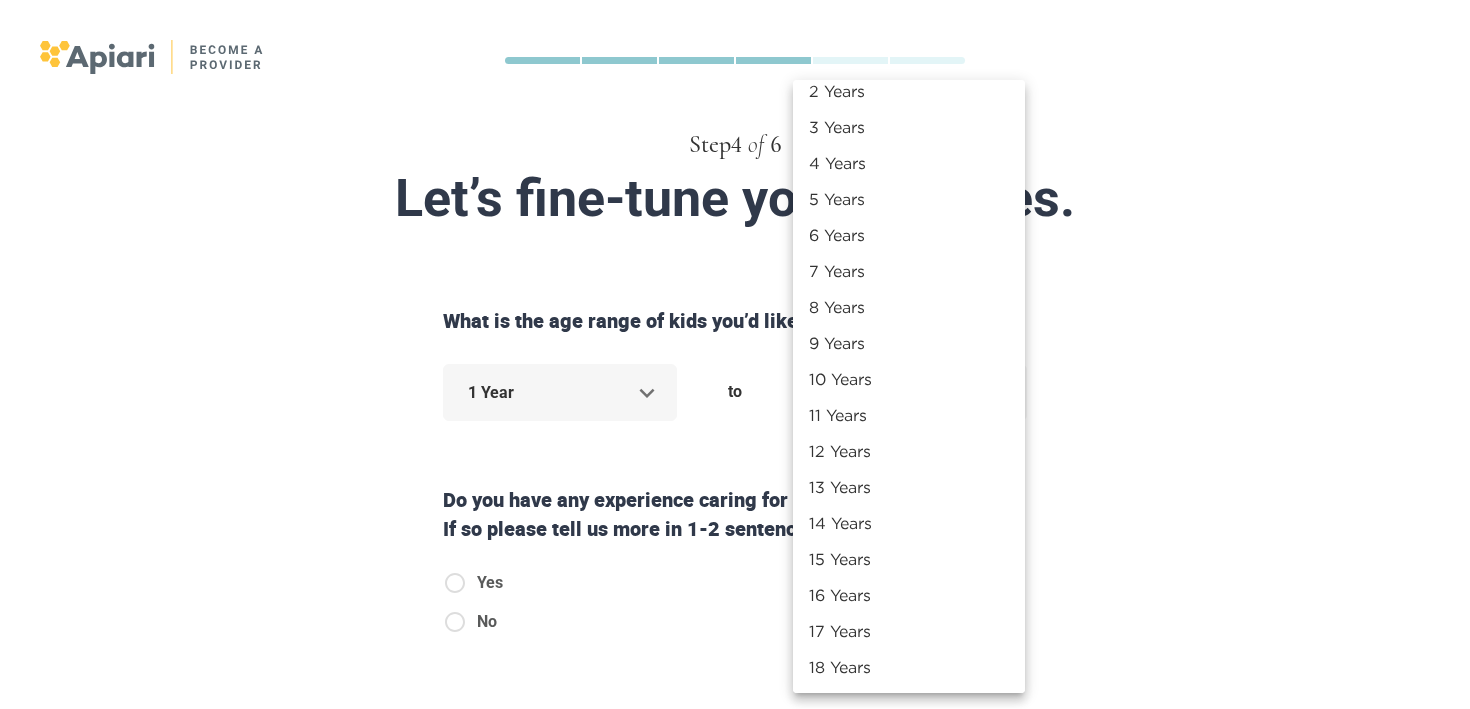 click at bounding box center [735, 354] 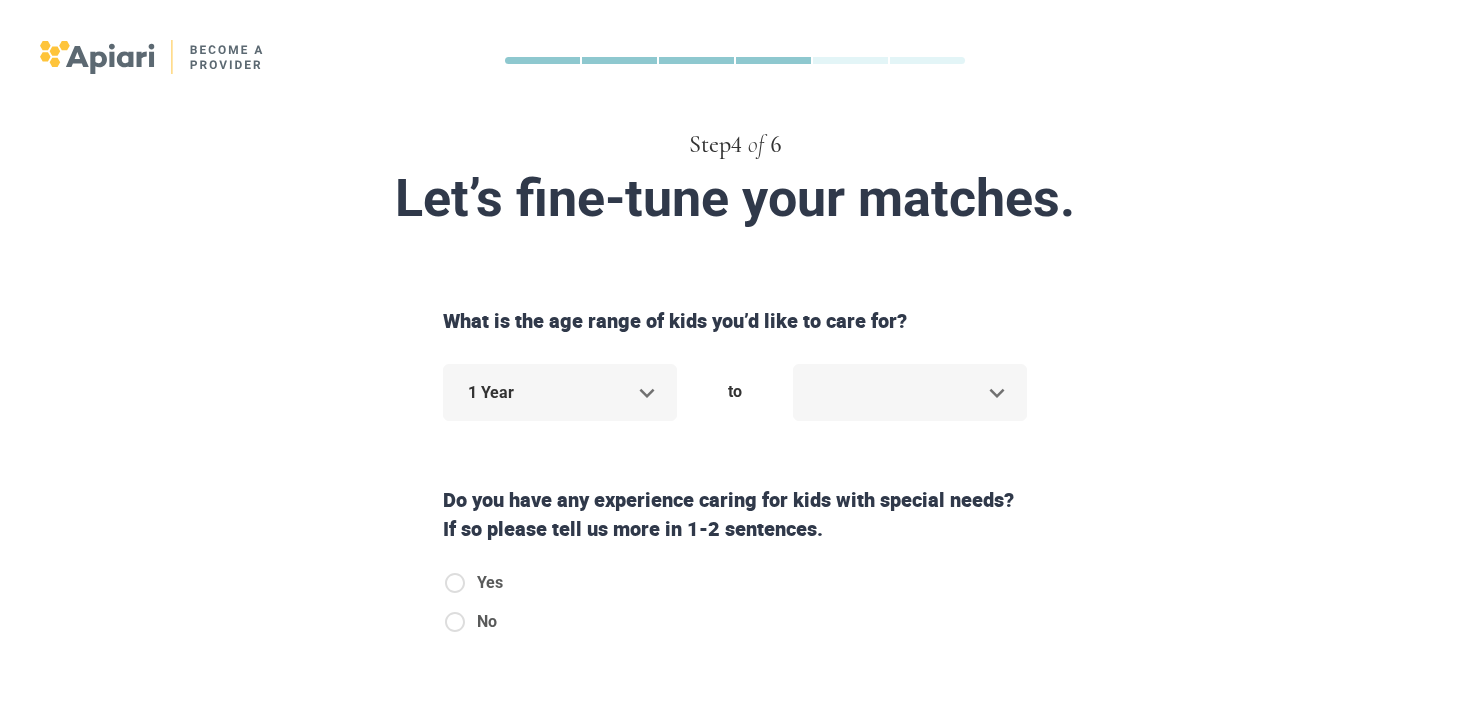 click on "Step  4   of   6 Let’s fine-tune your matches. What is the age range of kids you’d like to care for? 1 Year * to ​ Do you have any experience caring for kids with special needs? If so please tell us more in 1-2 sentences. Yes No Are you willing to work in home with dogs and cats? I am a-ok with both! No dogs for me No cats for me No dogs or cats Do you speak another language besides English? Yes No Back Next Copyright  2025 [EMAIL_ADDRESS][DOMAIN_NAME] [PHONE_NUMBER] Jobs Signup Terms of service Privacy The Sweet Life" at bounding box center (735, 354) 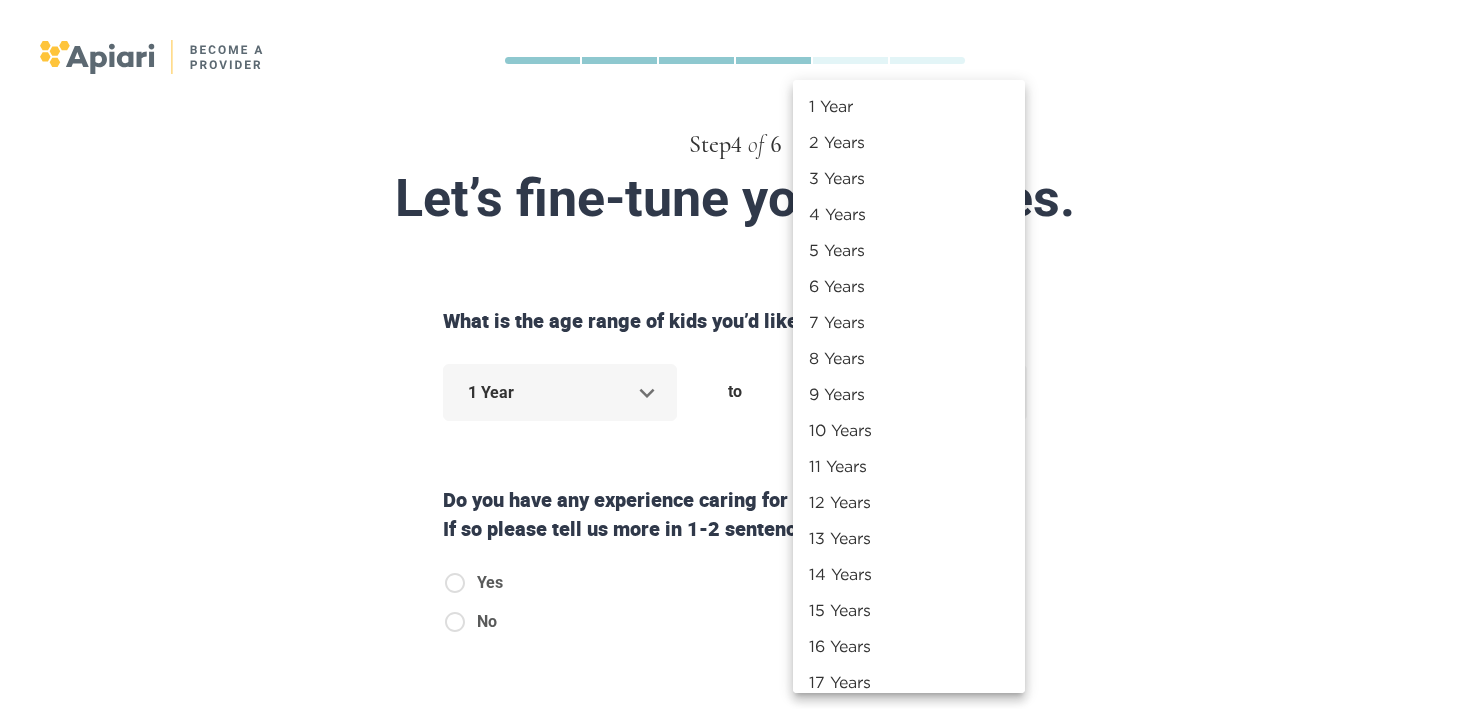 click on "13 Years" at bounding box center [909, 538] 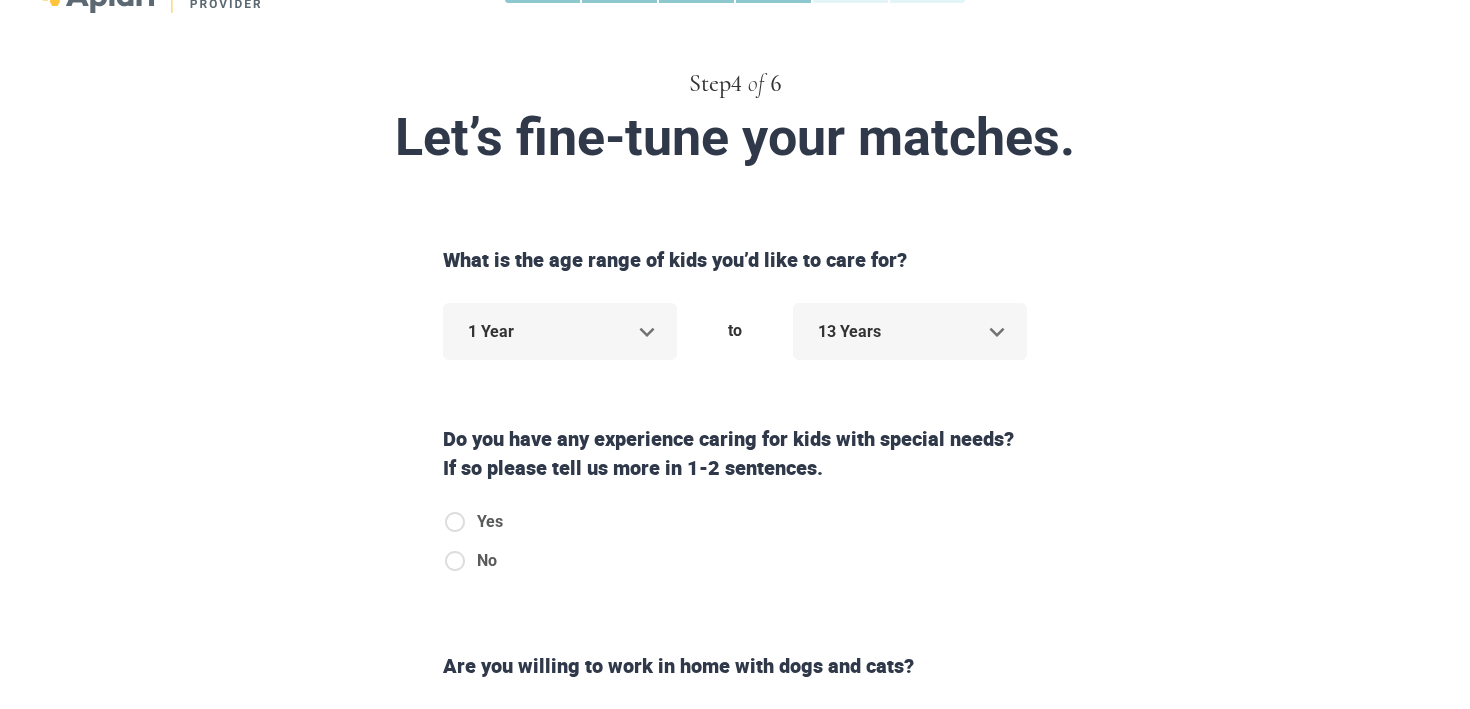 scroll, scrollTop: 105, scrollLeft: 0, axis: vertical 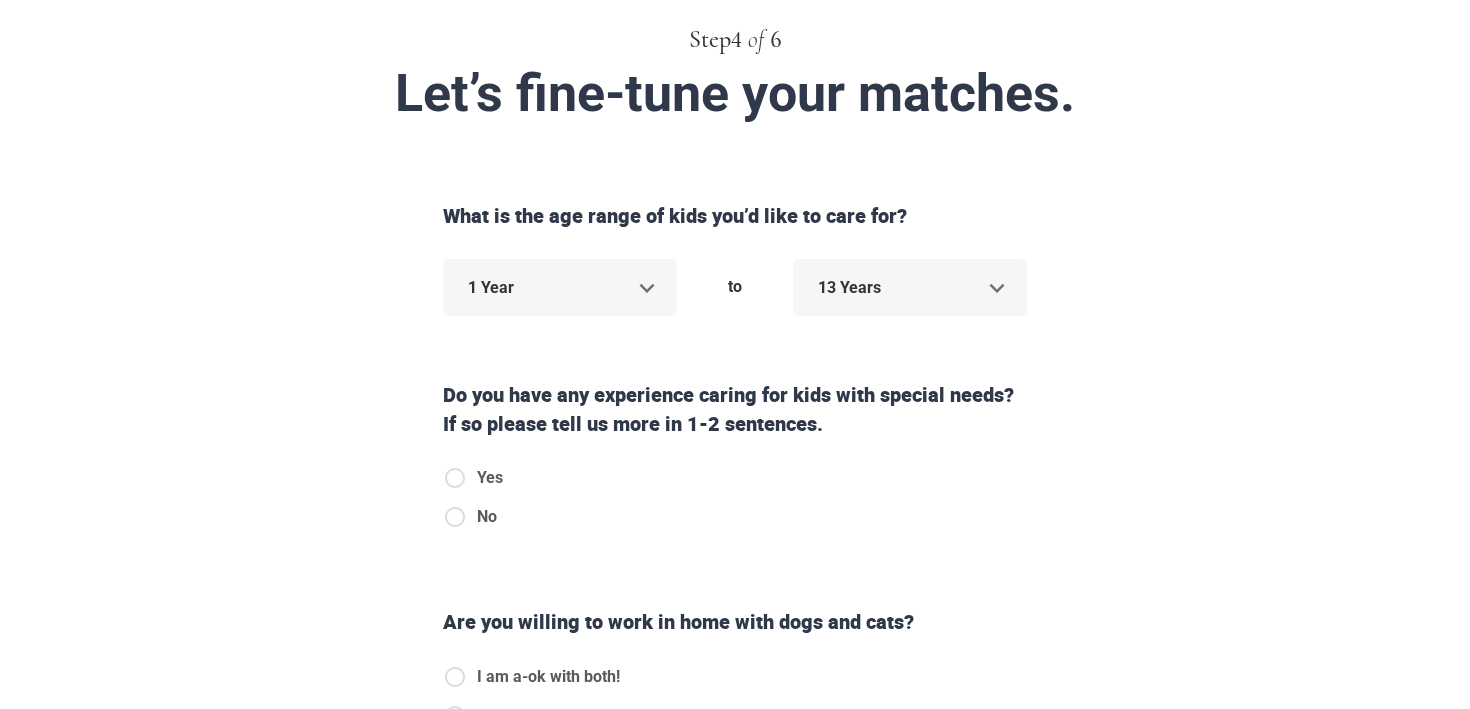click on "No" at bounding box center [473, 517] 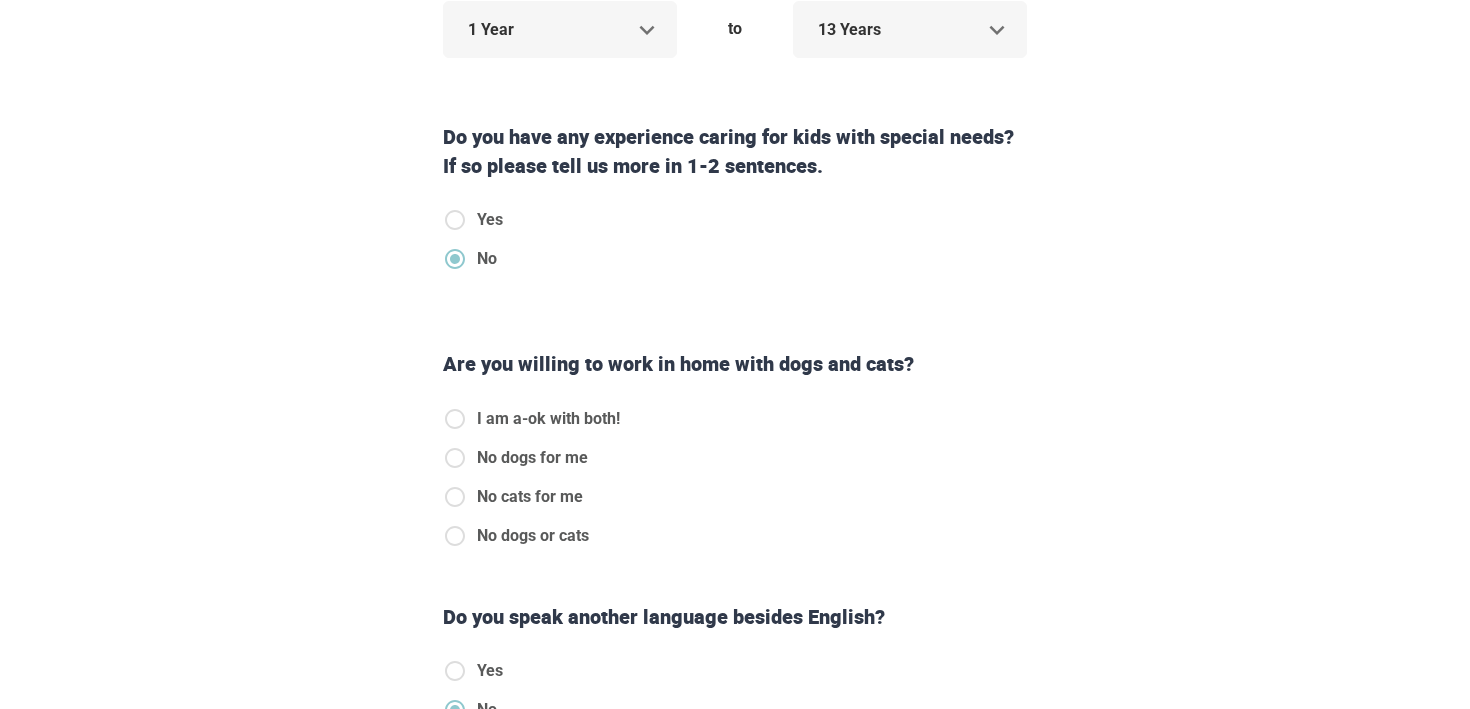 scroll, scrollTop: 385, scrollLeft: 0, axis: vertical 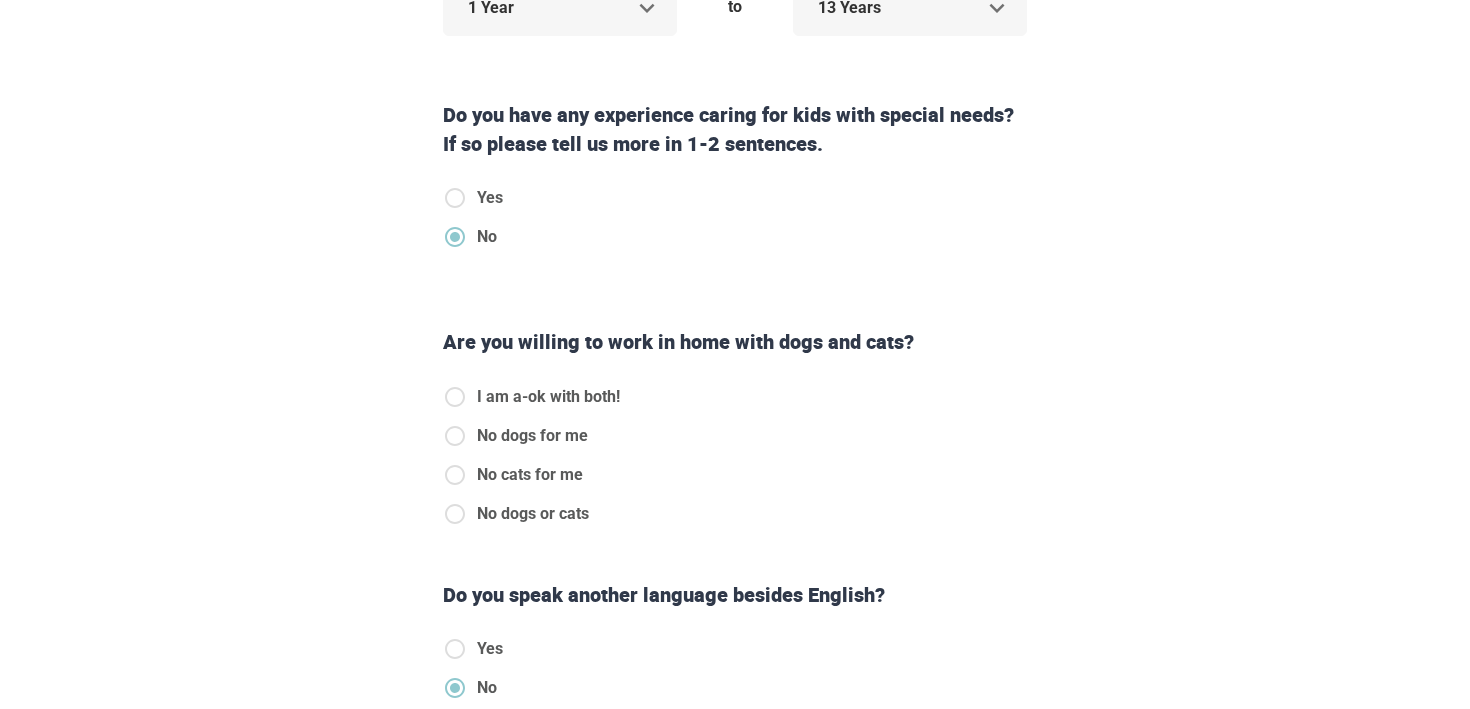 click on "I am a-ok with both!" at bounding box center (548, 397) 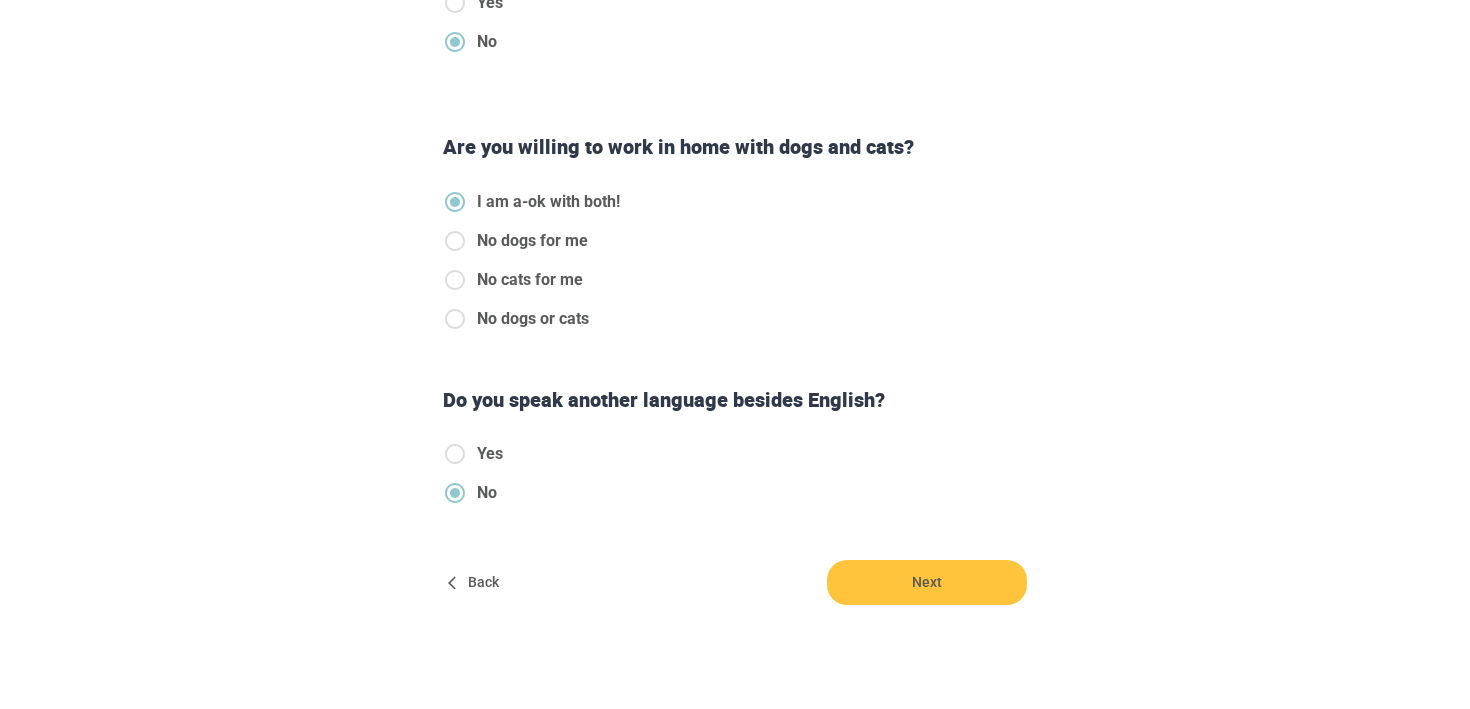 scroll, scrollTop: 582, scrollLeft: 0, axis: vertical 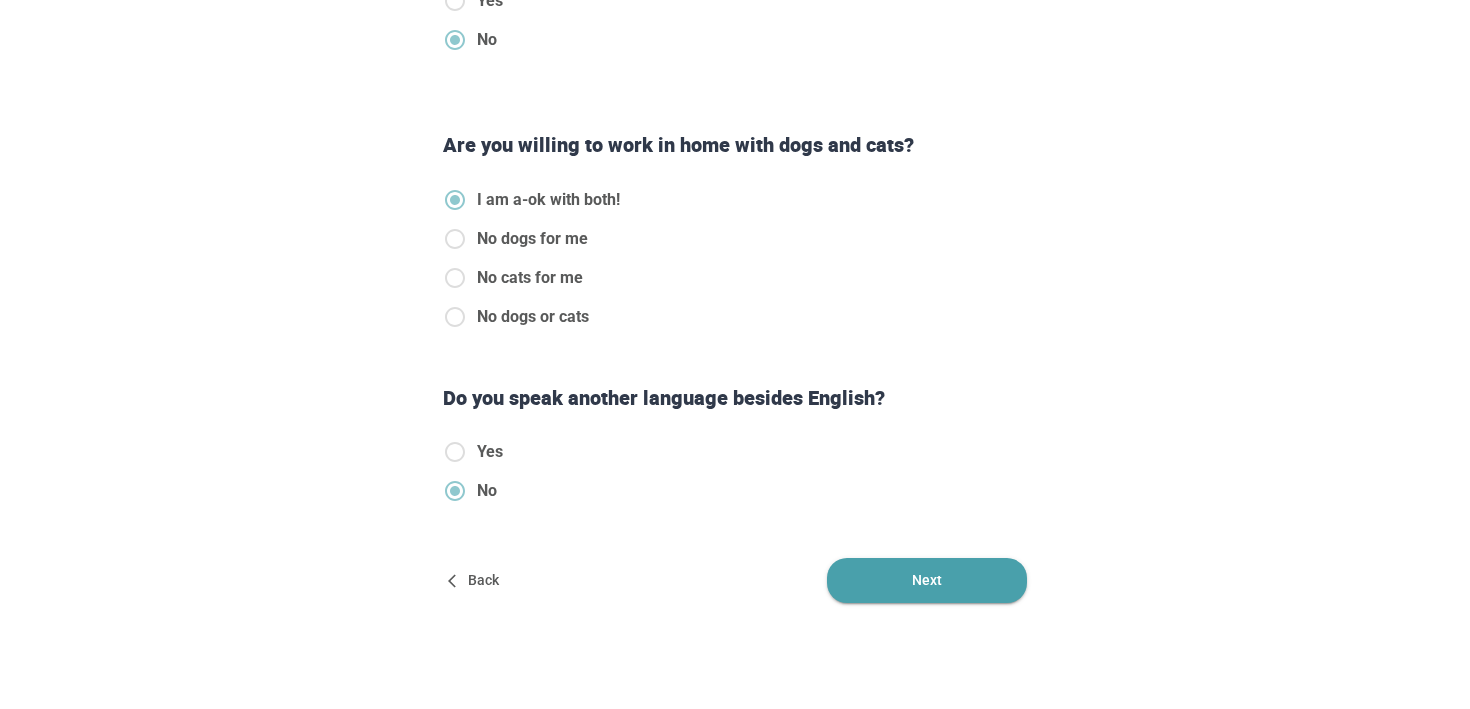 click on "Next" at bounding box center [927, 580] 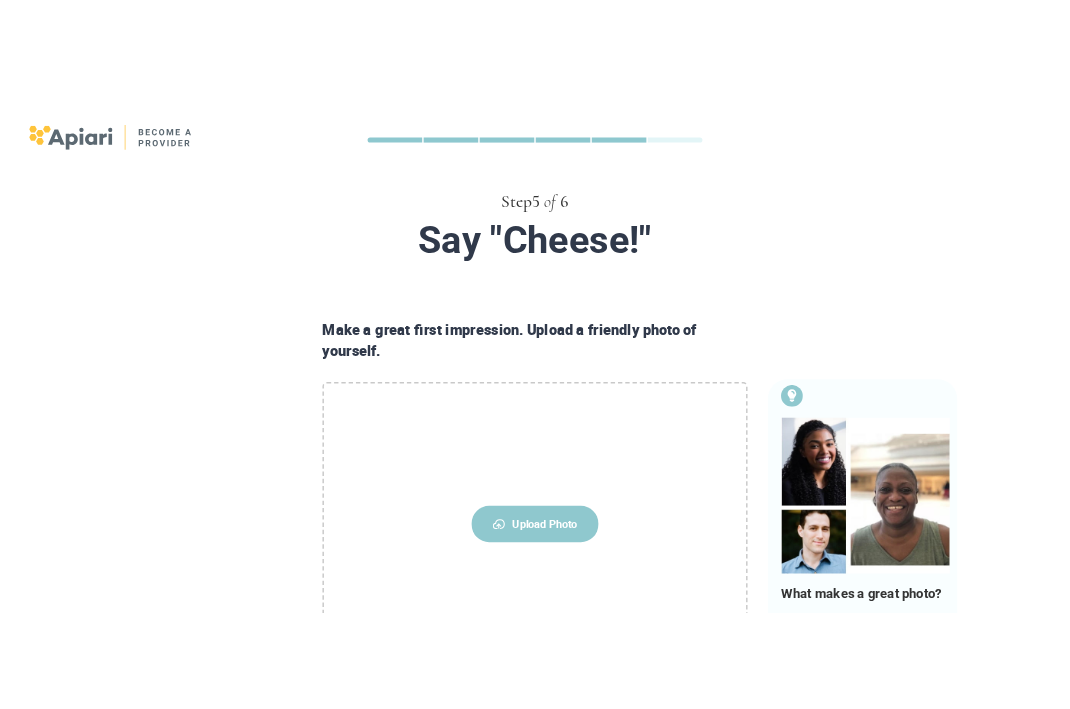 scroll, scrollTop: 211, scrollLeft: 0, axis: vertical 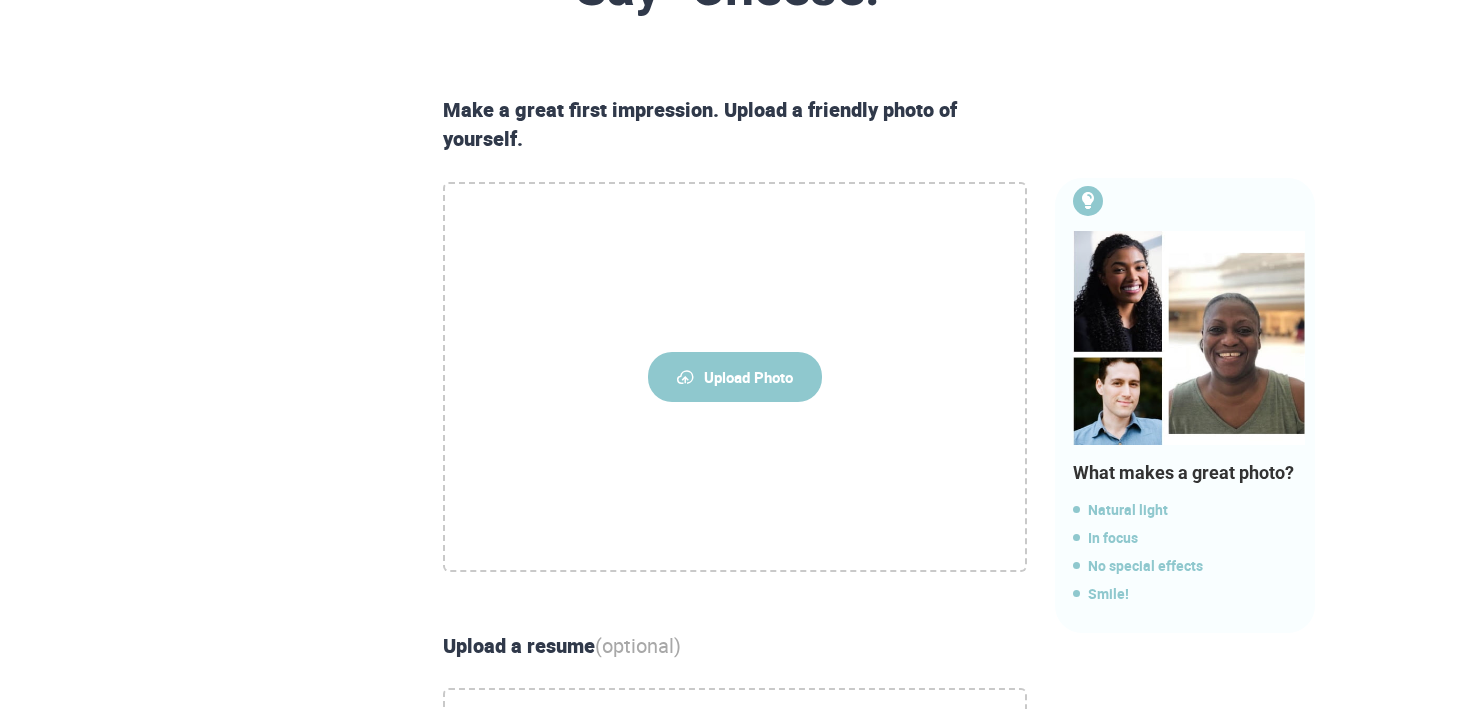 click on "Upload Photo" at bounding box center [735, 377] 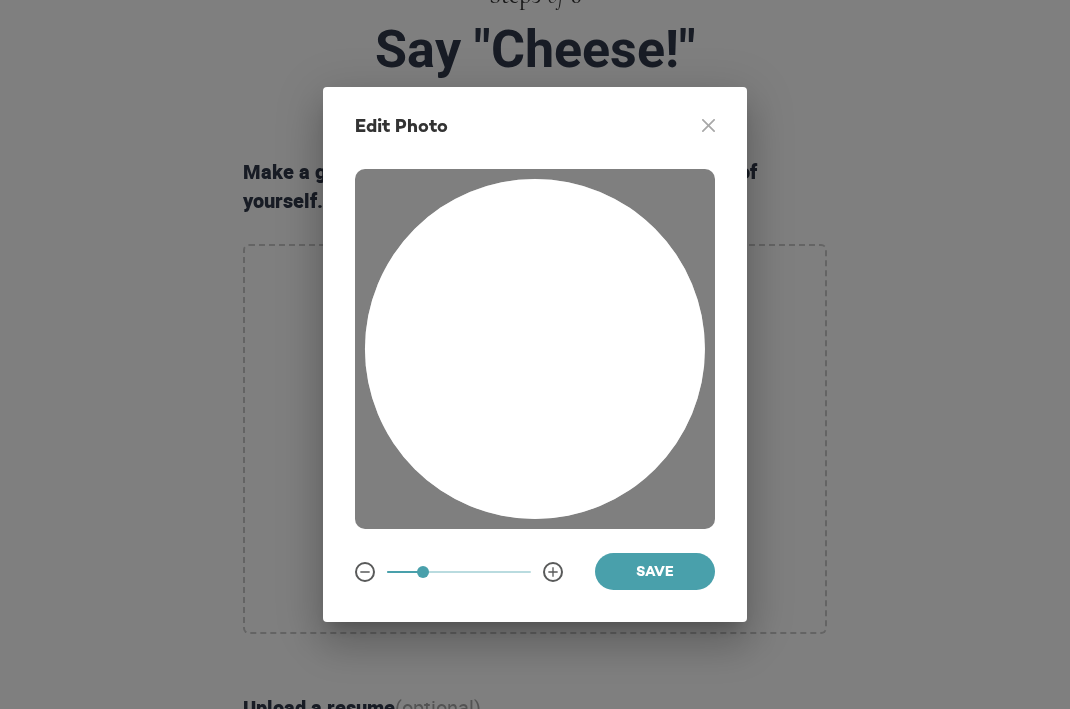 drag, startPoint x: 595, startPoint y: 296, endPoint x: 588, endPoint y: 364, distance: 68.359344 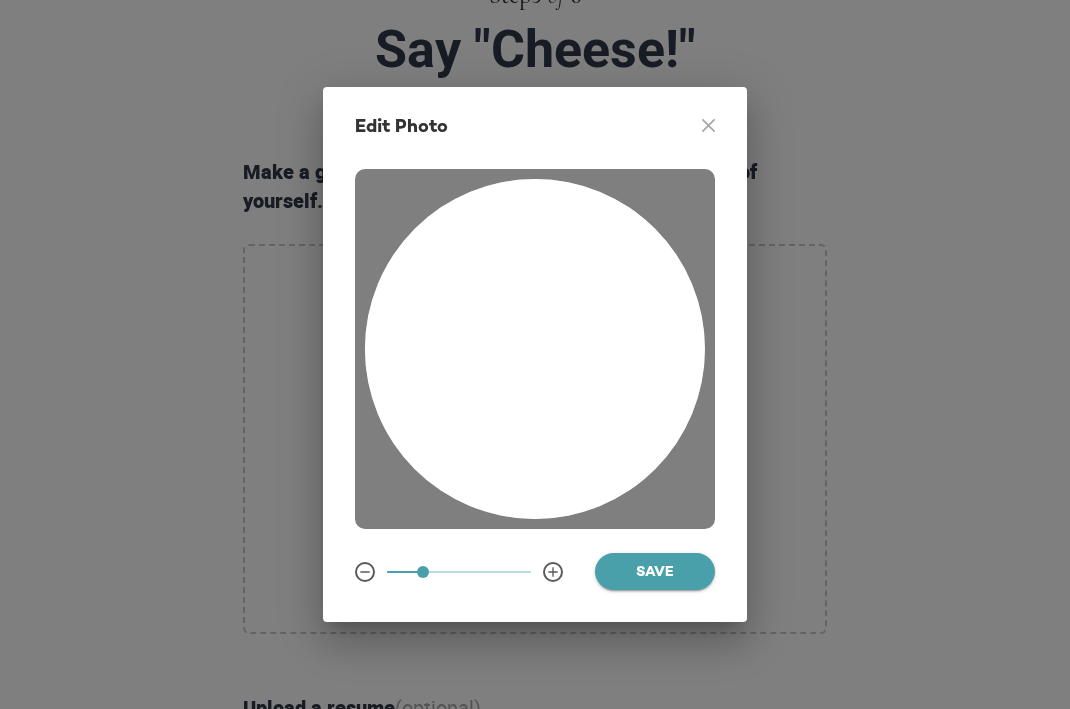 click on "Save" at bounding box center [655, 573] 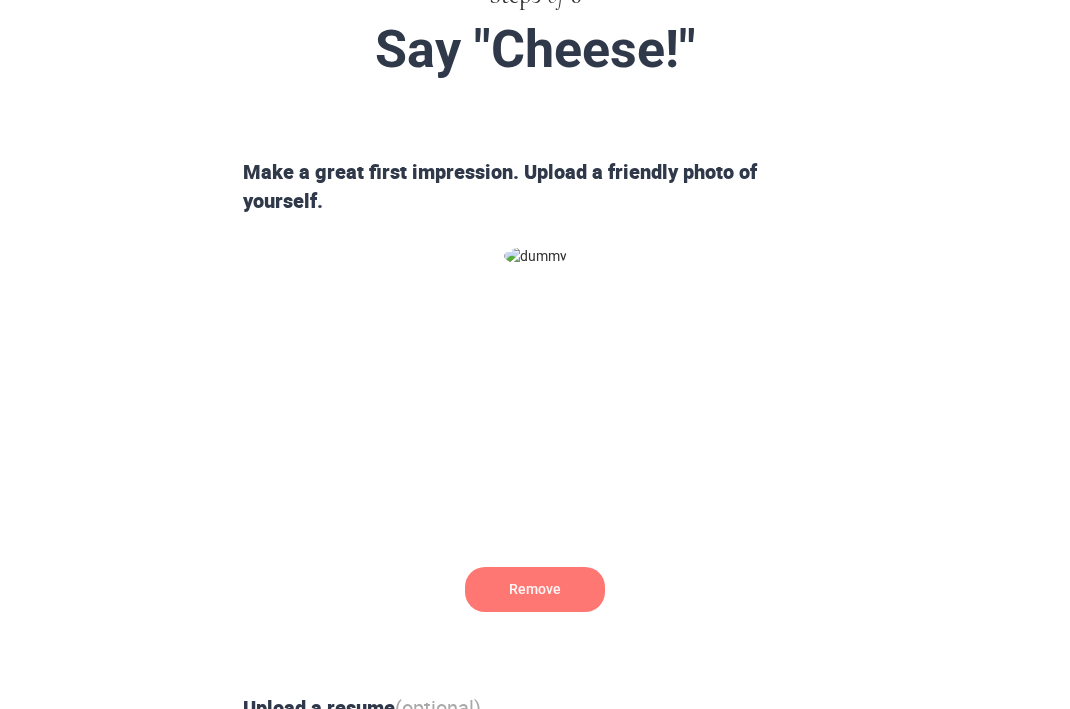 click on "Remove" at bounding box center (535, 439) 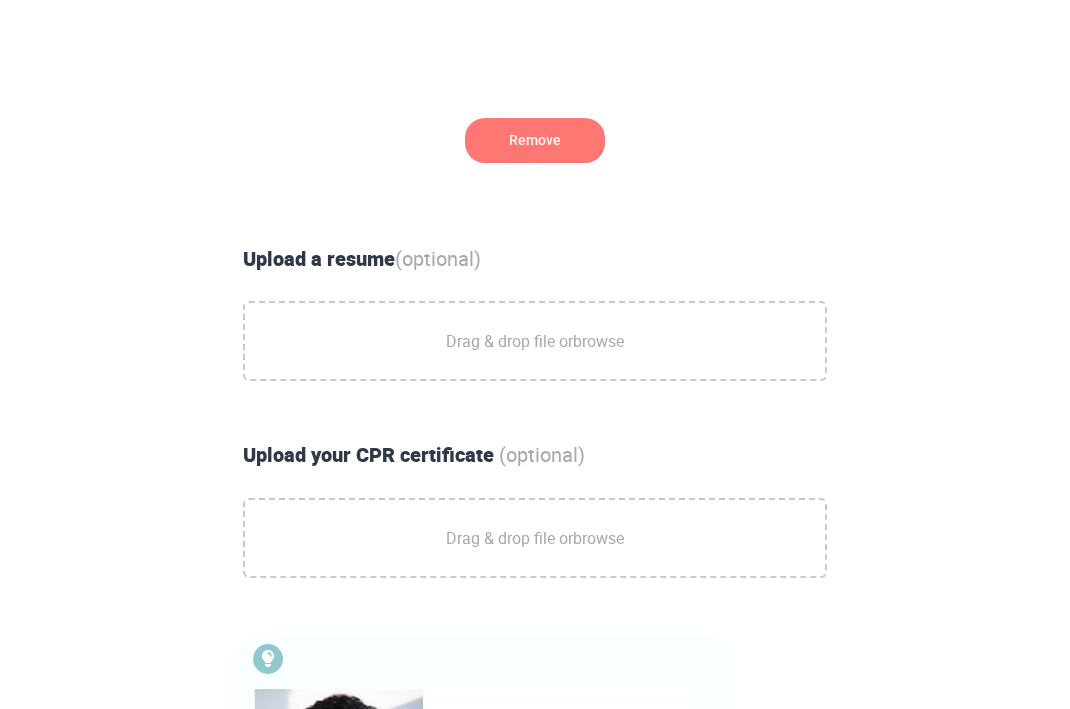 scroll, scrollTop: 682, scrollLeft: 0, axis: vertical 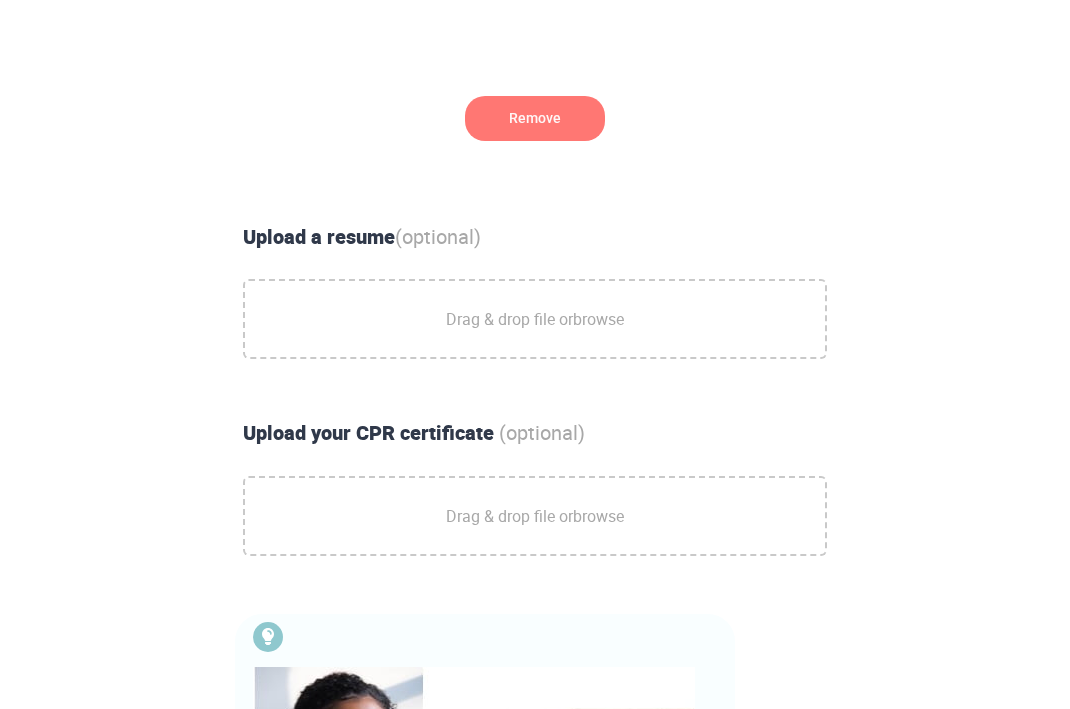 click on "Drag & drop file or  browse" at bounding box center [535, 319] 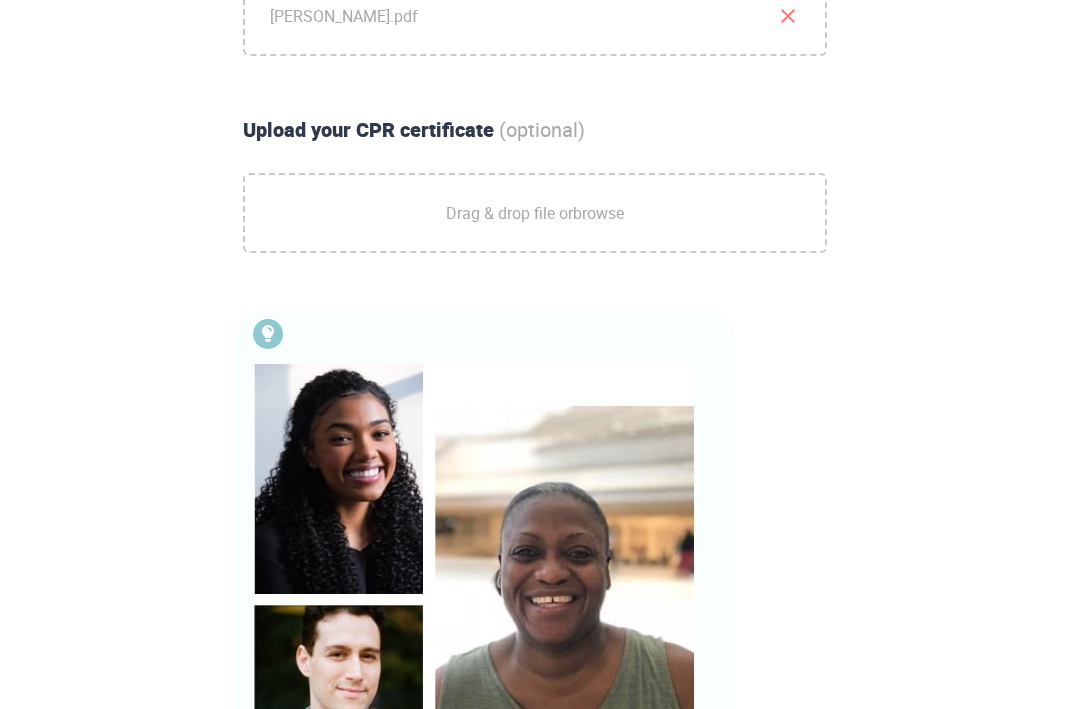 scroll, scrollTop: 984, scrollLeft: 0, axis: vertical 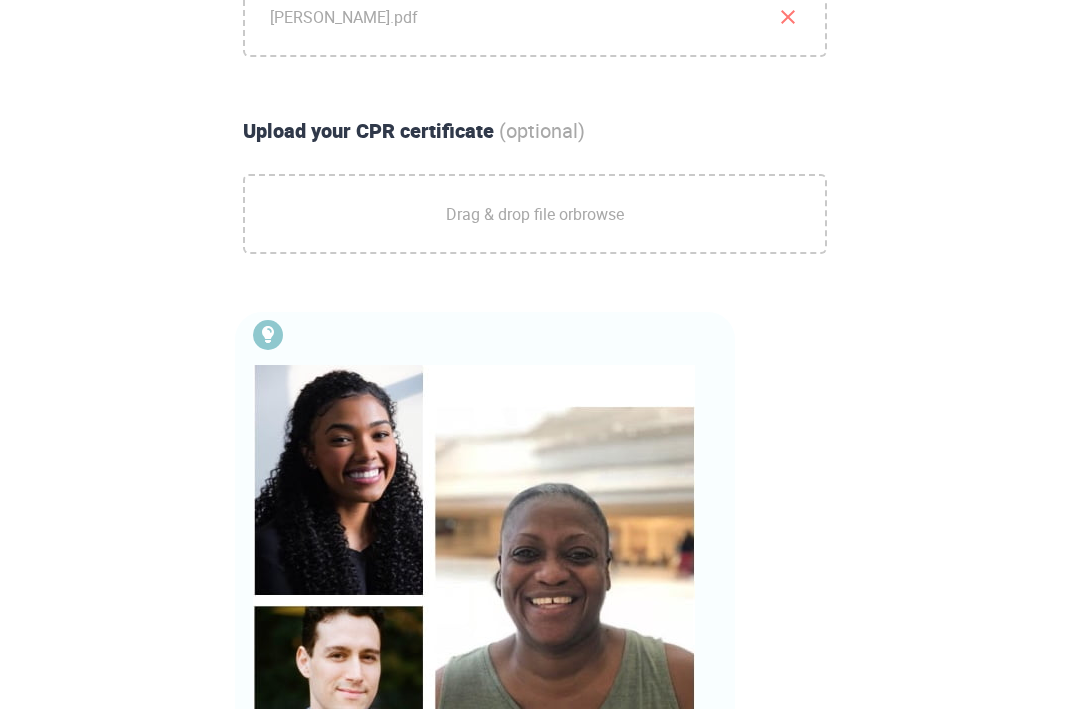 click on "browse" at bounding box center [598, 214] 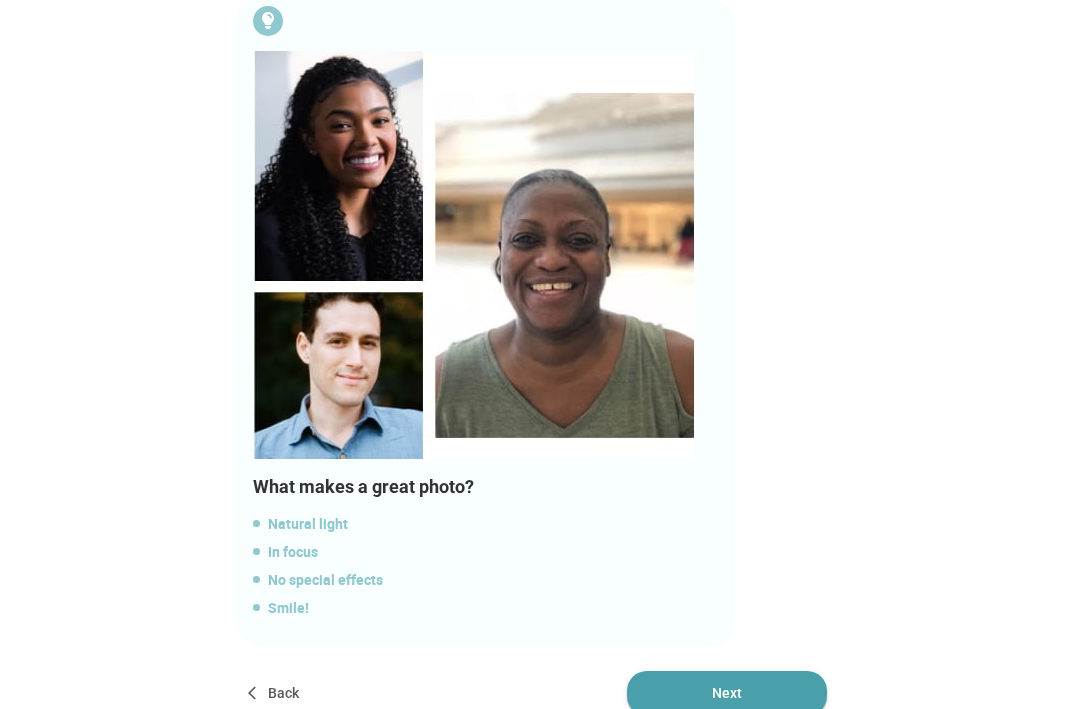 scroll, scrollTop: 1403, scrollLeft: 0, axis: vertical 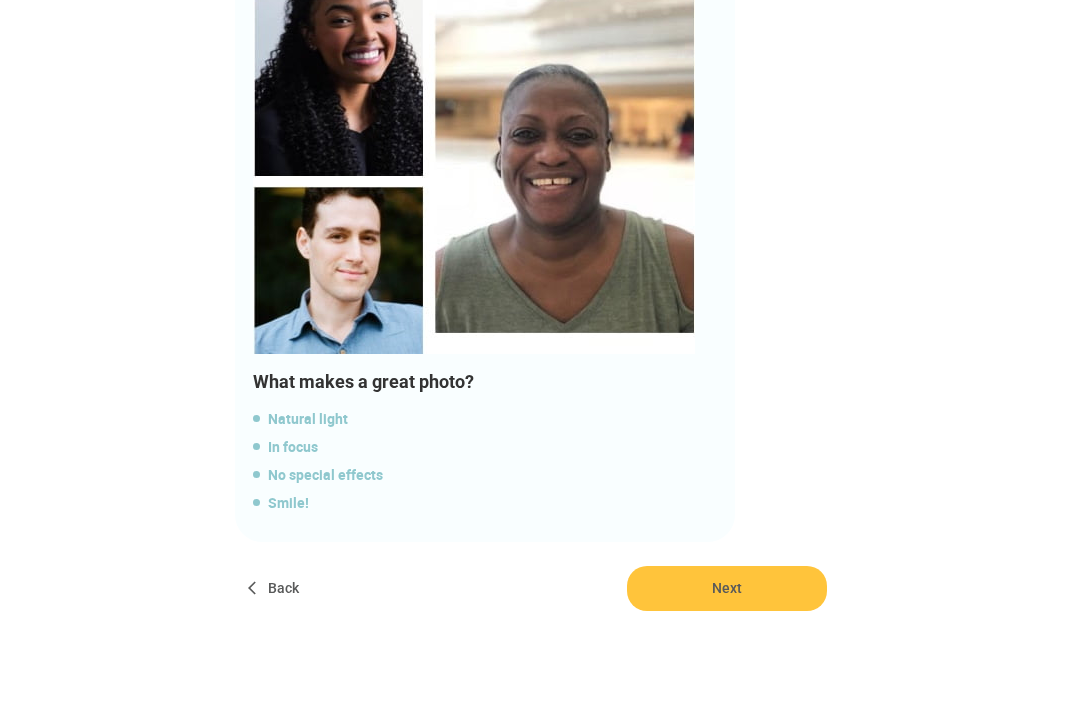 click on "Step  5   of   6 Say "Cheese!" Make a great first impression. Upload a friendly photo of yourself. Remove Upload a resume  (optional) [PERSON_NAME].pdf   Upload your CPR certificate   (optional) CPR CERT - [PERSON_NAME].pdf   What makes a great photo? Natural light In focus No special effects Smile! Back Next" at bounding box center [535, -346] 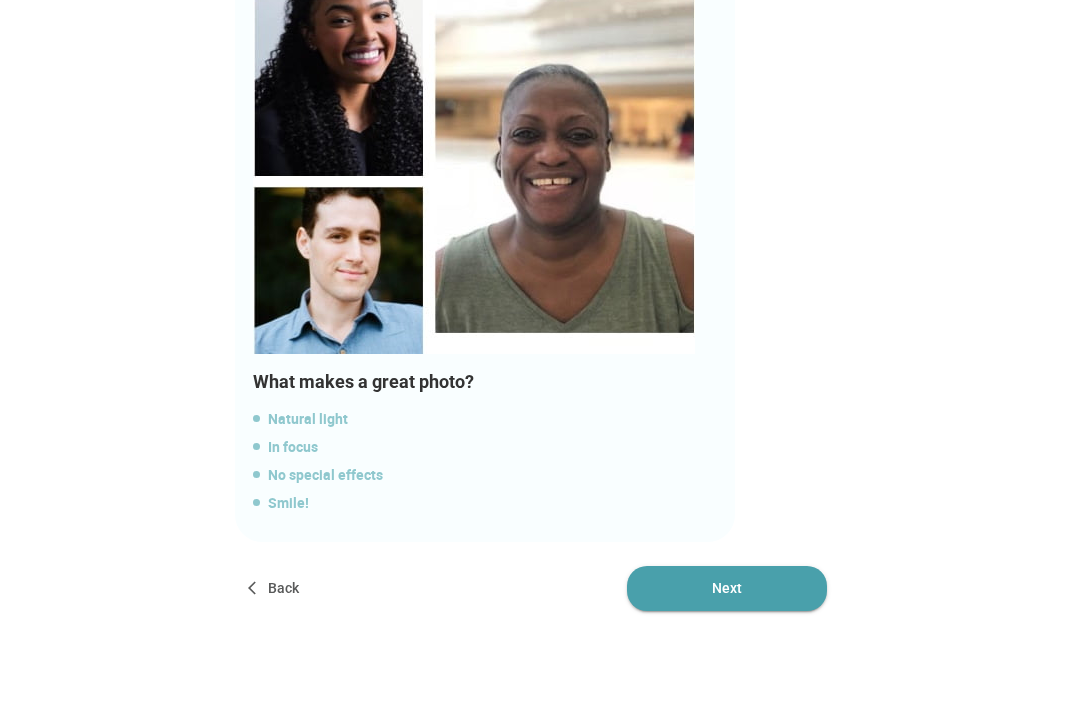 click on "Next" at bounding box center (727, 588) 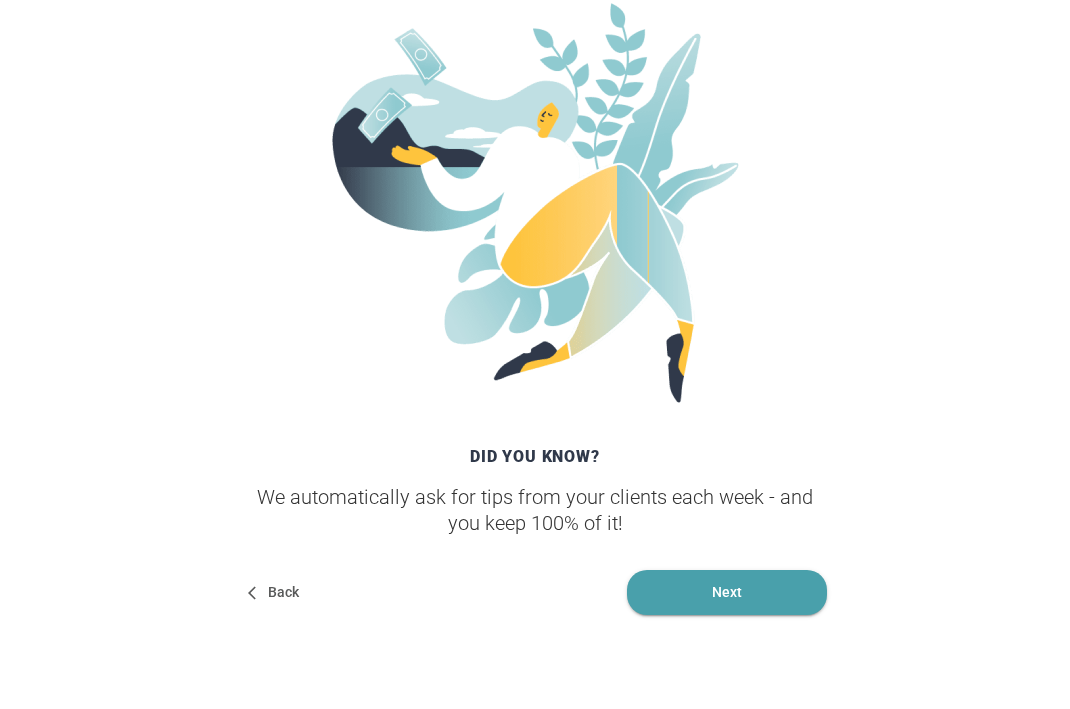 scroll, scrollTop: 372, scrollLeft: 0, axis: vertical 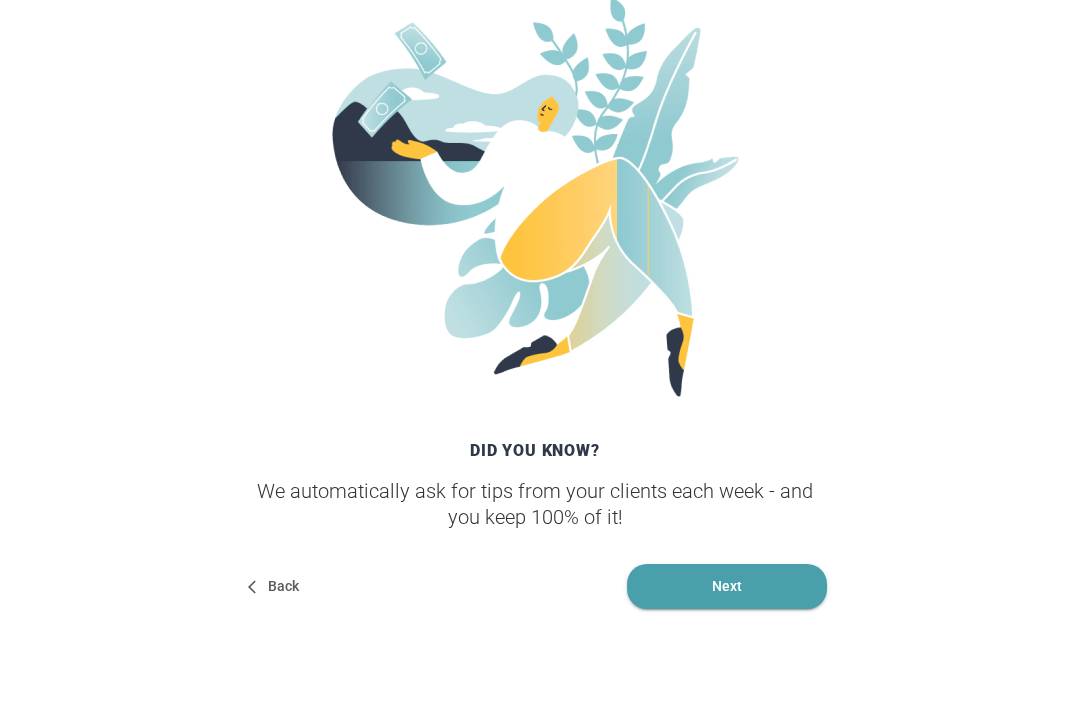 click on "Next" at bounding box center [727, 586] 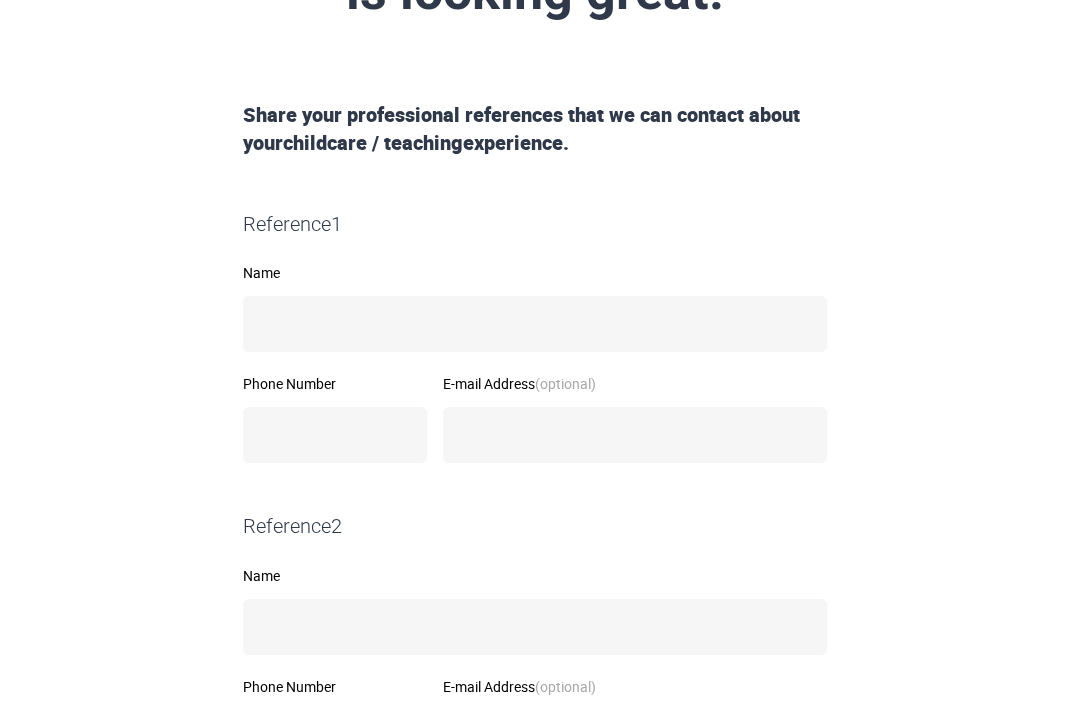 scroll, scrollTop: 329, scrollLeft: 0, axis: vertical 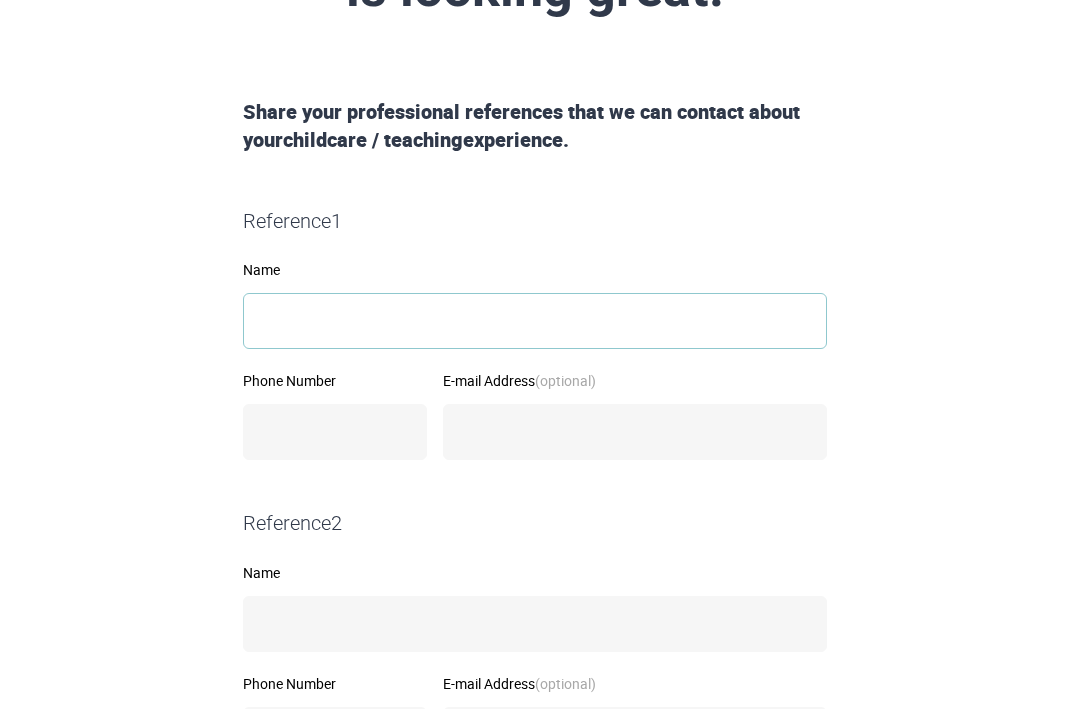 click on "Name" at bounding box center (535, 321) 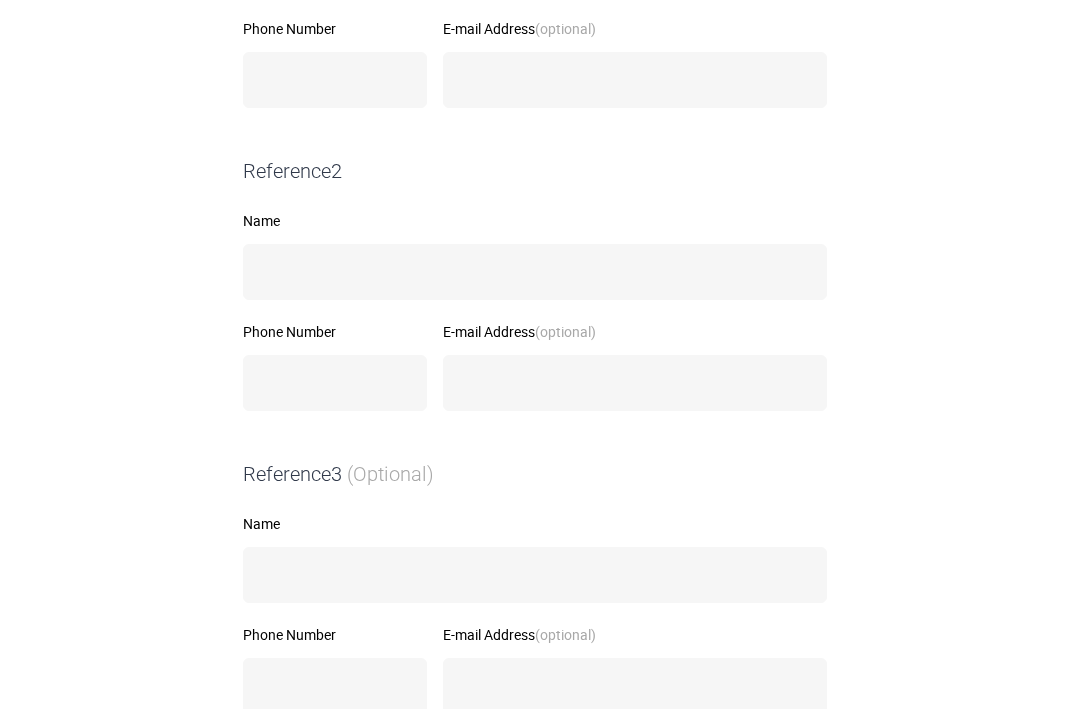 scroll, scrollTop: 879, scrollLeft: 0, axis: vertical 